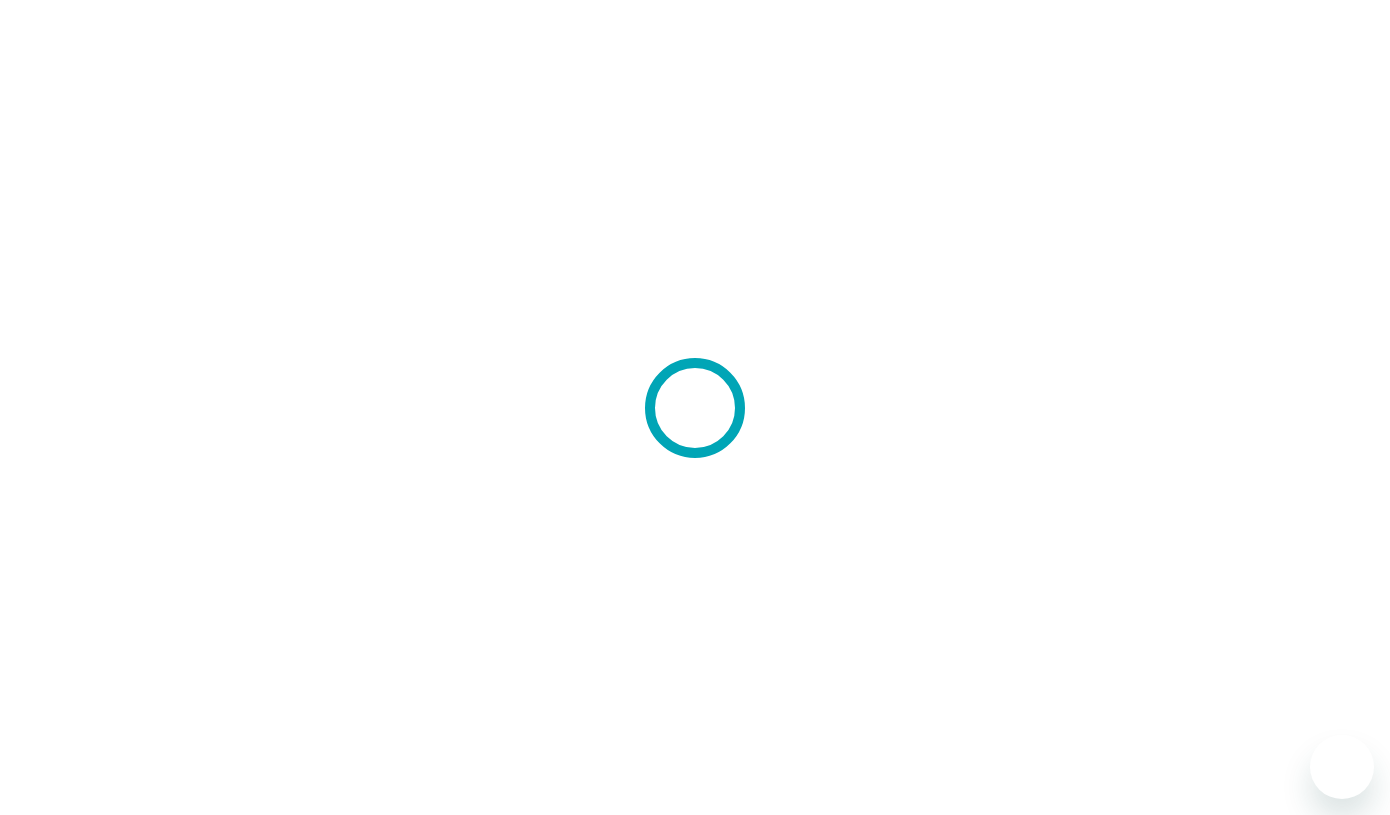 scroll, scrollTop: 0, scrollLeft: 0, axis: both 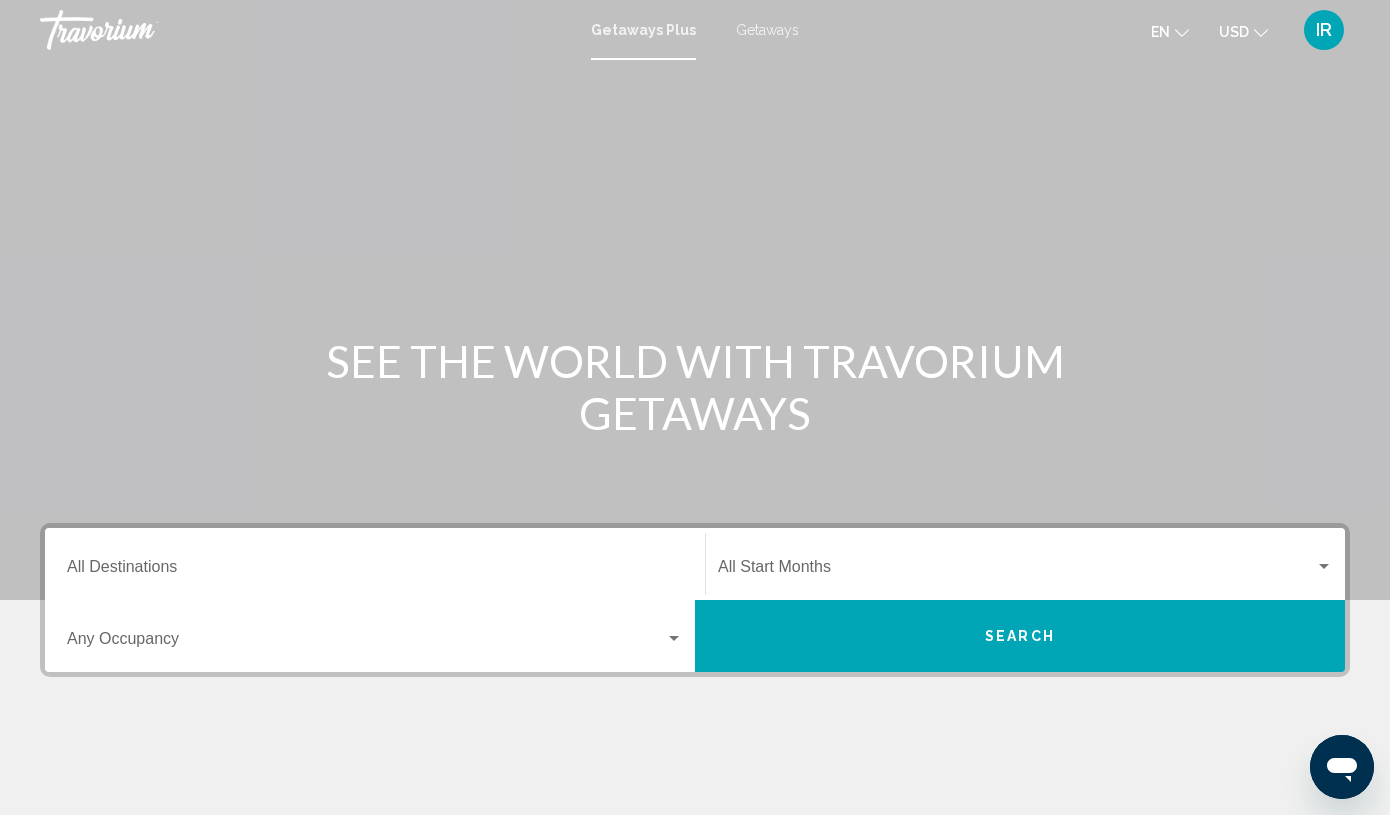 click on "Destination All Destinations" at bounding box center (375, 564) 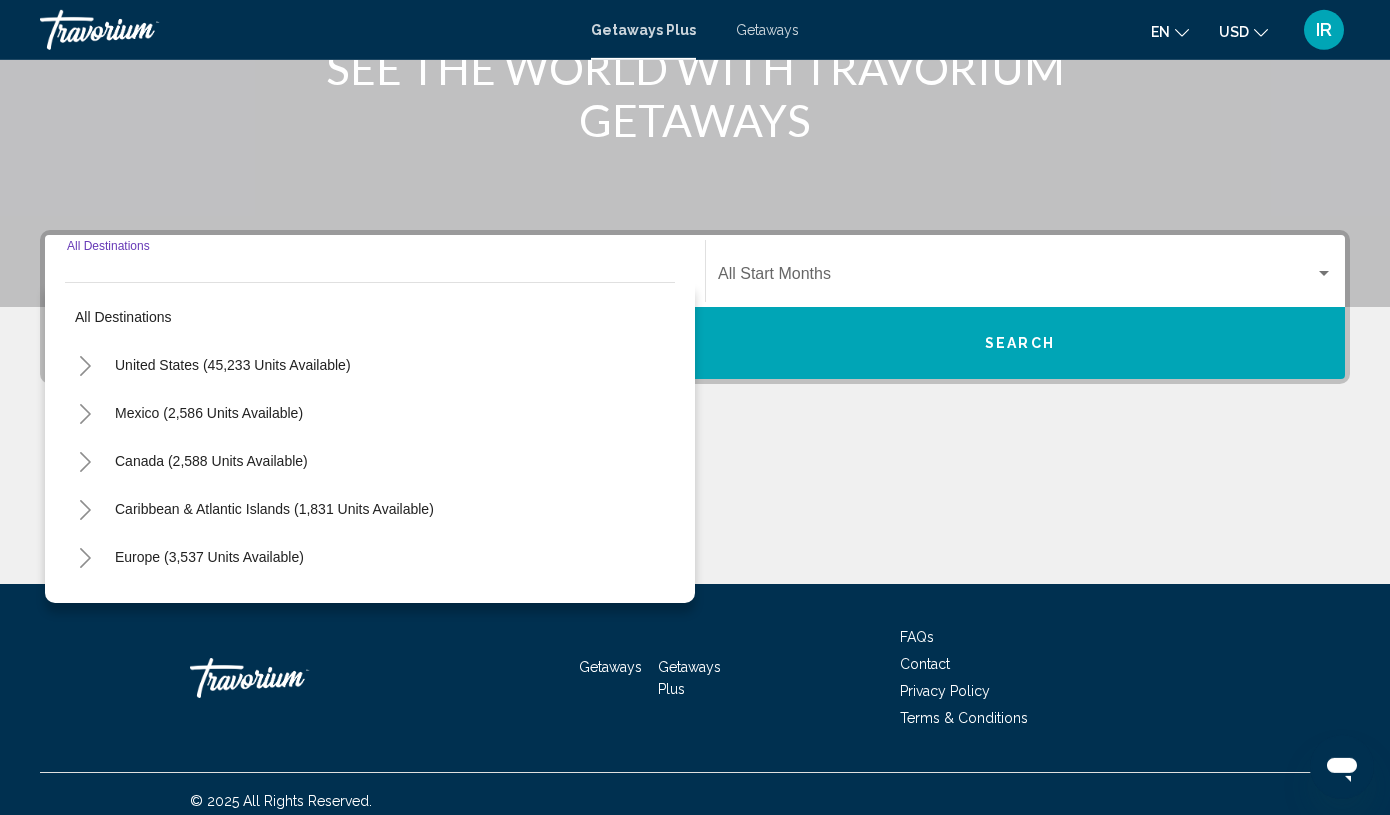 scroll, scrollTop: 307, scrollLeft: 0, axis: vertical 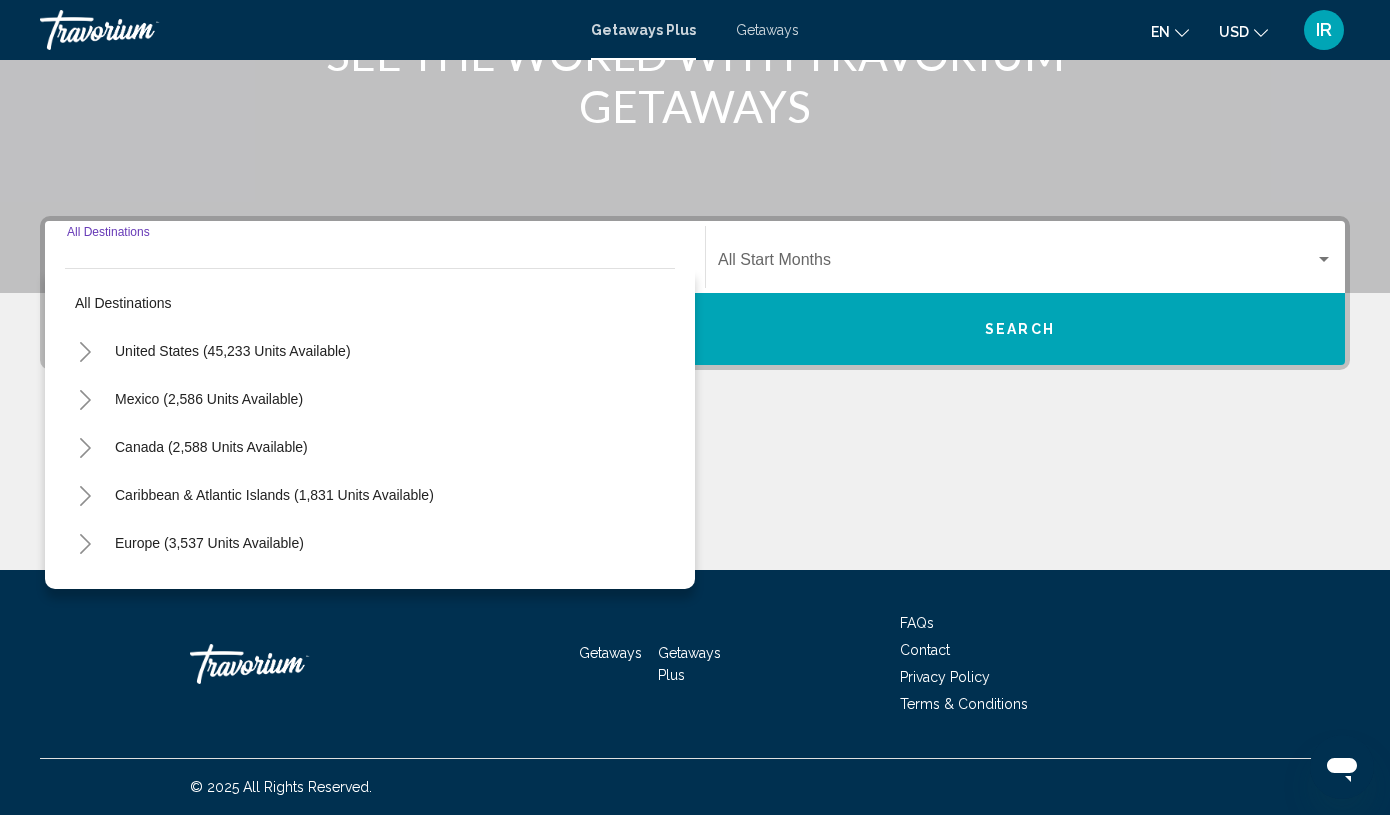 click 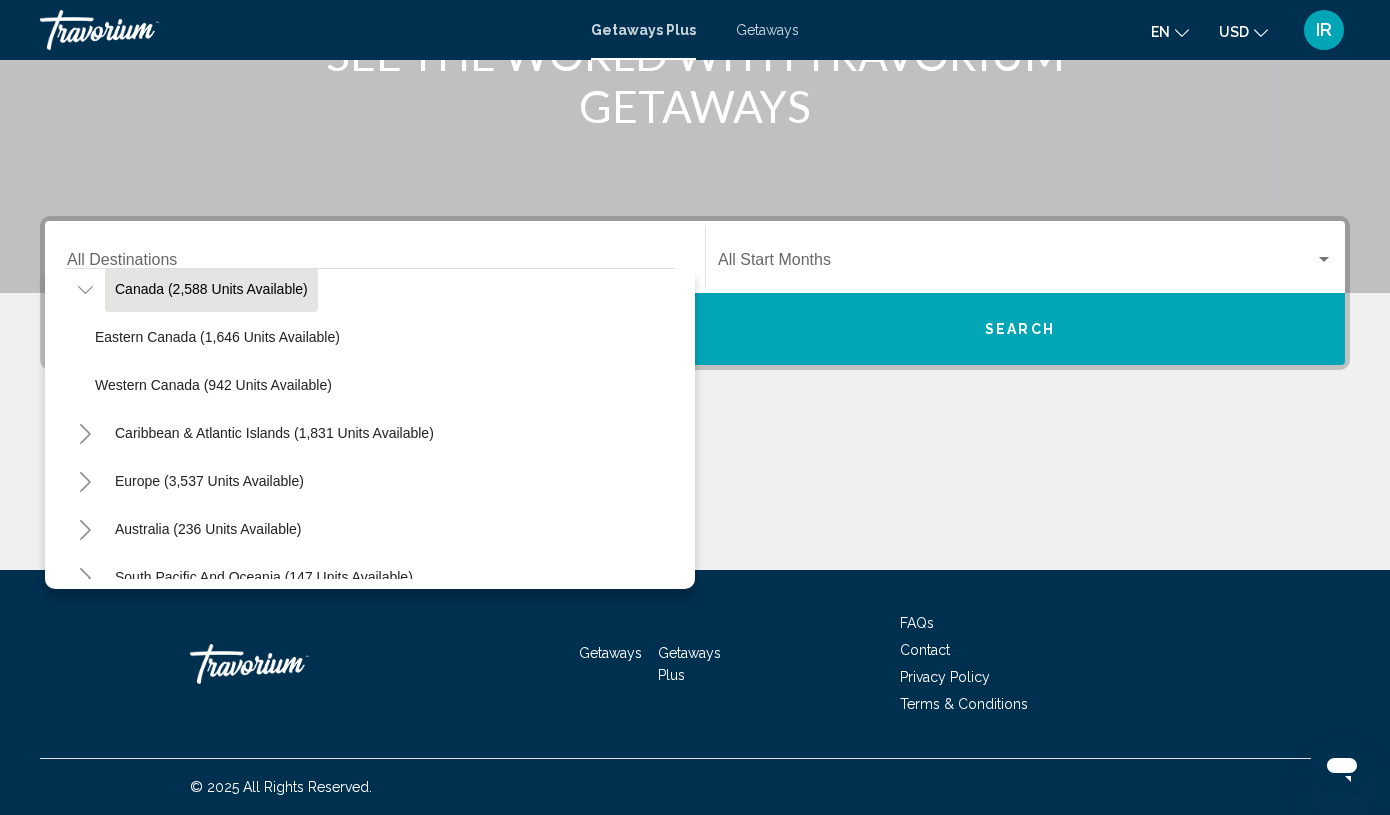scroll, scrollTop: 162, scrollLeft: 0, axis: vertical 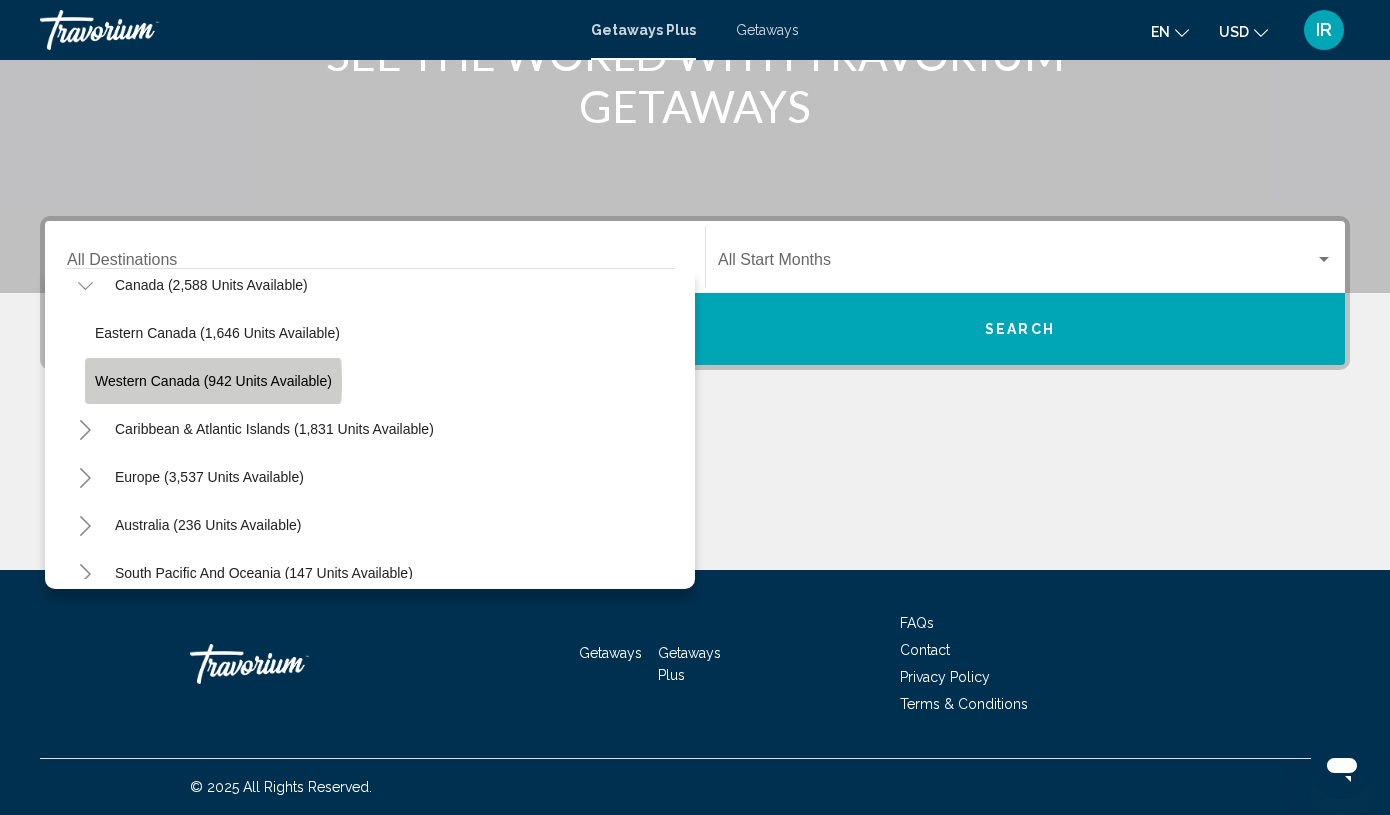 click on "Western Canada (942 units available)" 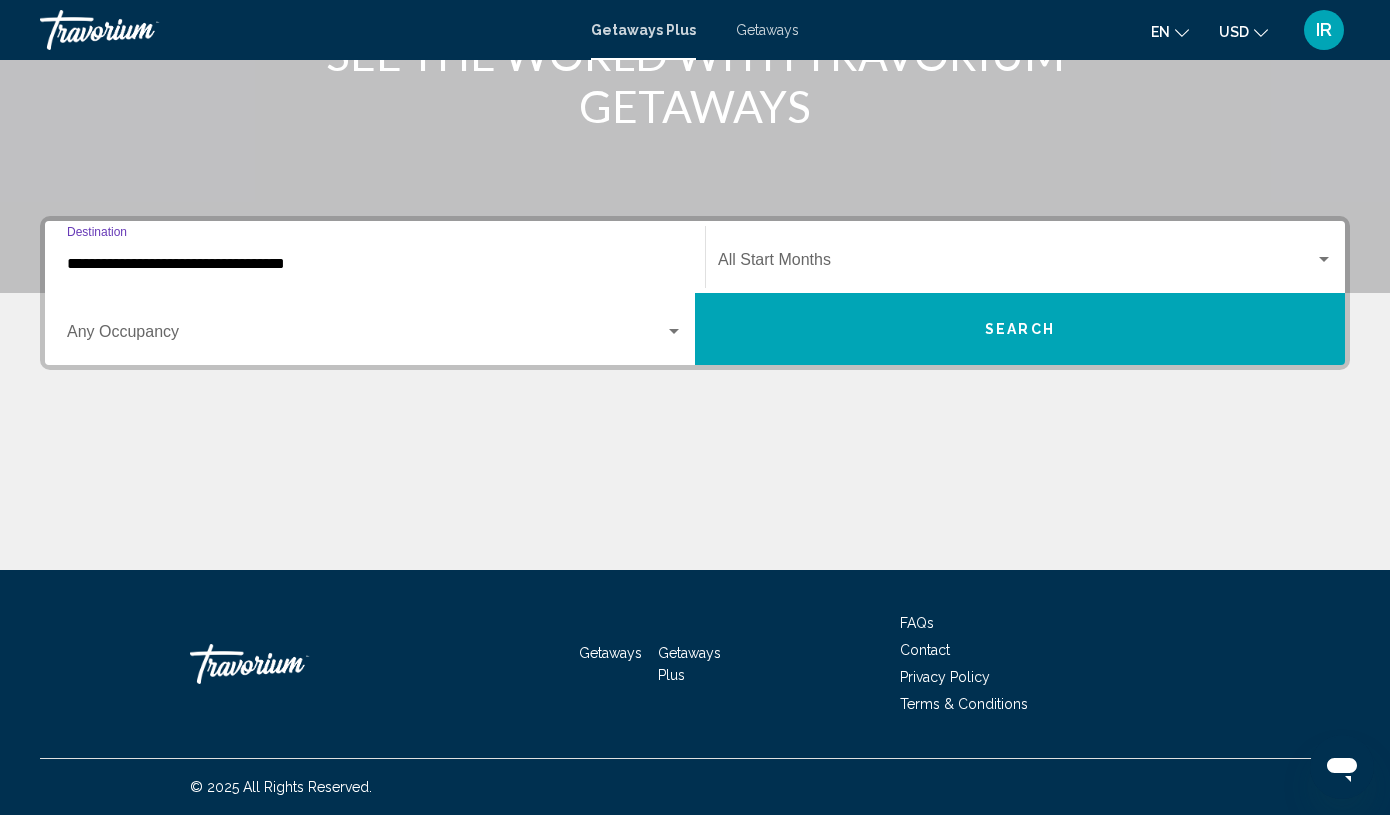 click on "Start Month All Start Months" 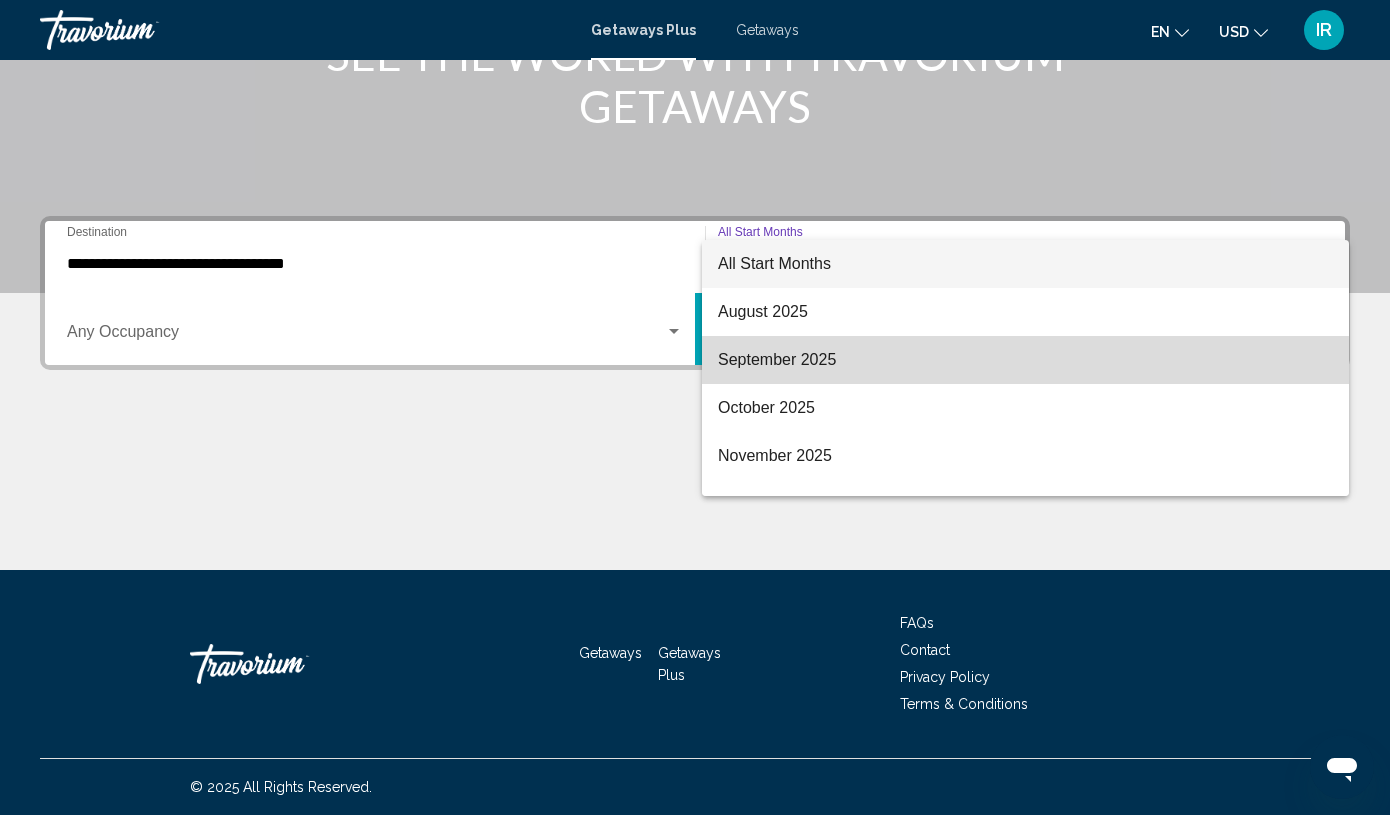 click on "September 2025" at bounding box center [1025, 360] 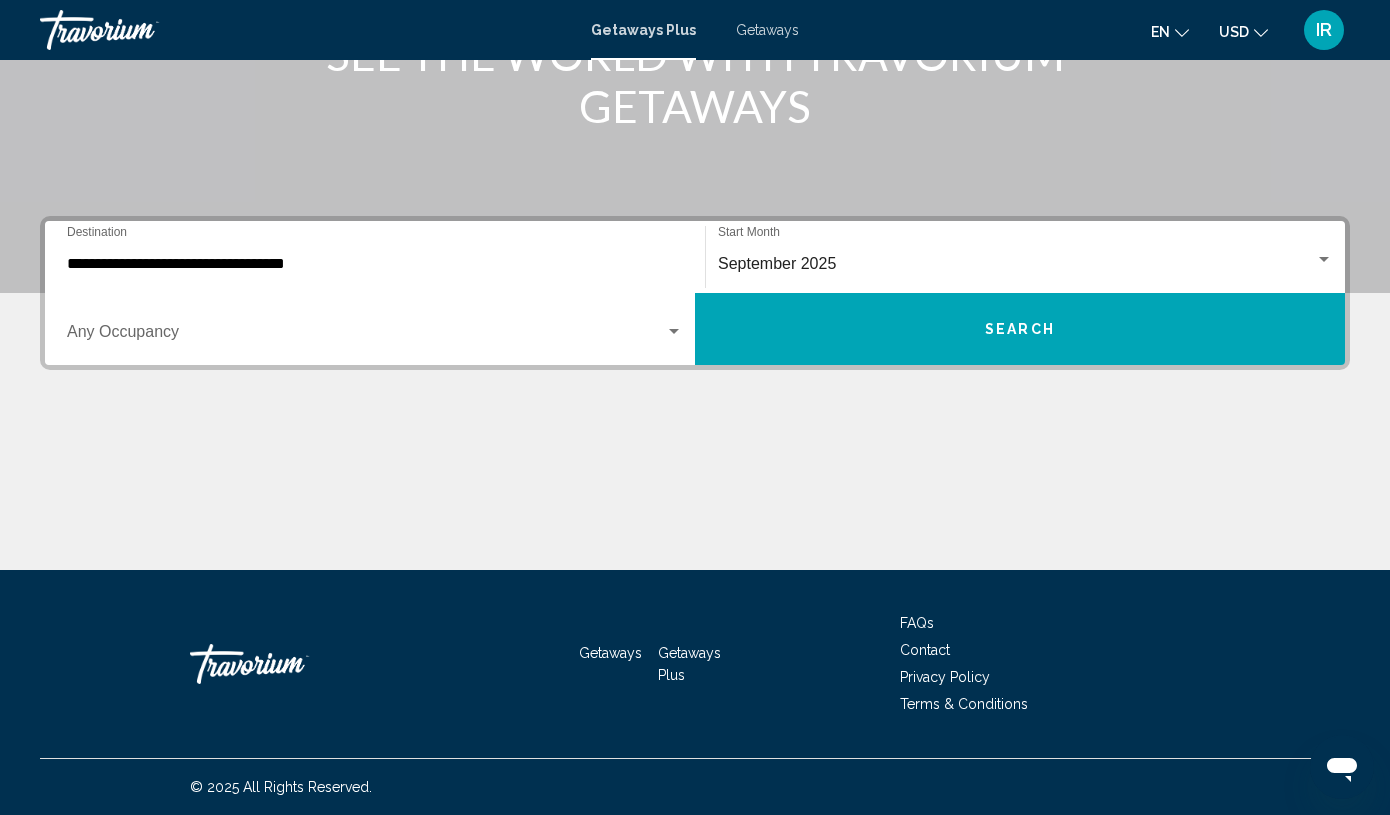 click on "Occupancy Any Occupancy" at bounding box center [375, 329] 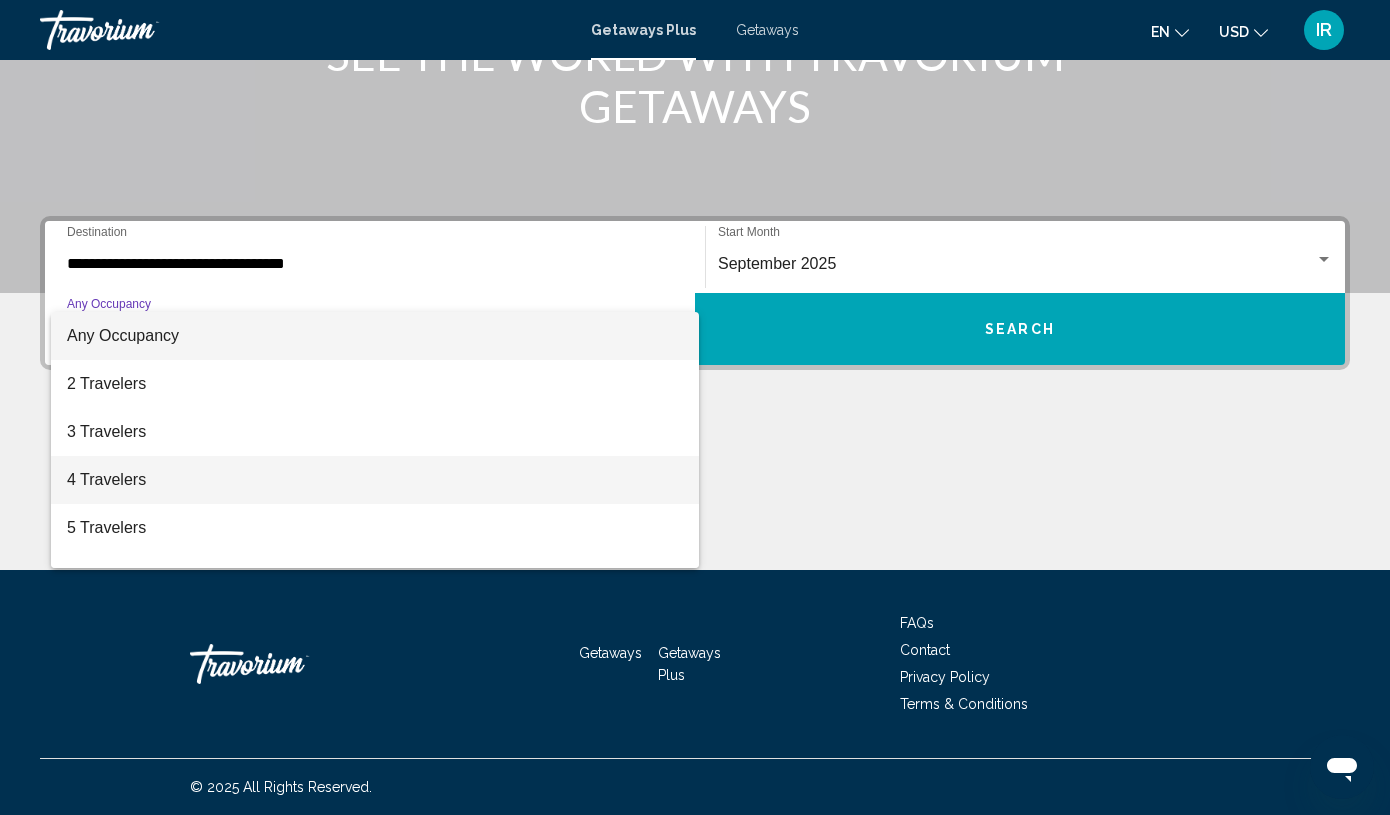 click on "4 Travelers" at bounding box center [375, 480] 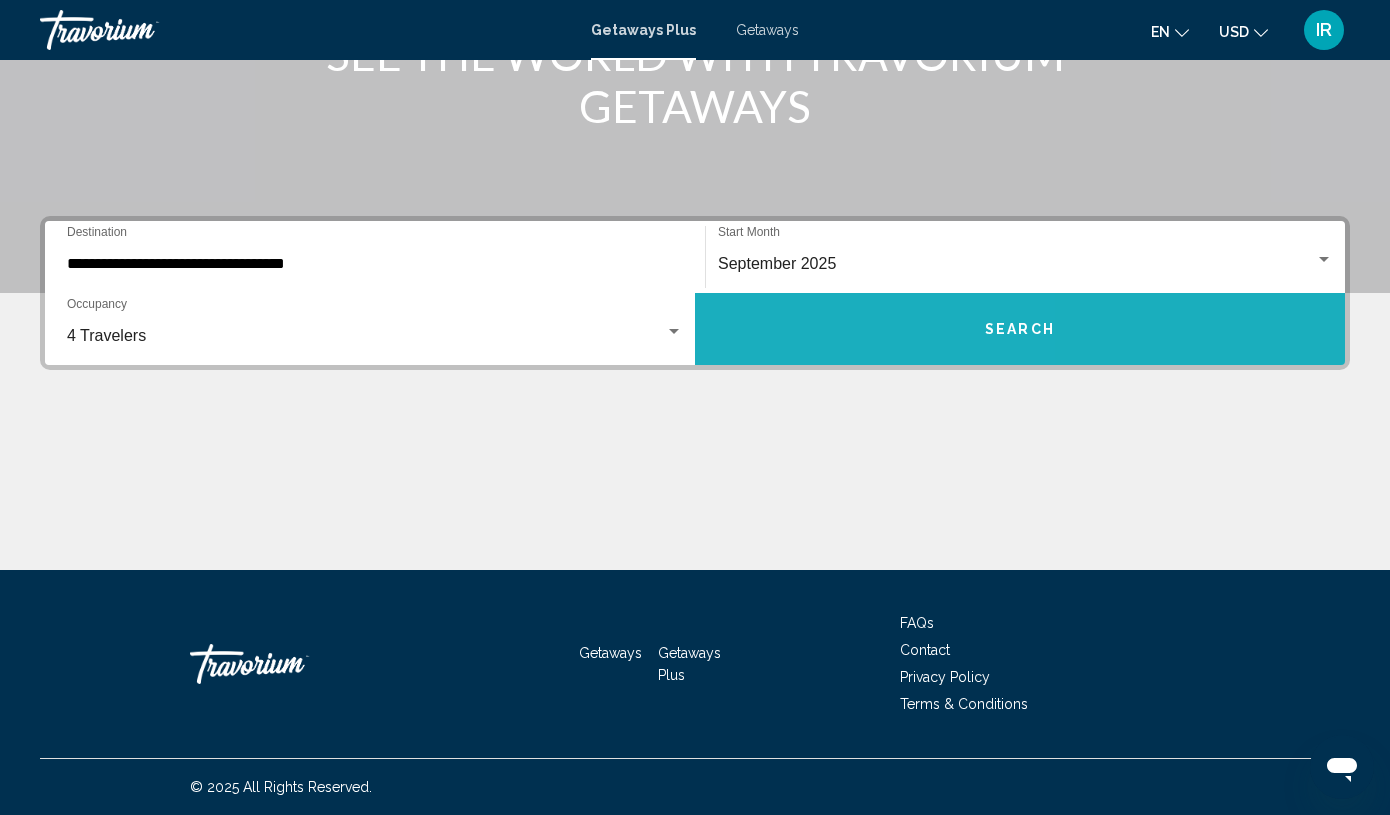 click on "Search" at bounding box center [1020, 329] 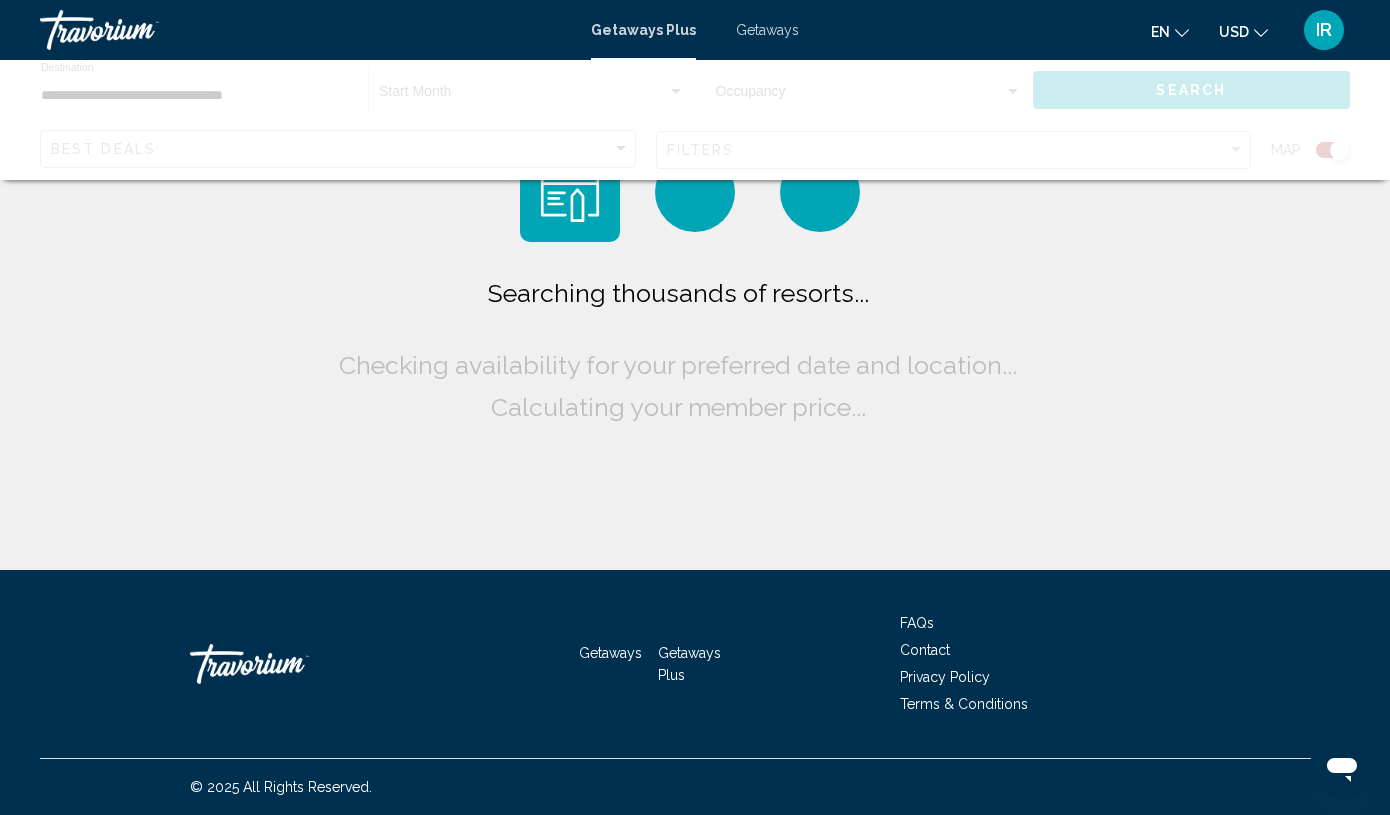 scroll, scrollTop: 0, scrollLeft: 0, axis: both 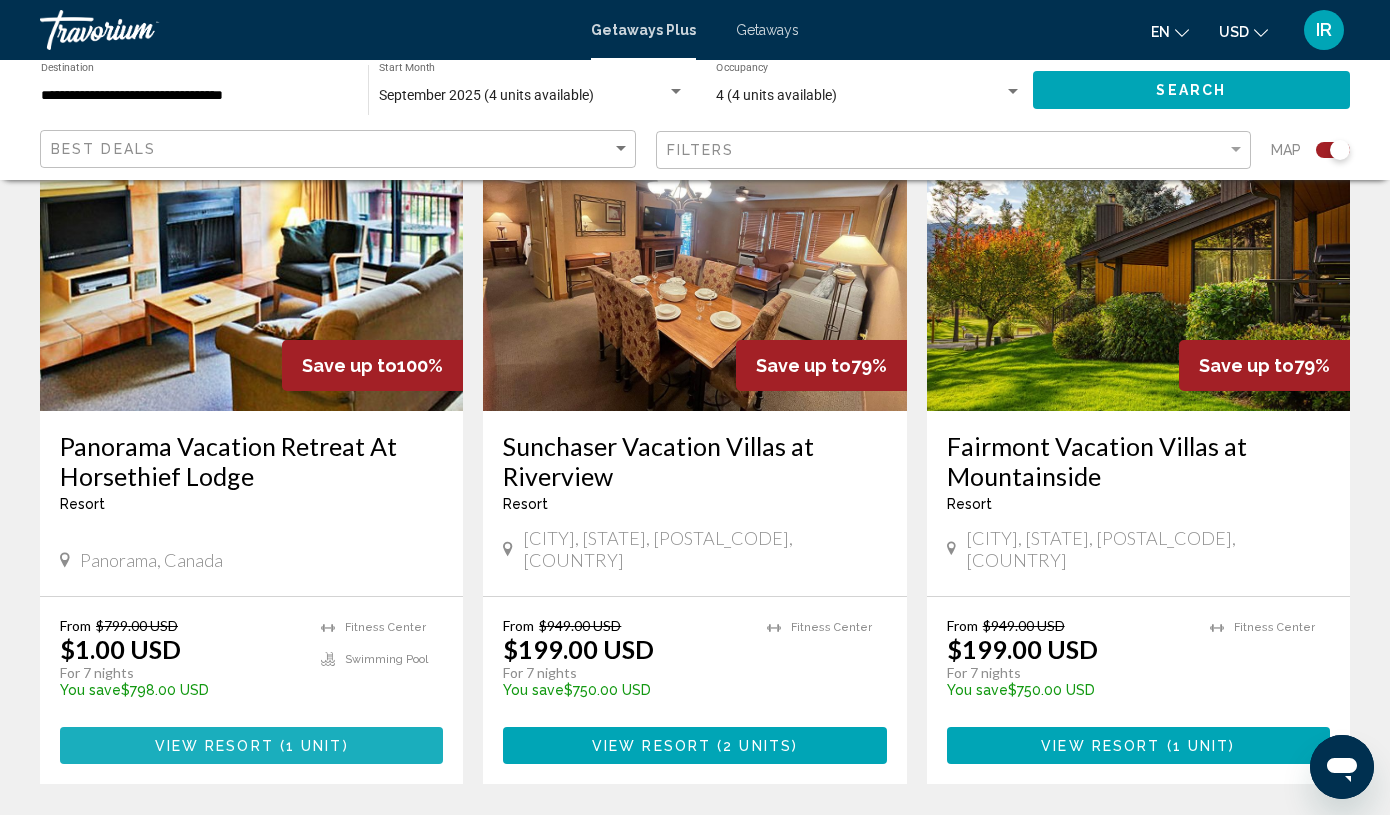click on "1 unit" at bounding box center [314, 746] 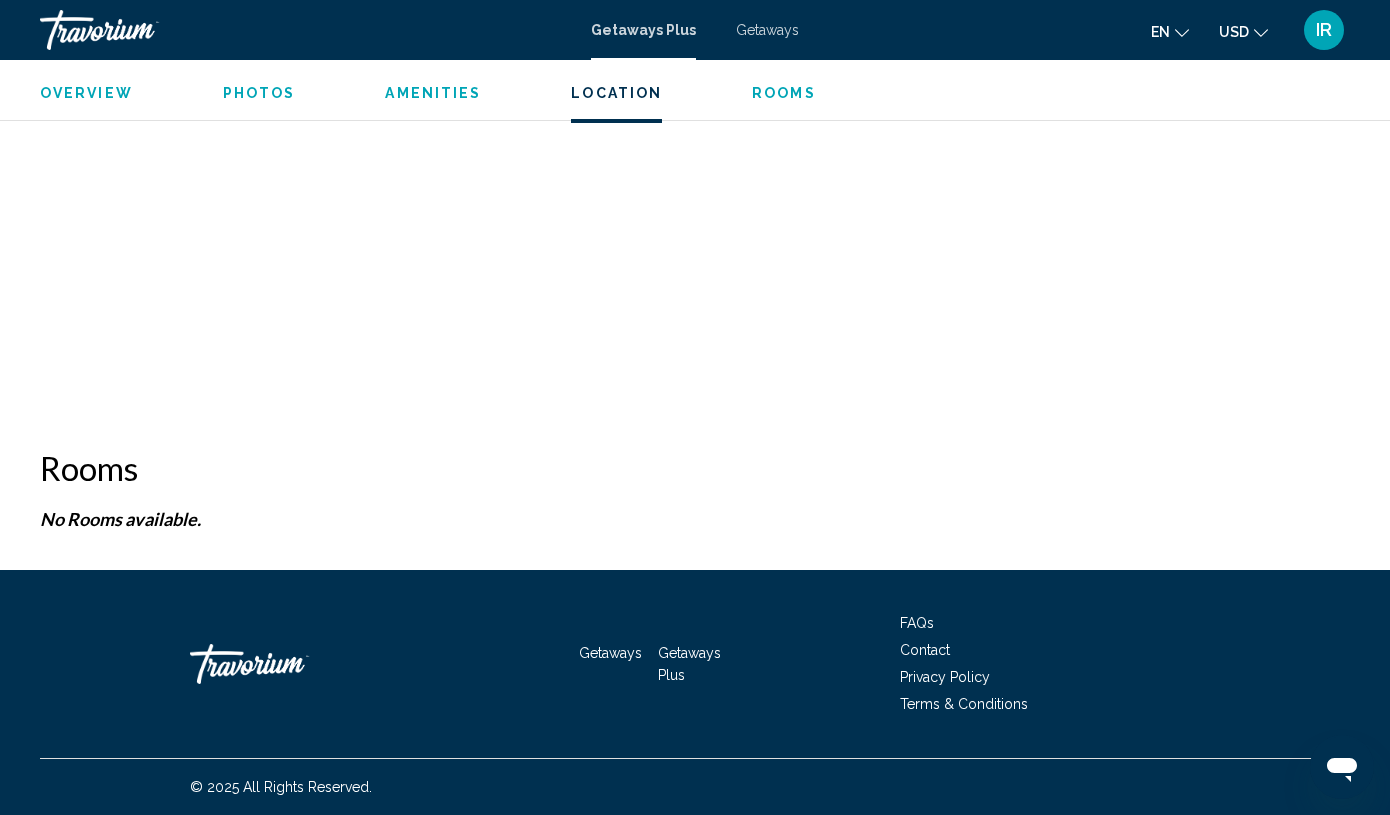 scroll, scrollTop: 3604, scrollLeft: 0, axis: vertical 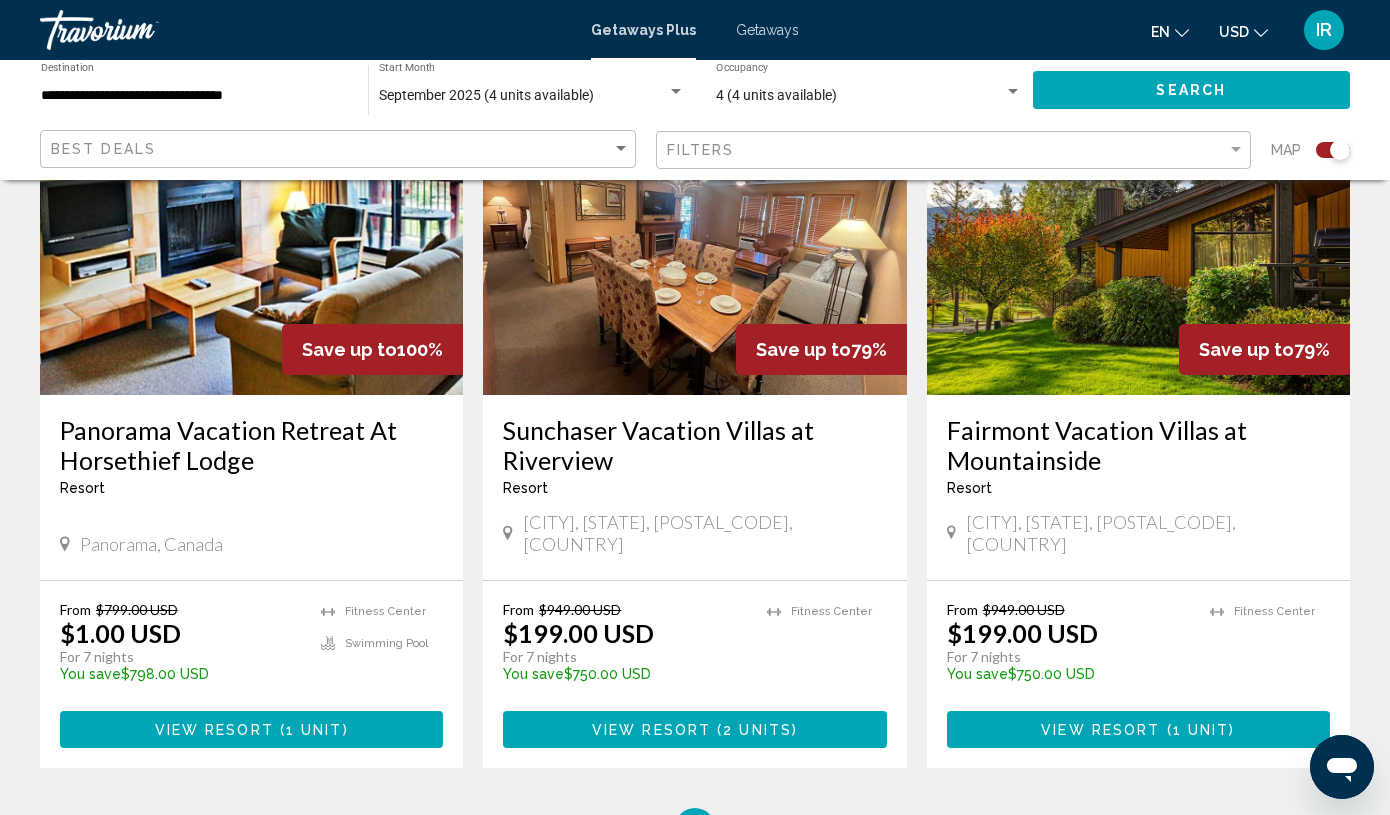 click at bounding box center [1138, 235] 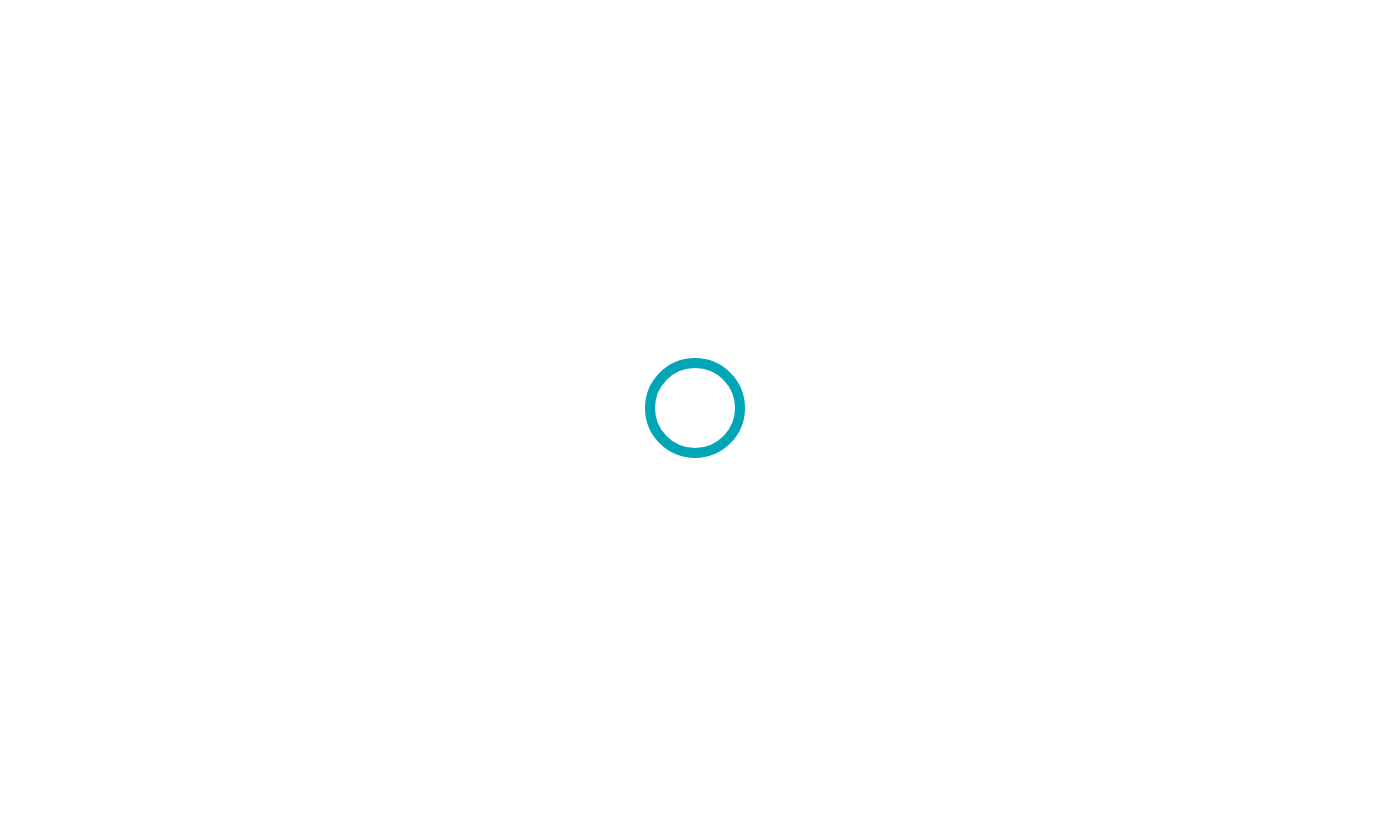 scroll, scrollTop: 0, scrollLeft: 0, axis: both 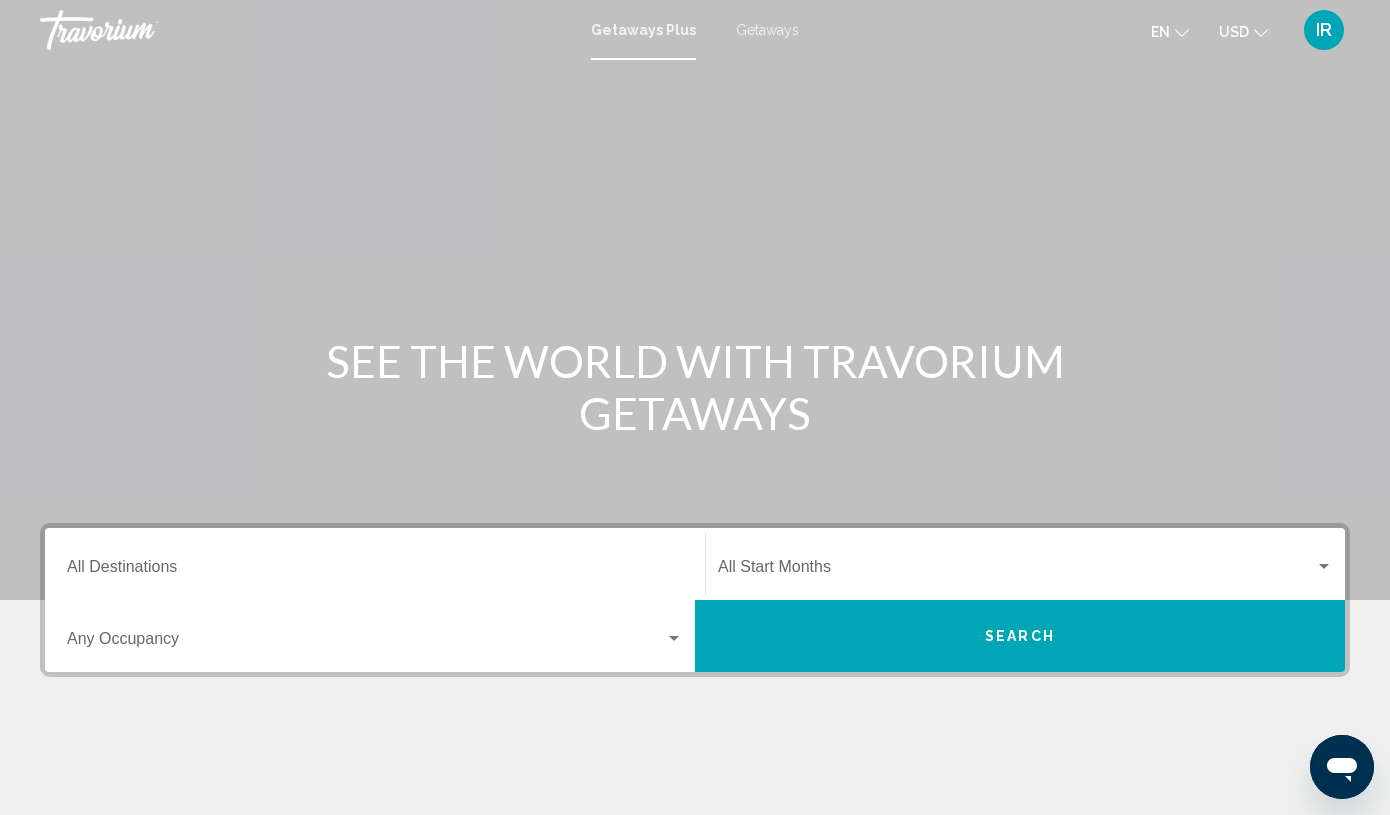 click on "Destination All Destinations" at bounding box center [375, 571] 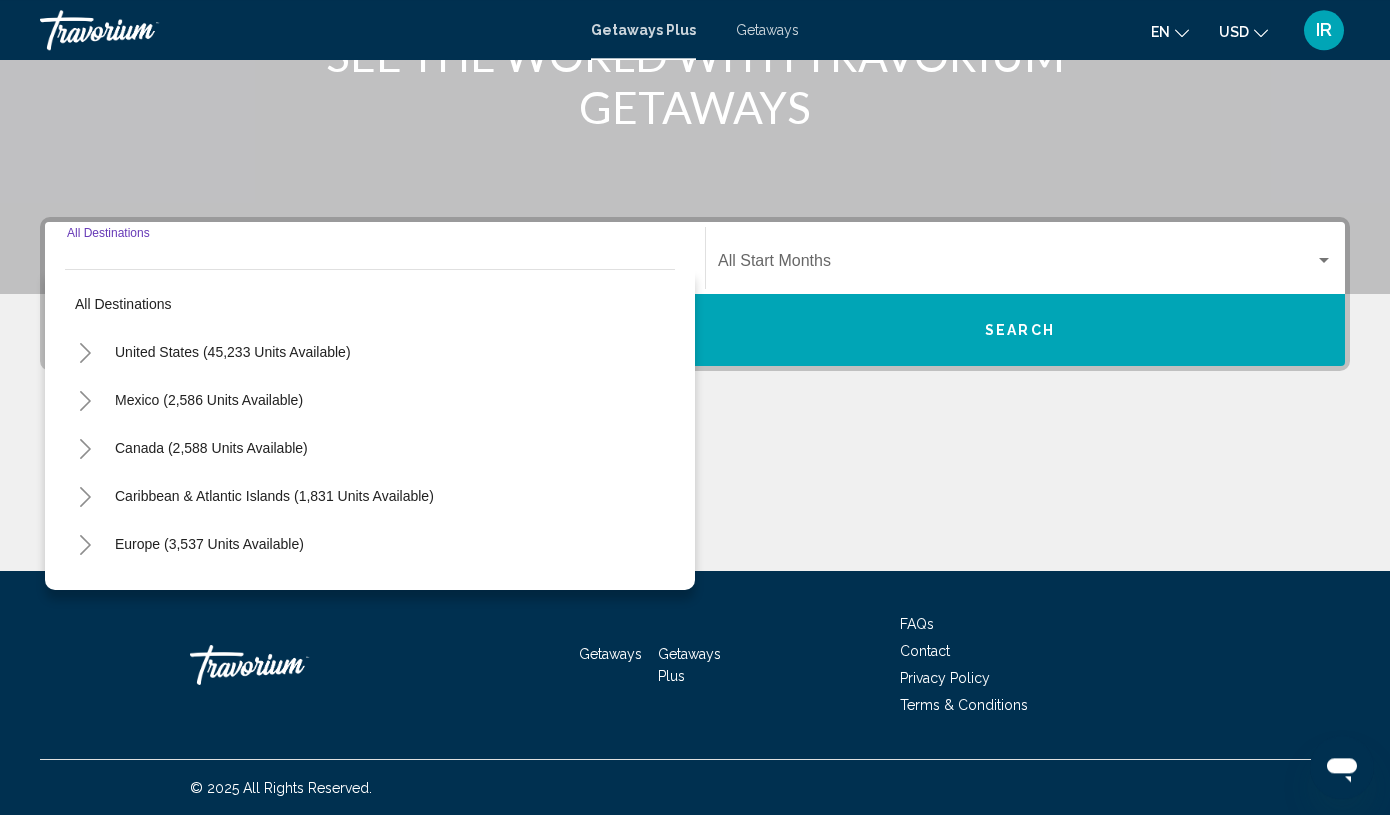 scroll, scrollTop: 307, scrollLeft: 0, axis: vertical 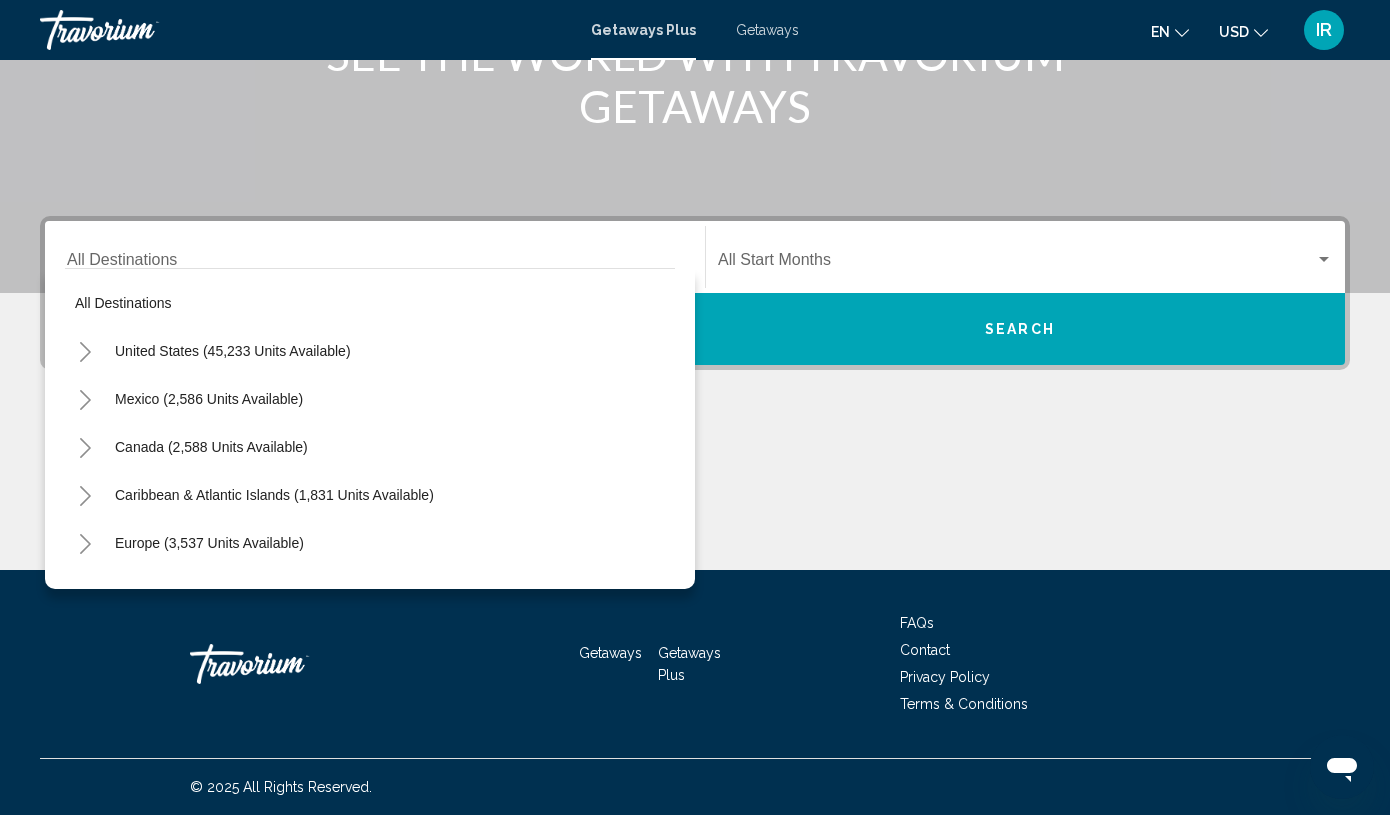click at bounding box center [695, 495] 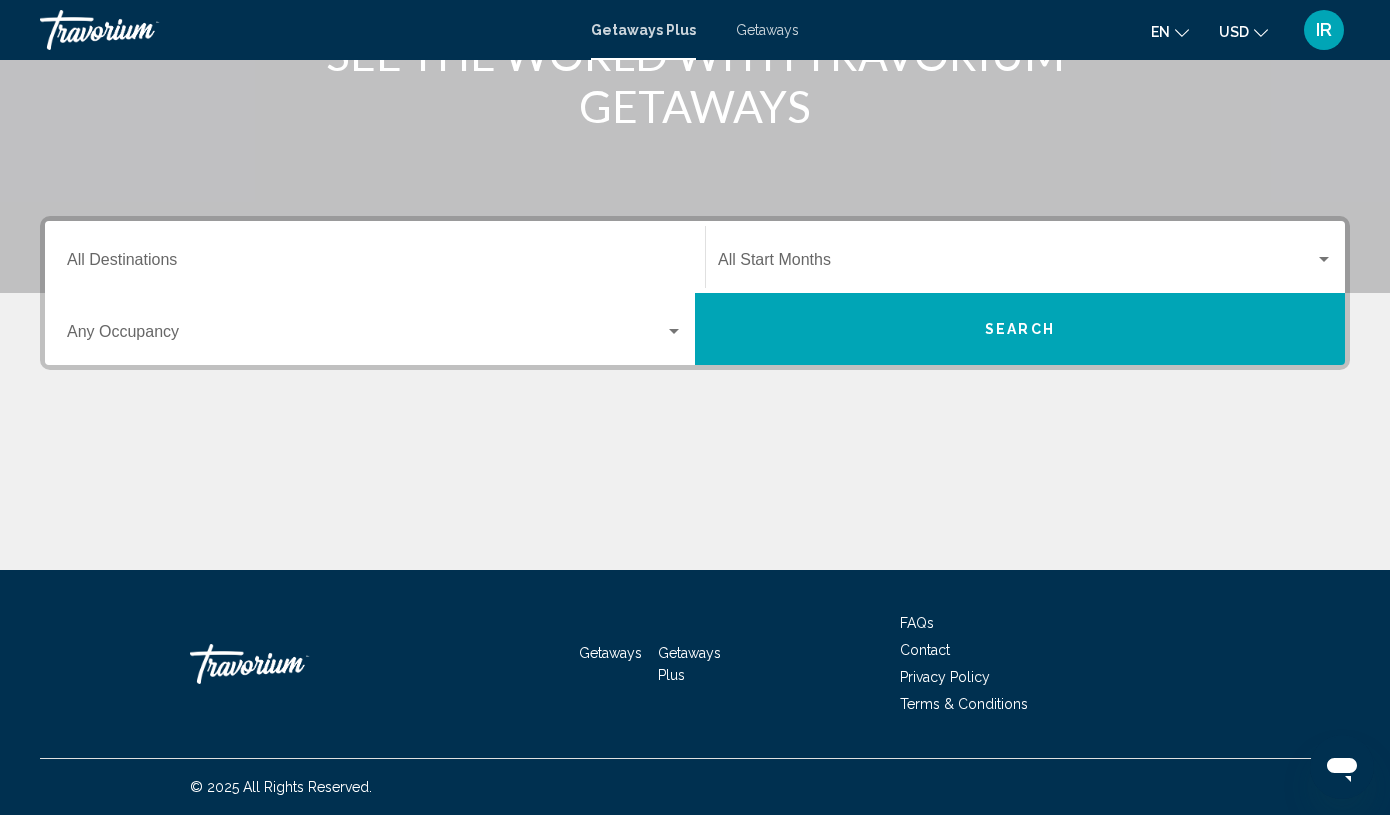 click at bounding box center [366, 336] 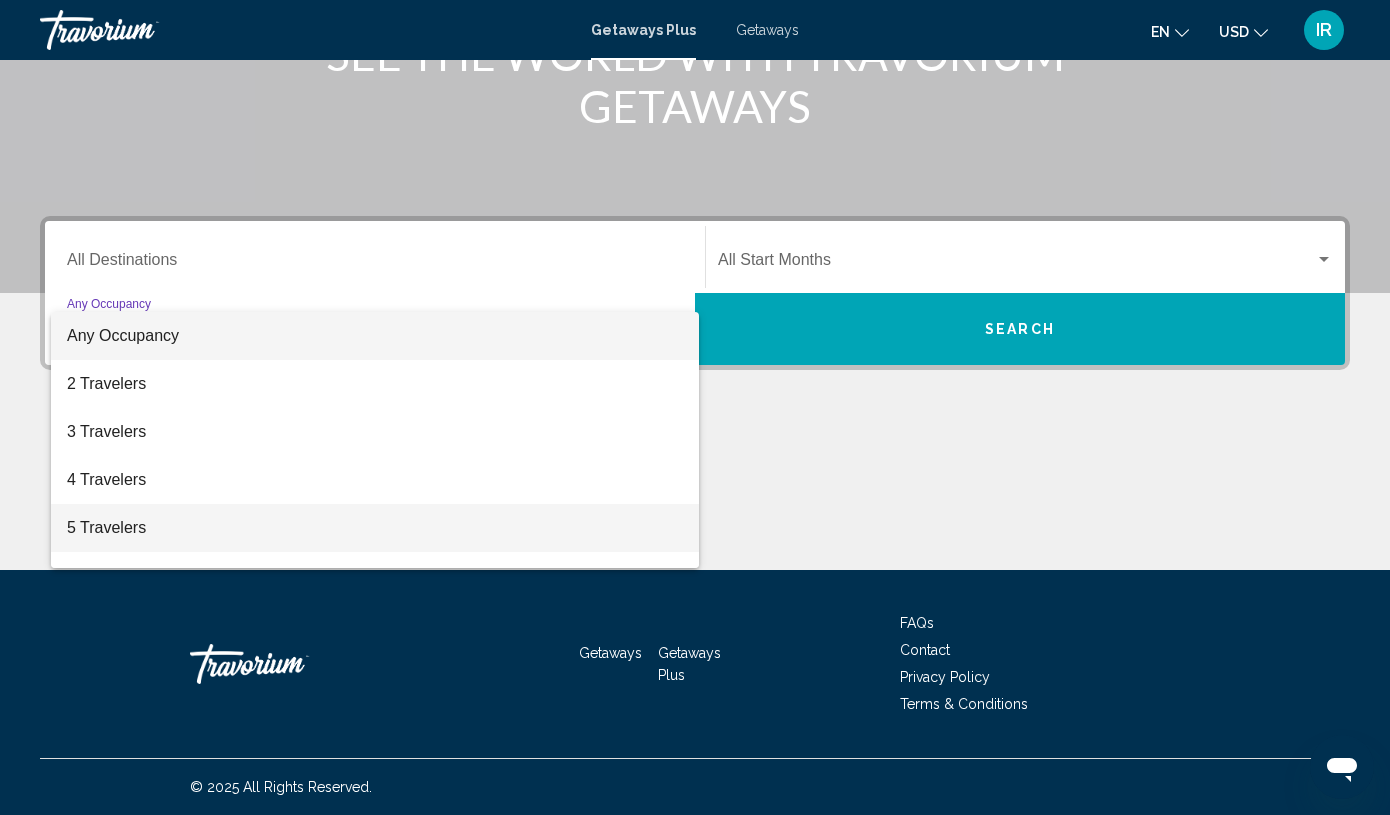 click on "5 Travelers" at bounding box center (375, 528) 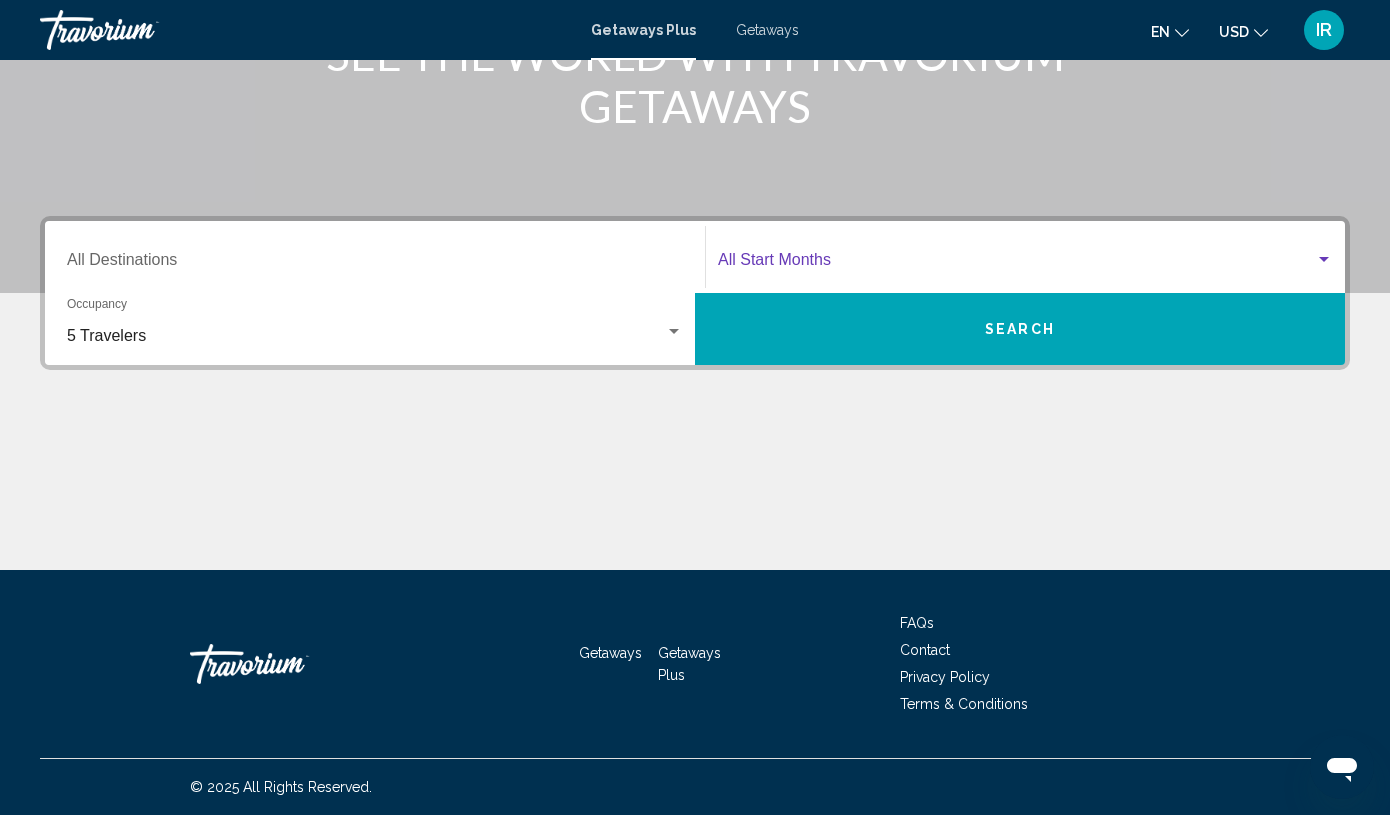 click at bounding box center [1016, 264] 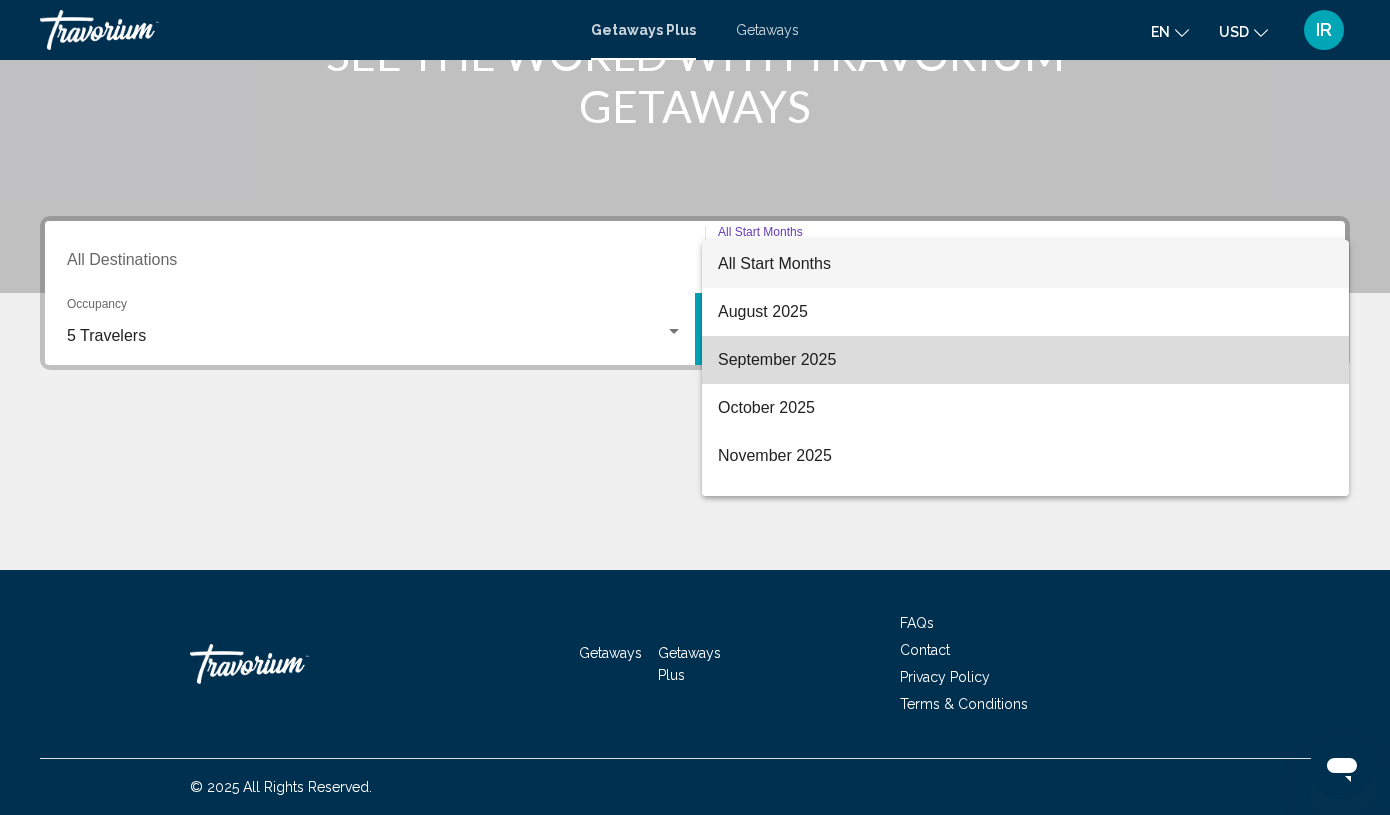 click on "September 2025" at bounding box center (1025, 360) 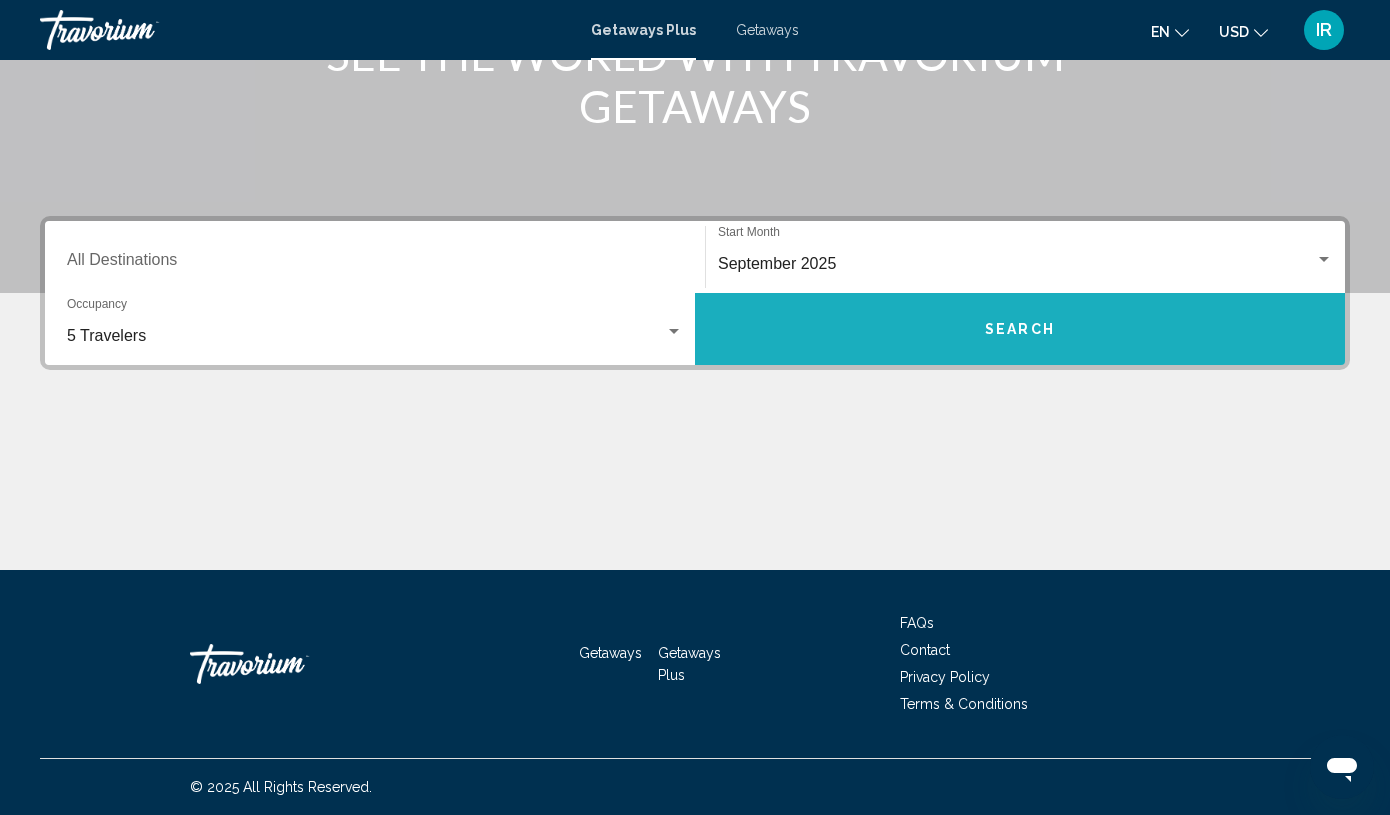 click on "Search" at bounding box center [1020, 329] 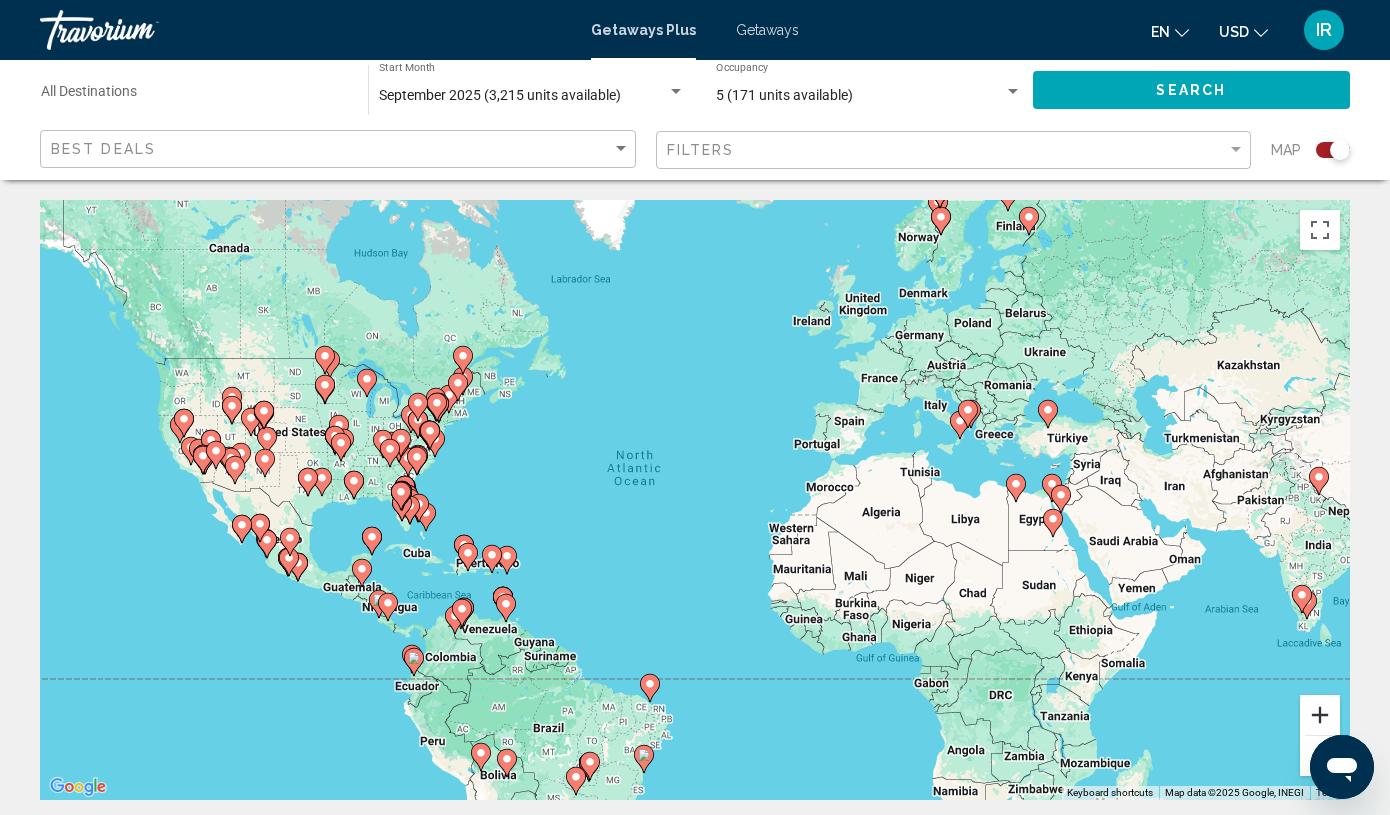 click at bounding box center [1320, 715] 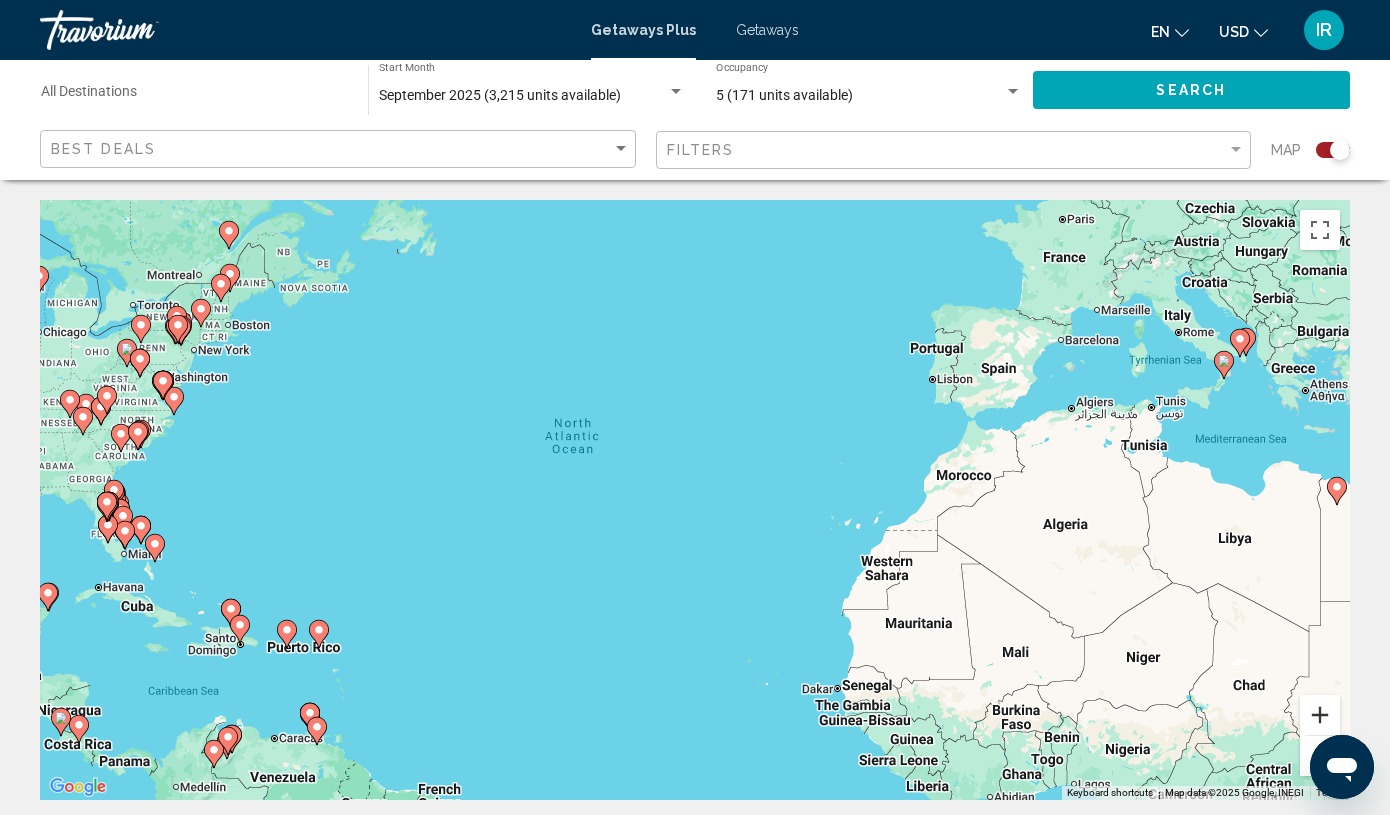 click at bounding box center (1320, 715) 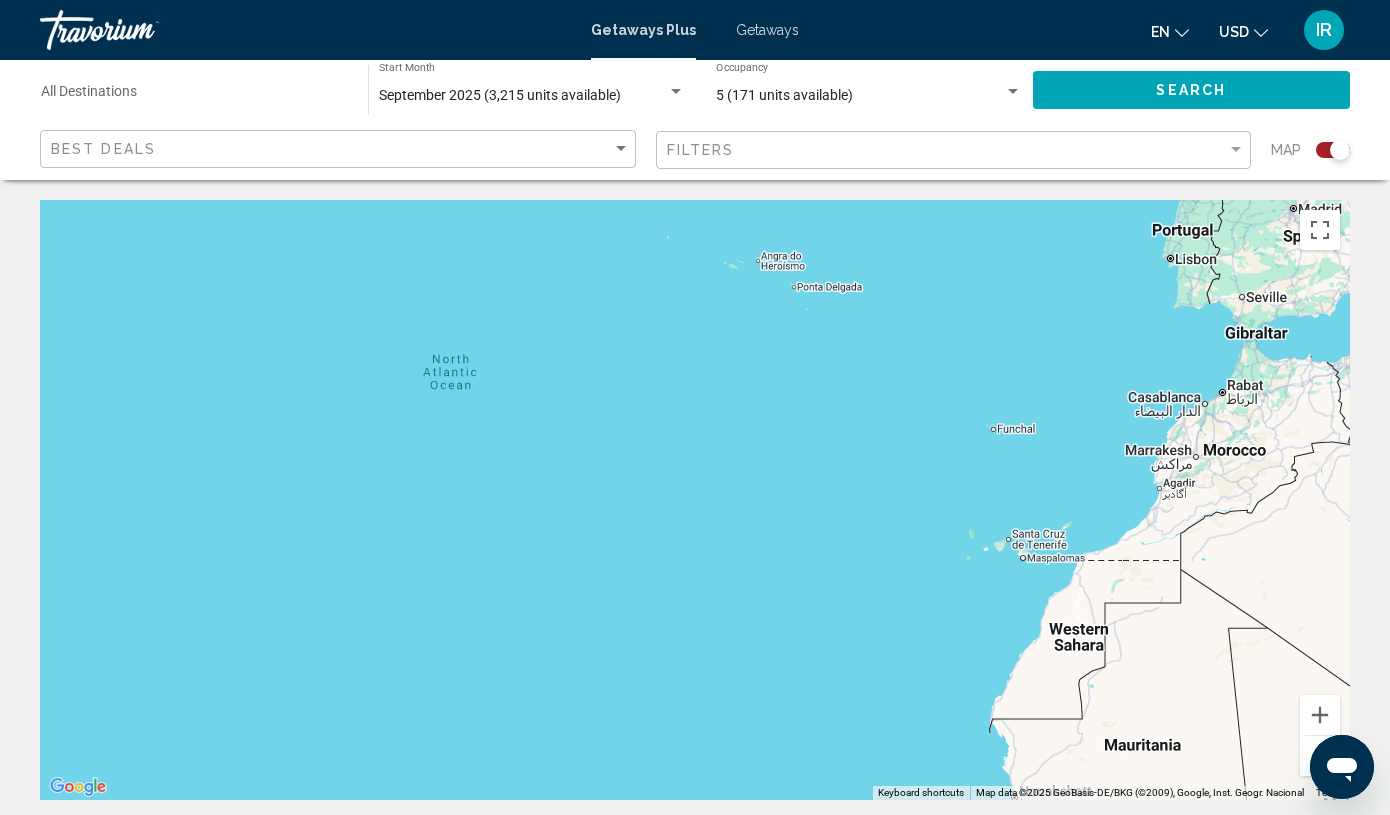 drag, startPoint x: 199, startPoint y: 365, endPoint x: 983, endPoint y: 481, distance: 792.53516 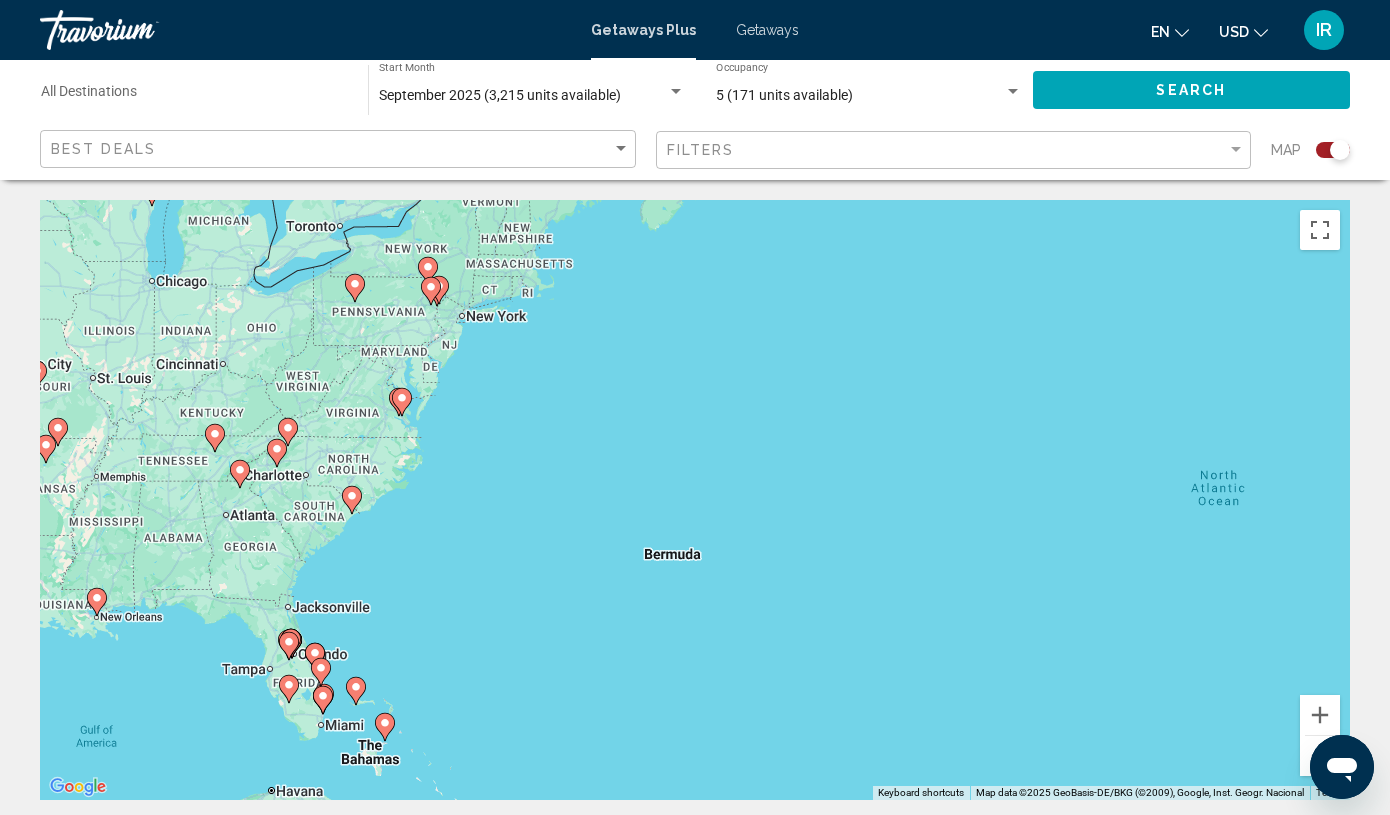 drag, startPoint x: 600, startPoint y: 384, endPoint x: 602, endPoint y: 482, distance: 98.02041 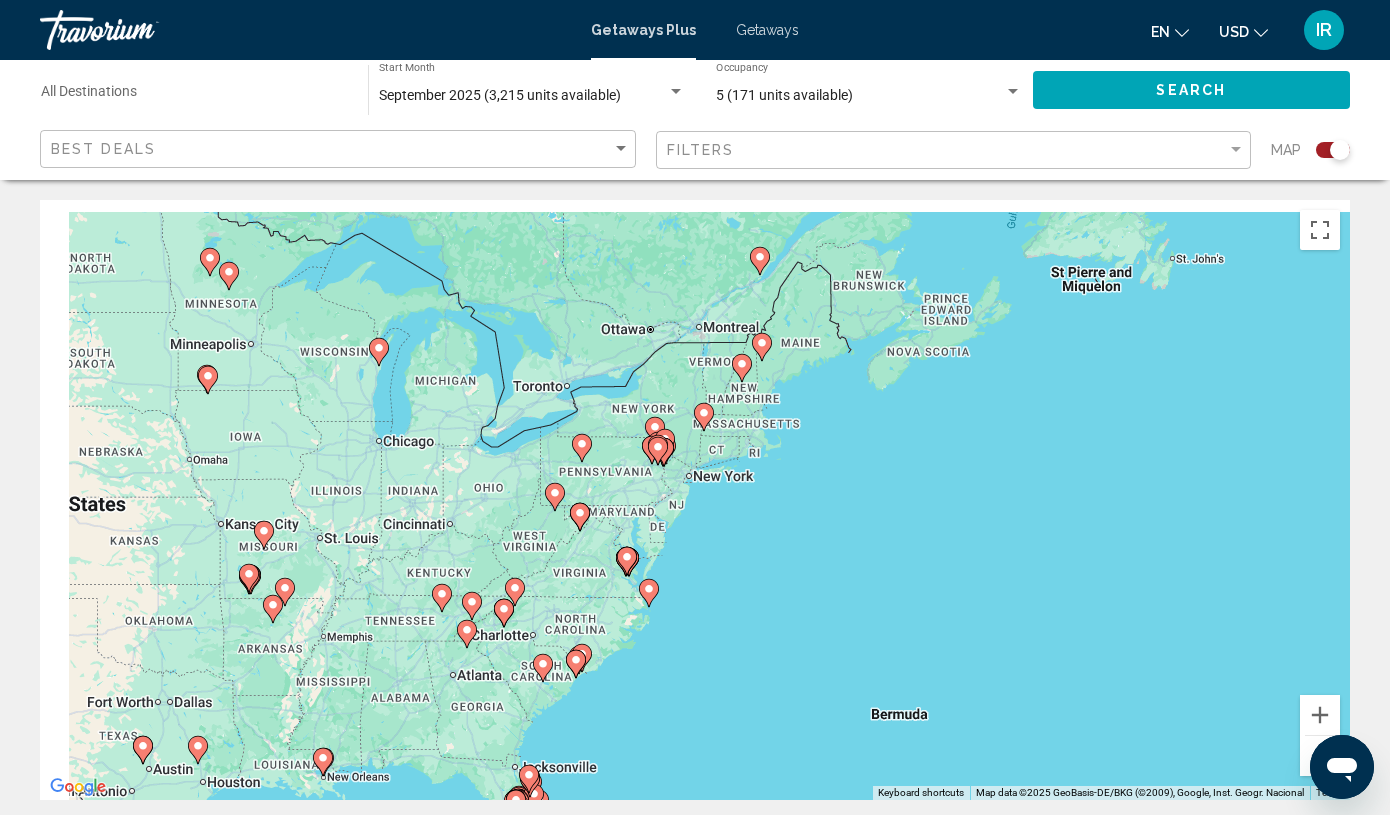 drag, startPoint x: 383, startPoint y: 326, endPoint x: 668, endPoint y: 437, distance: 305.8529 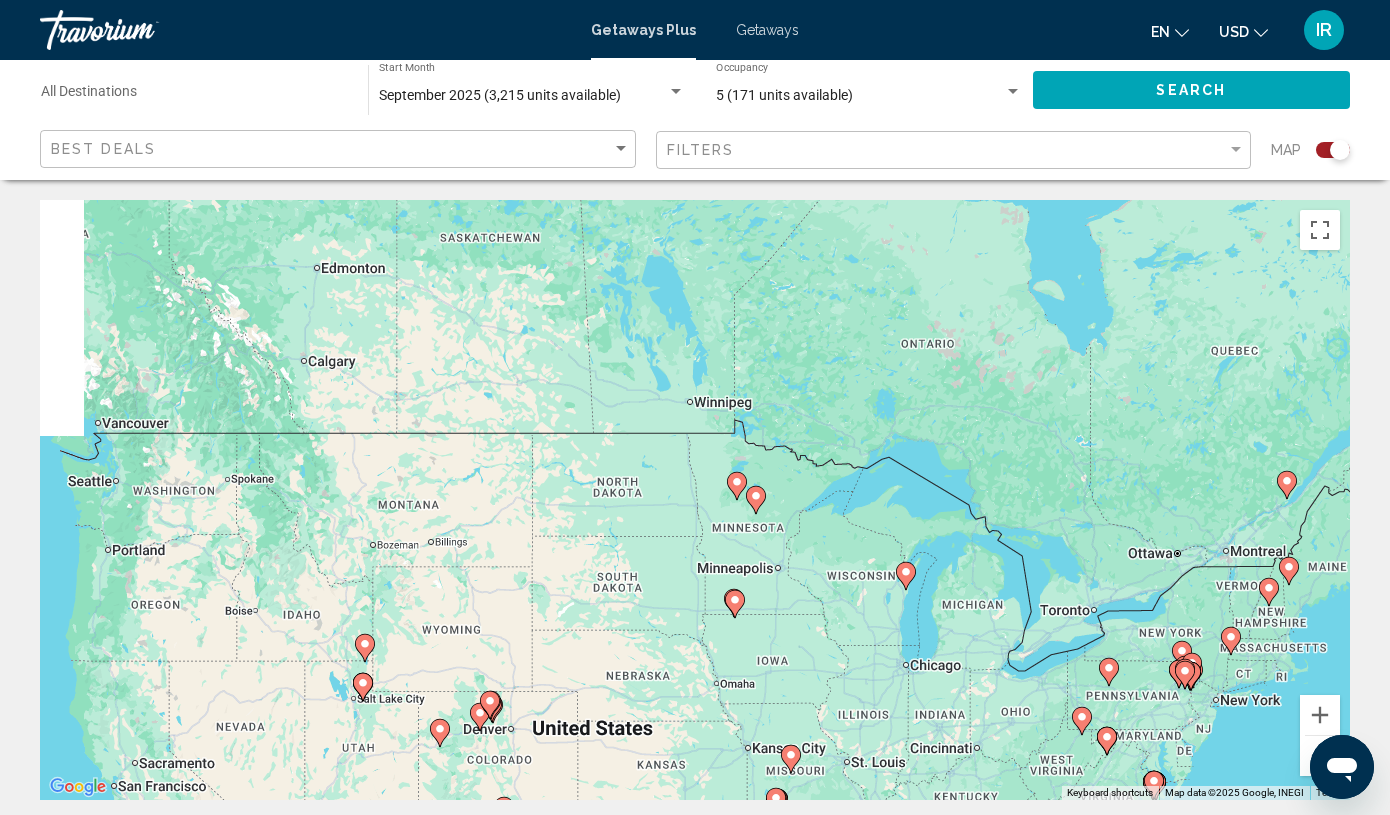 drag, startPoint x: 293, startPoint y: 298, endPoint x: 713, endPoint y: 456, distance: 448.736 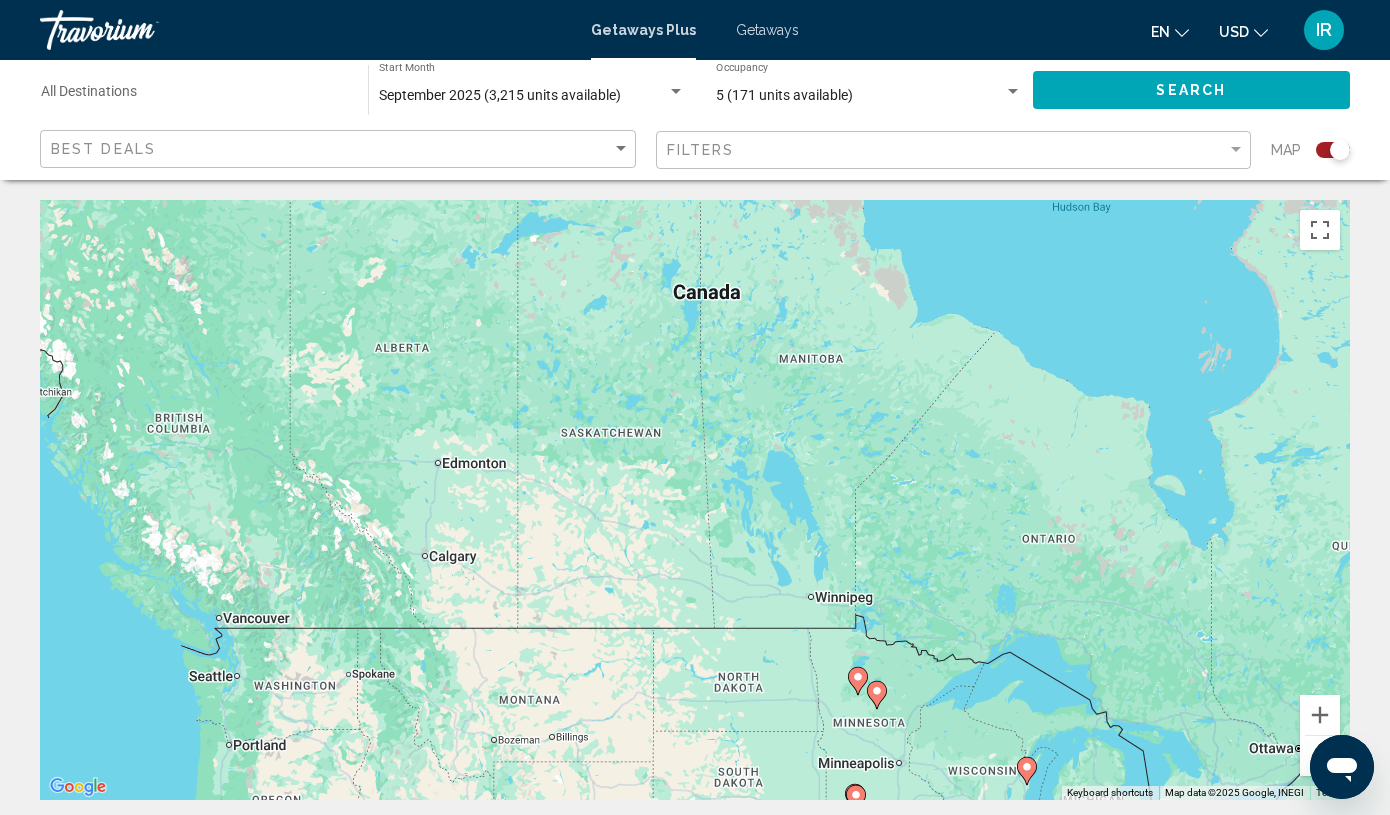 drag, startPoint x: 369, startPoint y: 343, endPoint x: 495, endPoint y: 498, distance: 199.75235 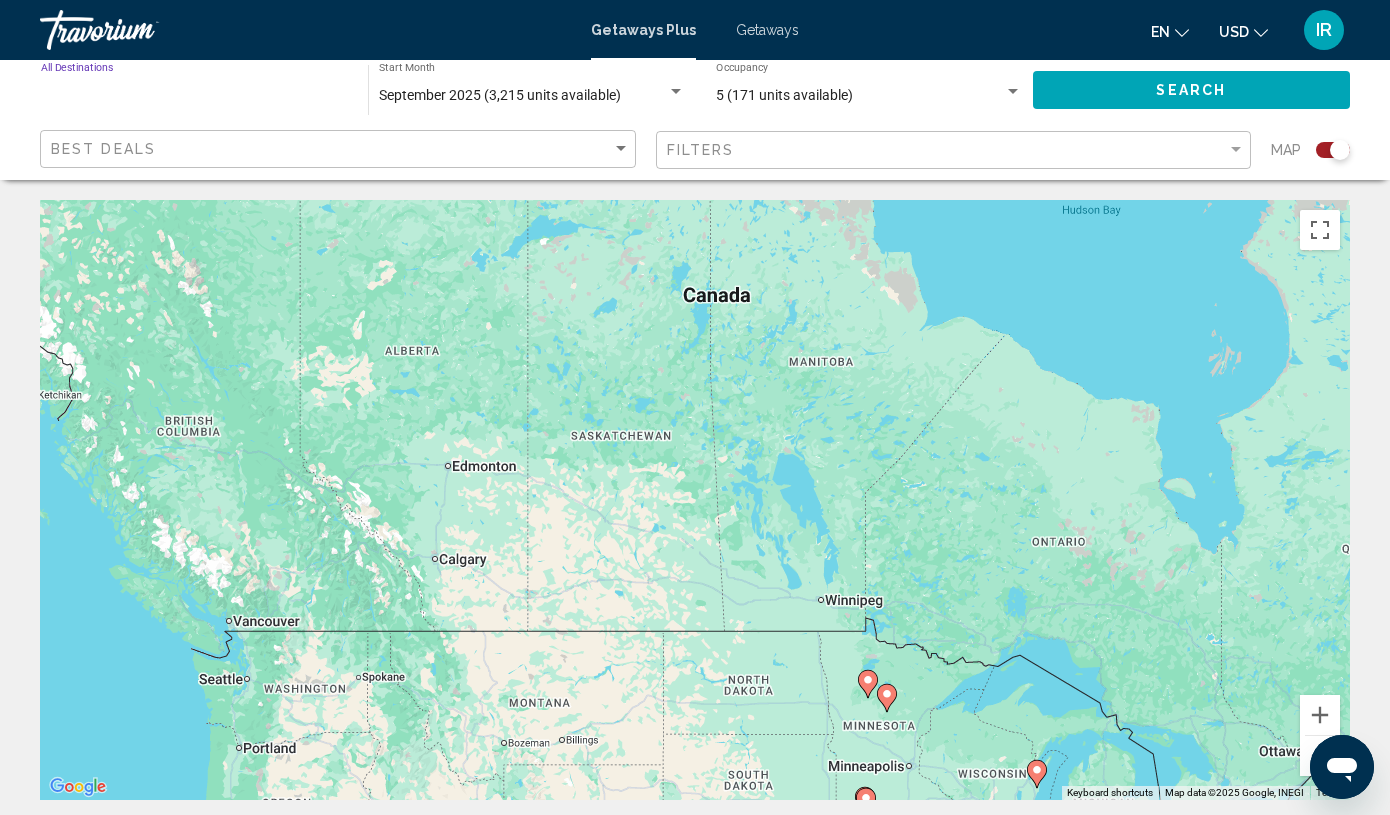 click on "Destination All Destinations" at bounding box center [194, 96] 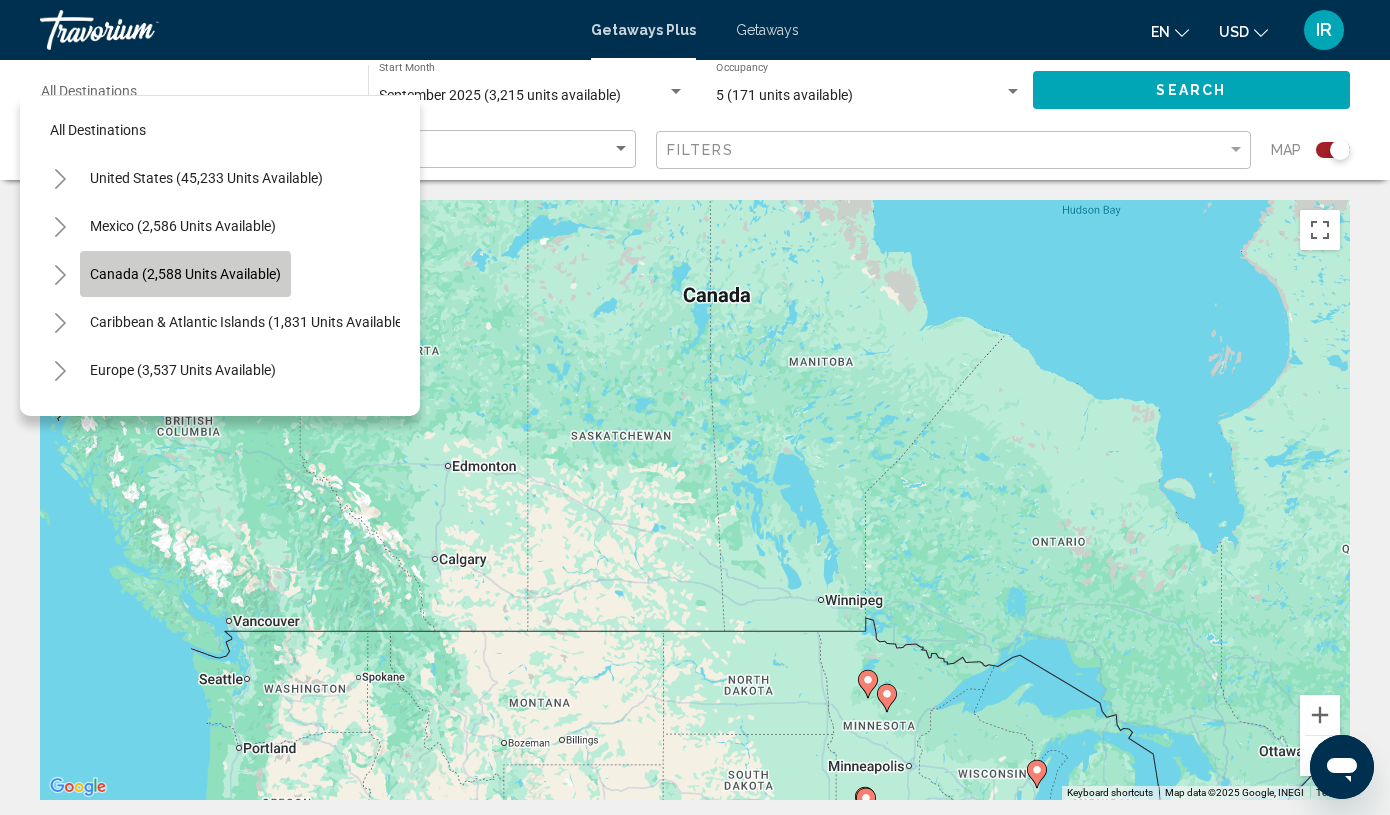 click on "Canada (2,588 units available)" 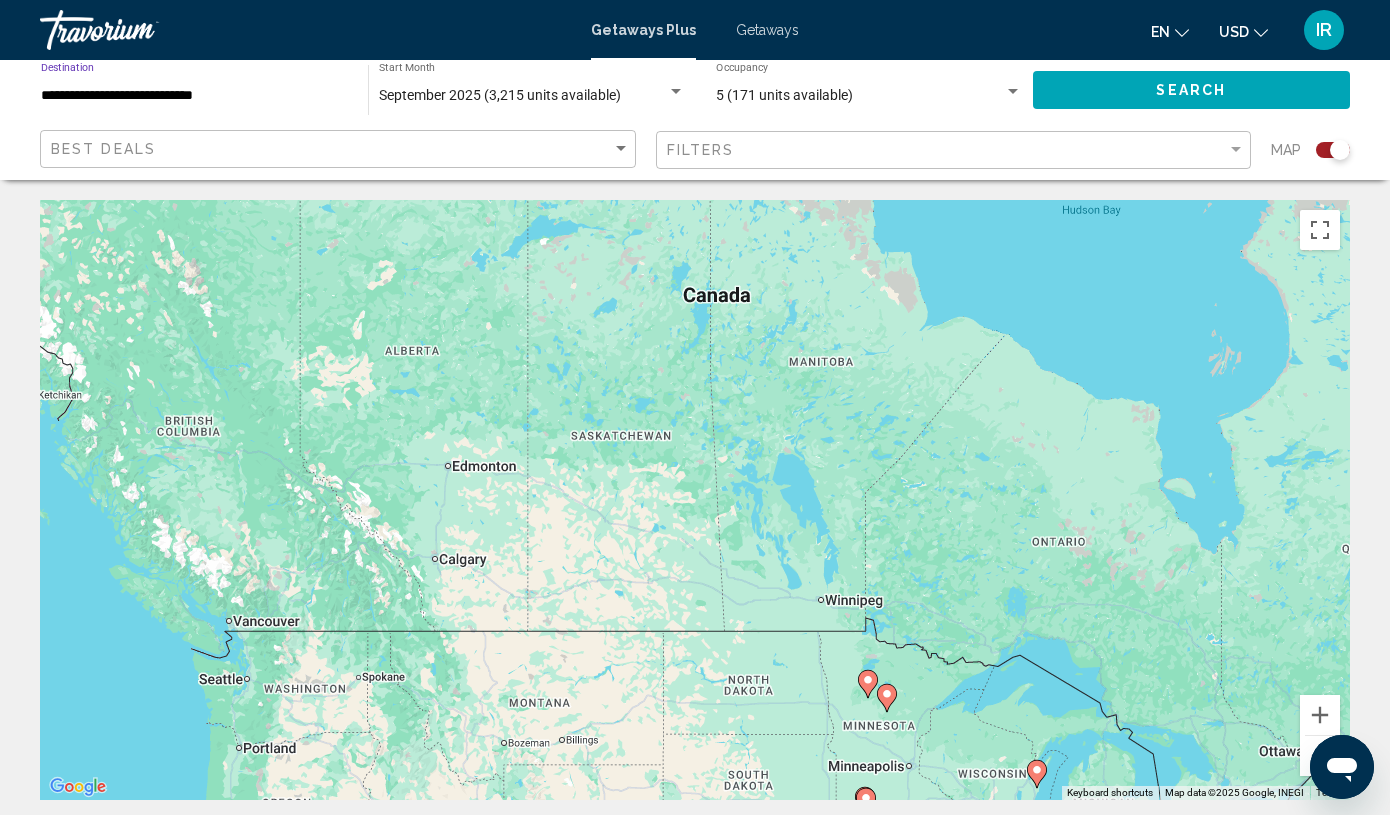 click on "Search" 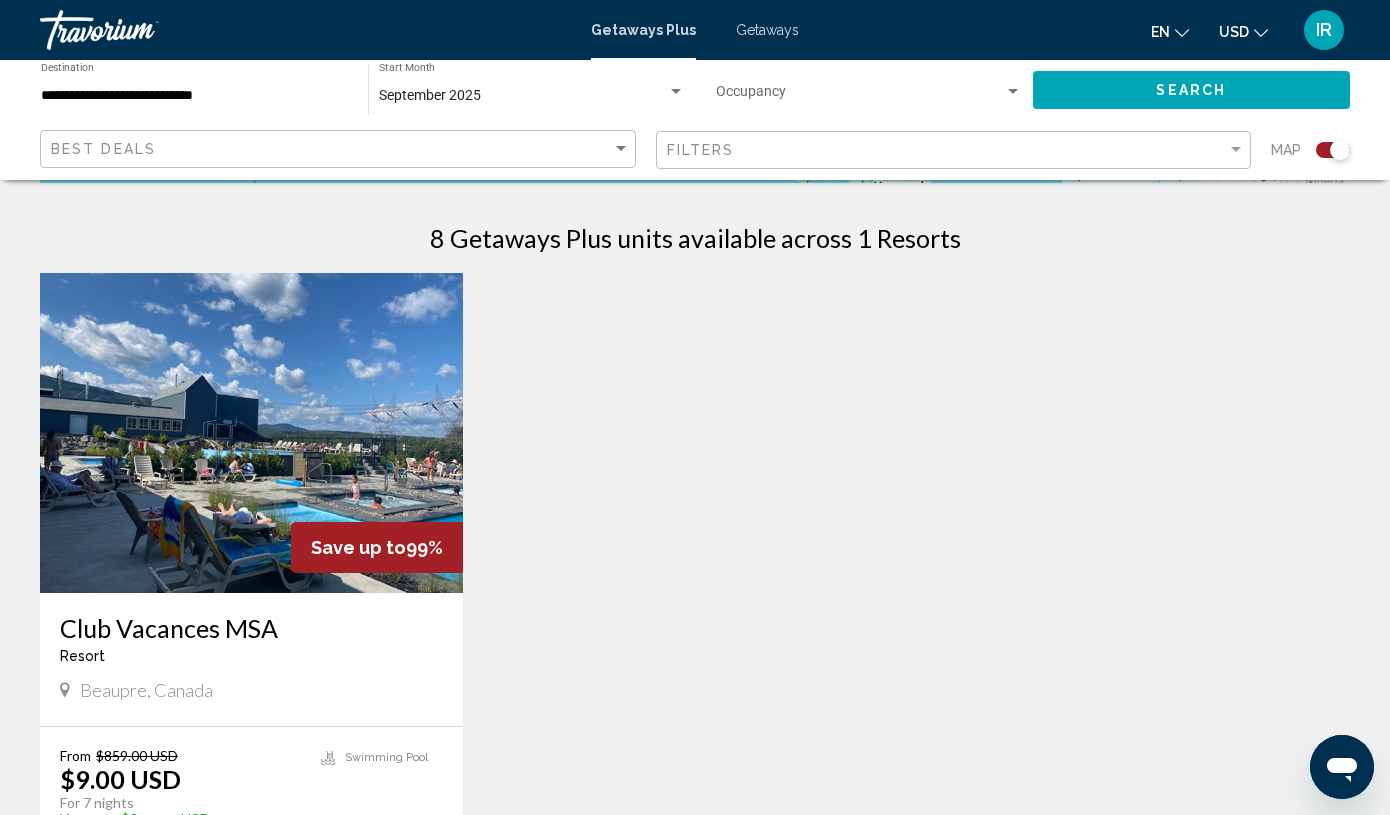 scroll, scrollTop: 601, scrollLeft: 0, axis: vertical 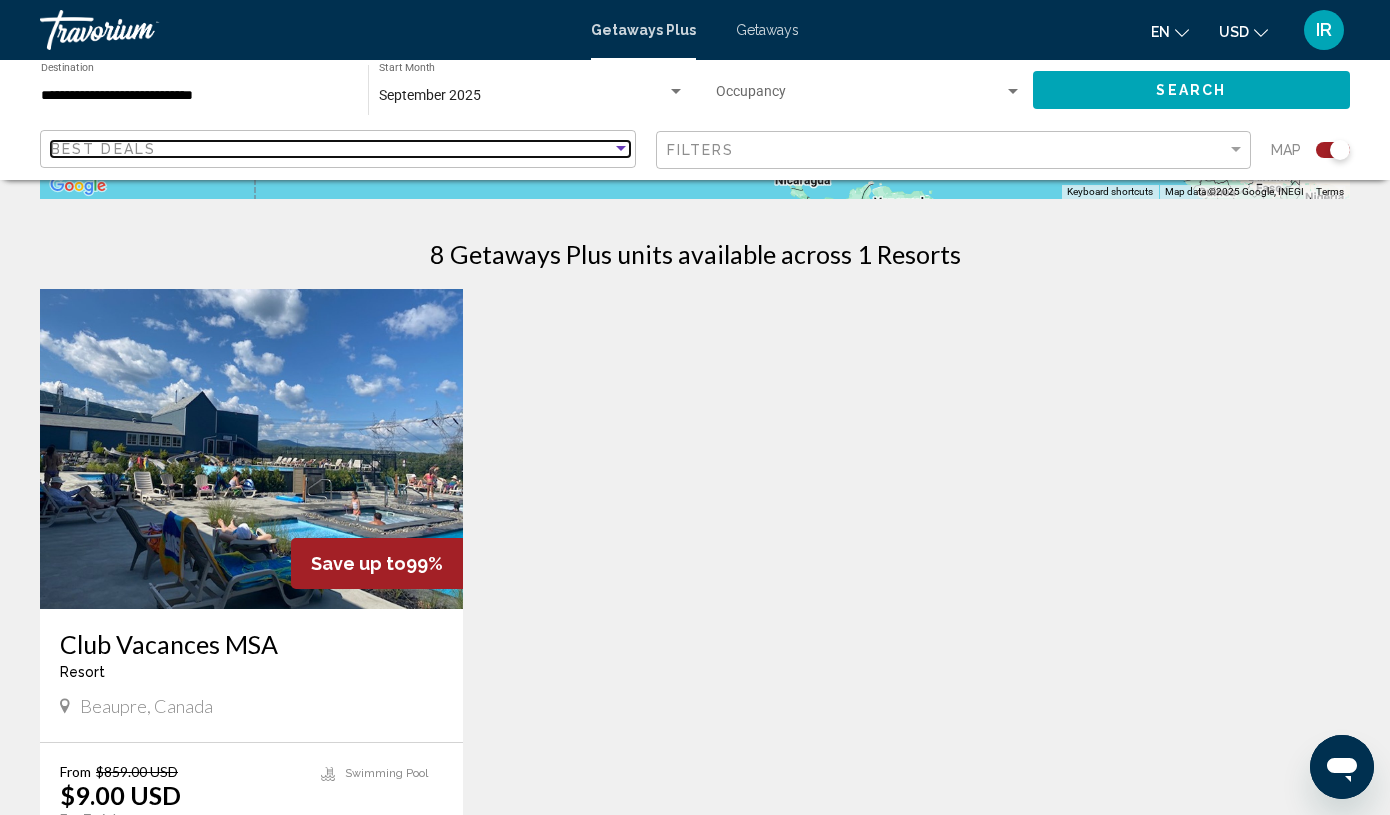 click on "Best Deals" at bounding box center [331, 149] 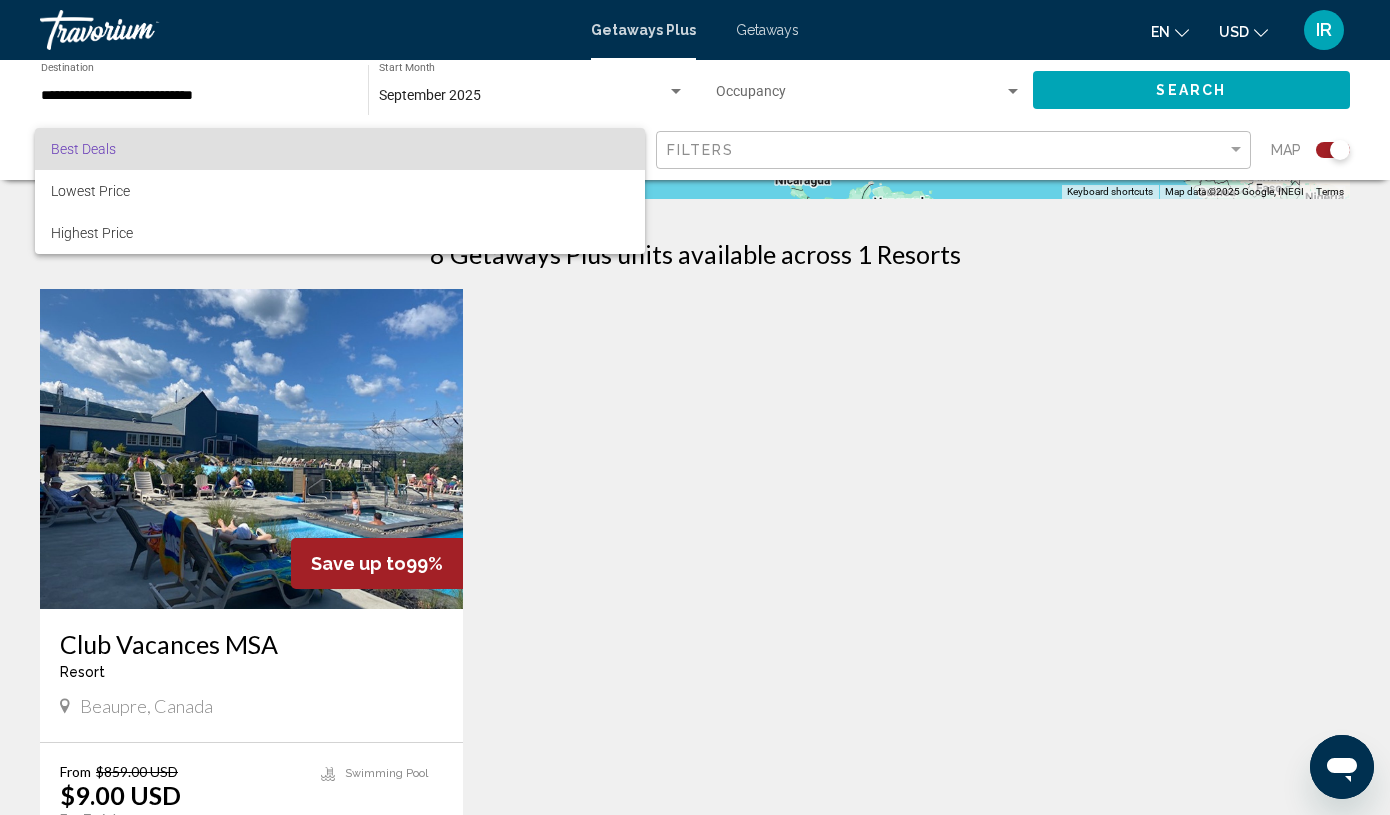 click at bounding box center [695, 407] 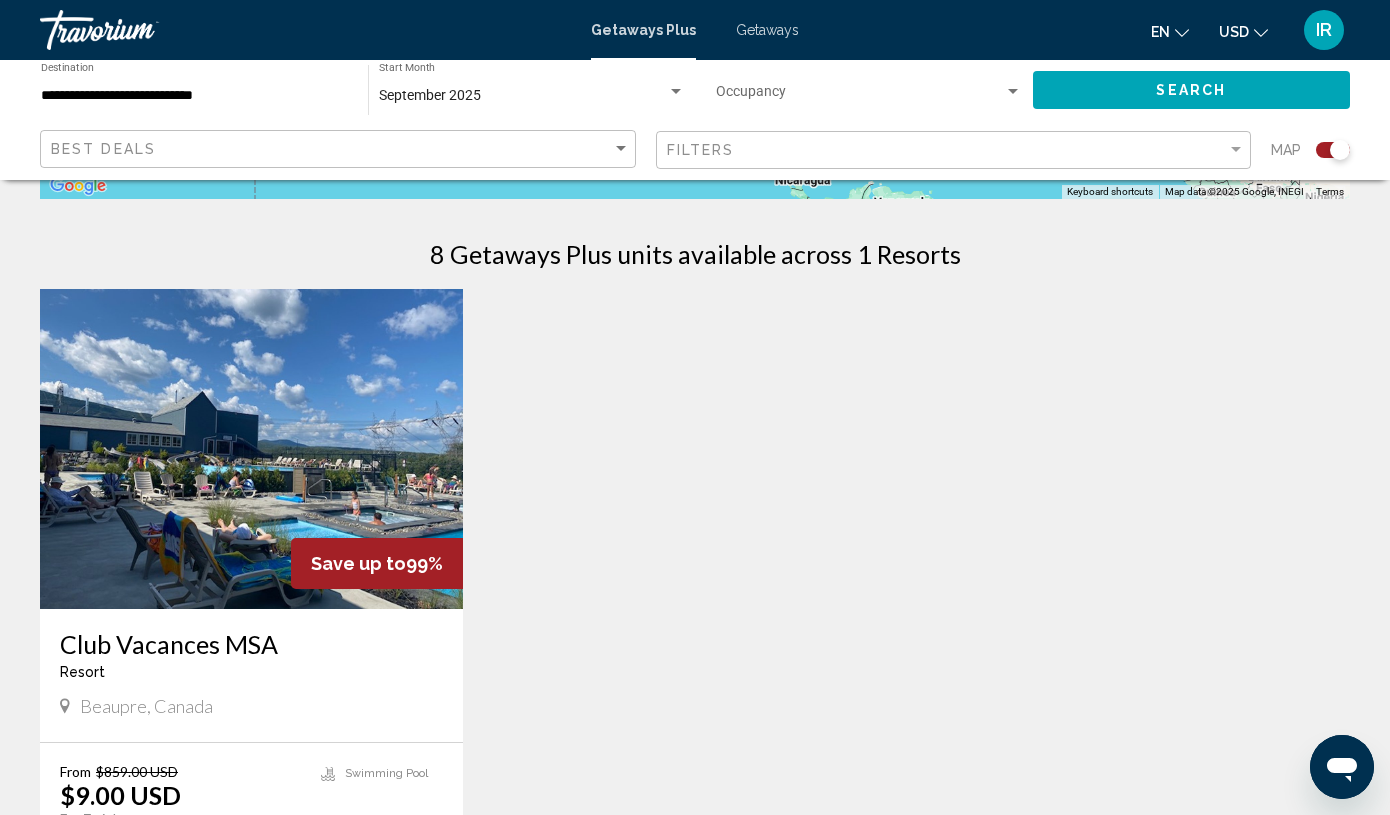 click on "**********" at bounding box center (194, 96) 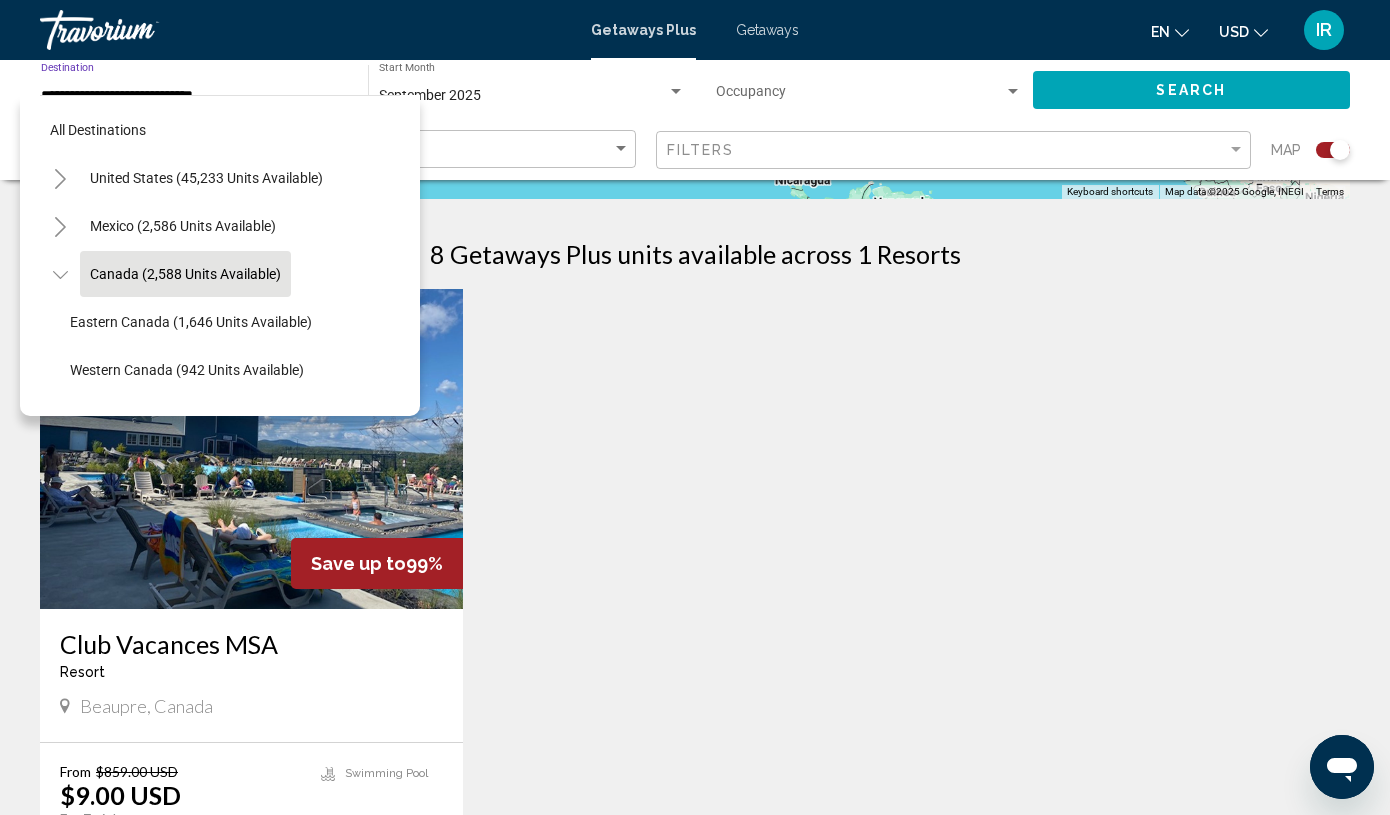 scroll, scrollTop: 23, scrollLeft: 0, axis: vertical 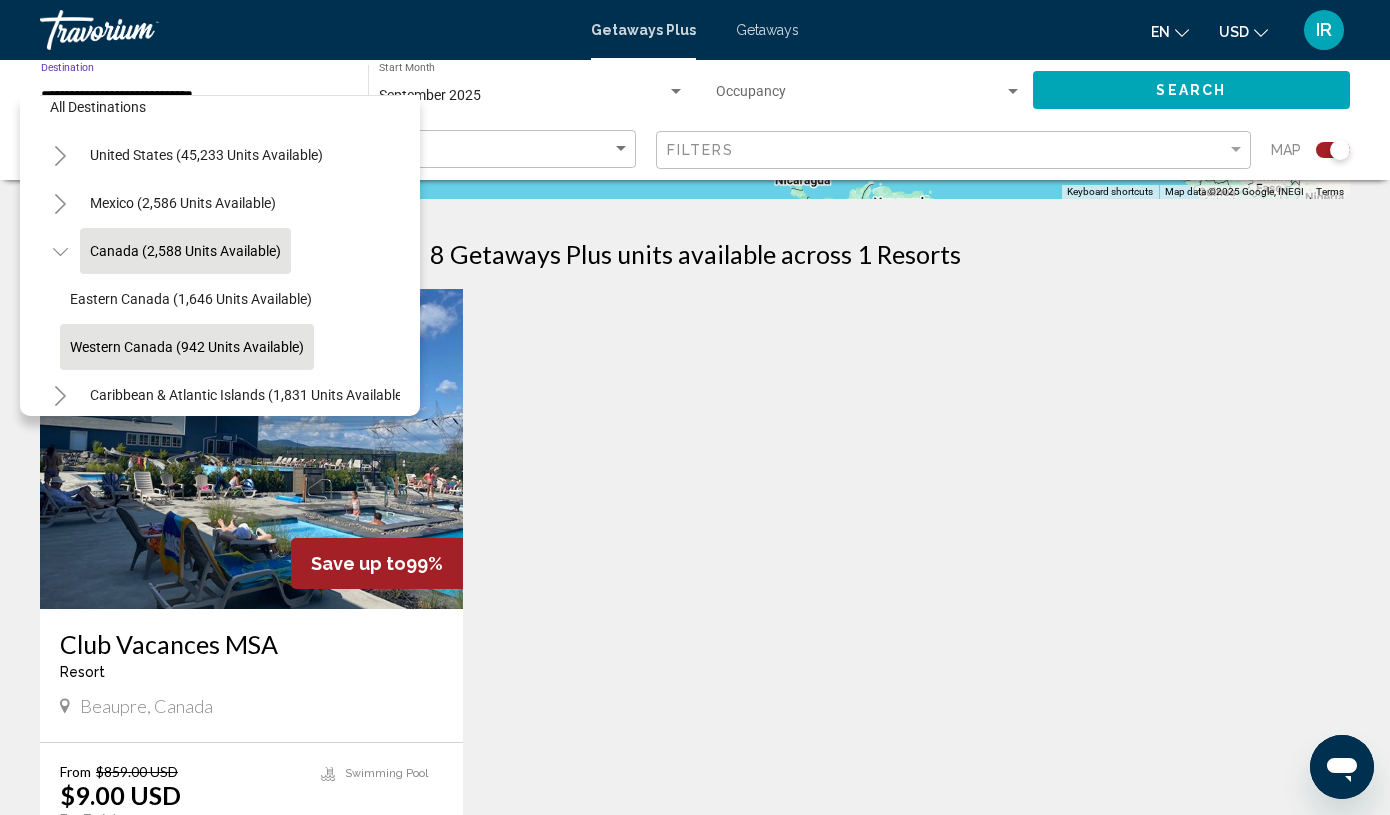 click on "Western Canada (942 units available)" 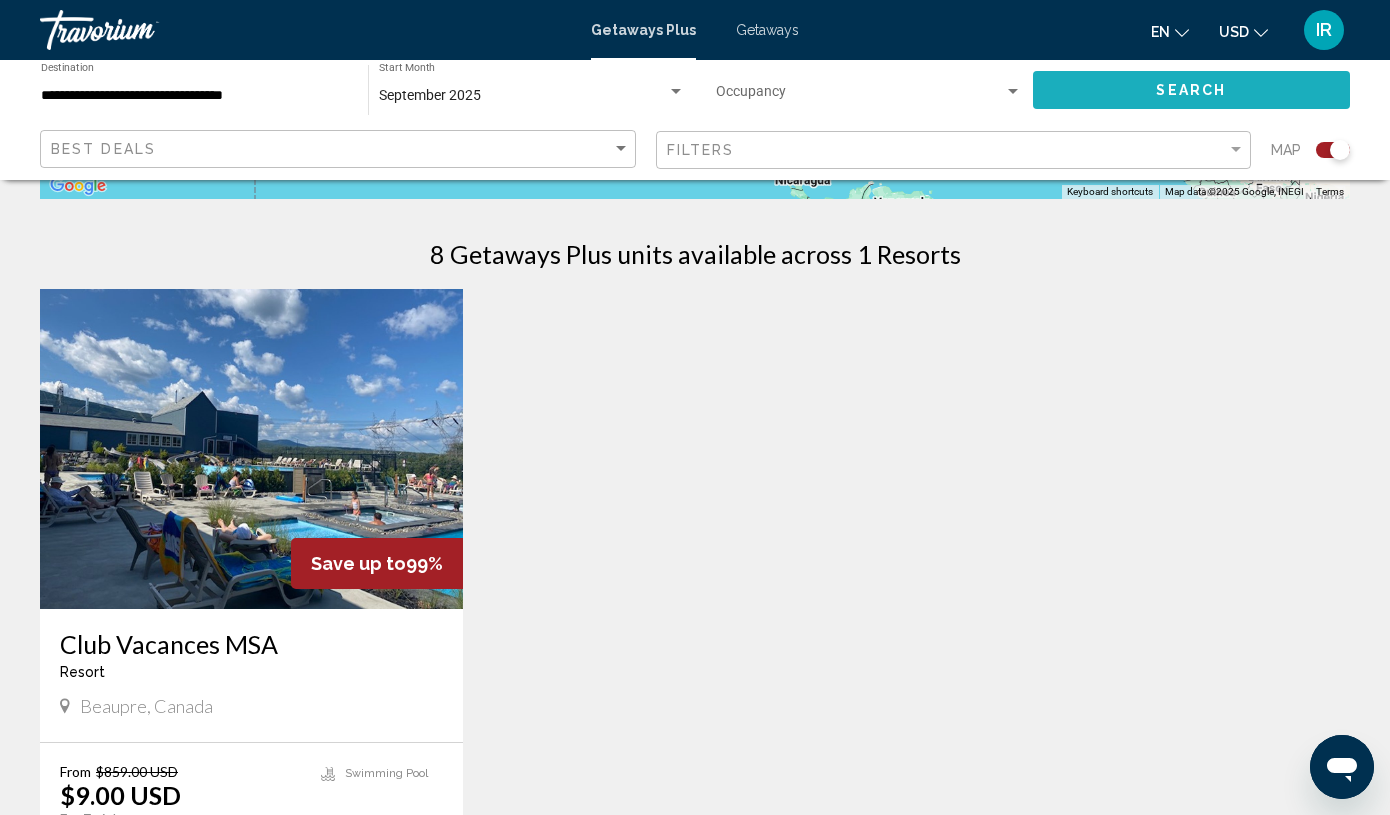 click on "Search" 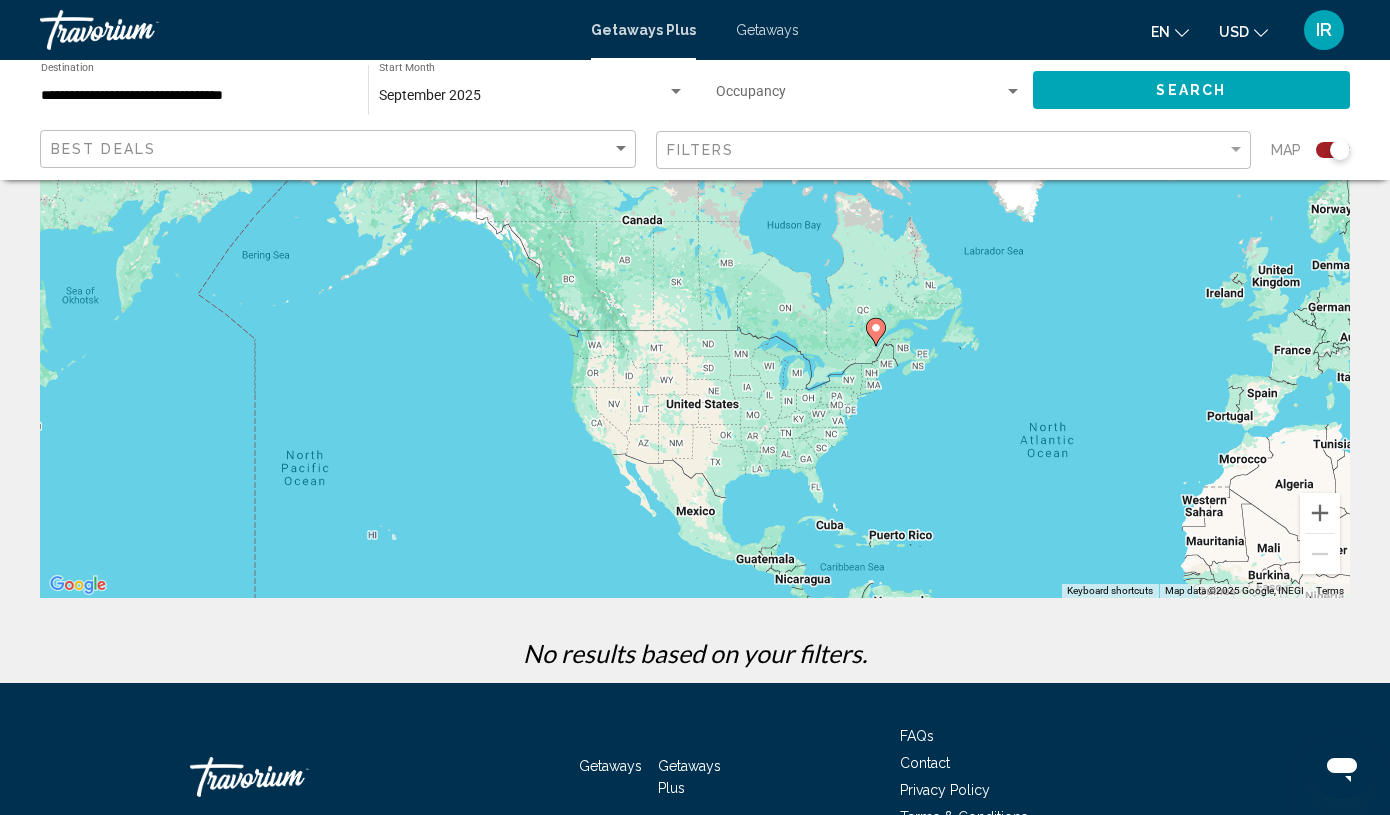 scroll, scrollTop: 0, scrollLeft: 0, axis: both 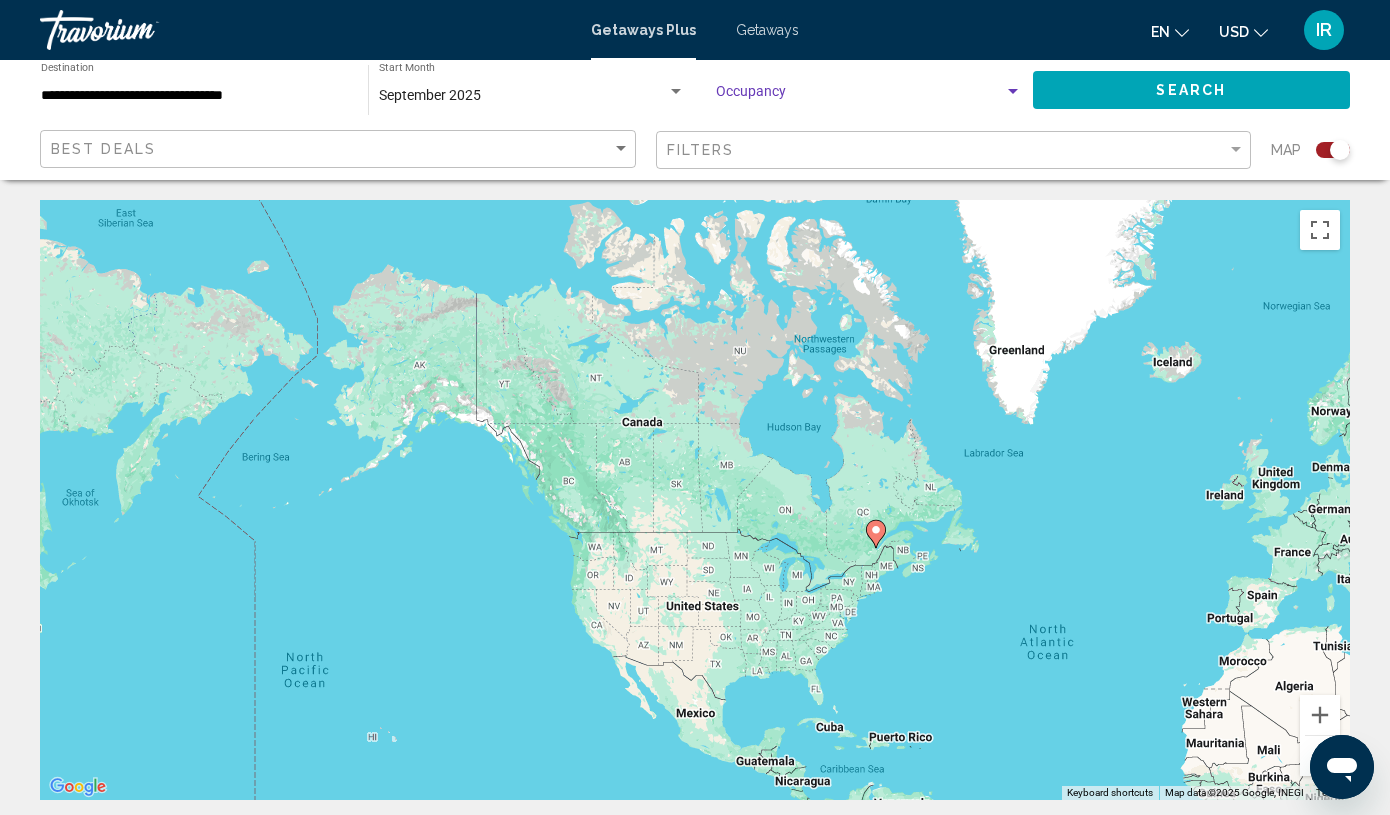 click at bounding box center [860, 96] 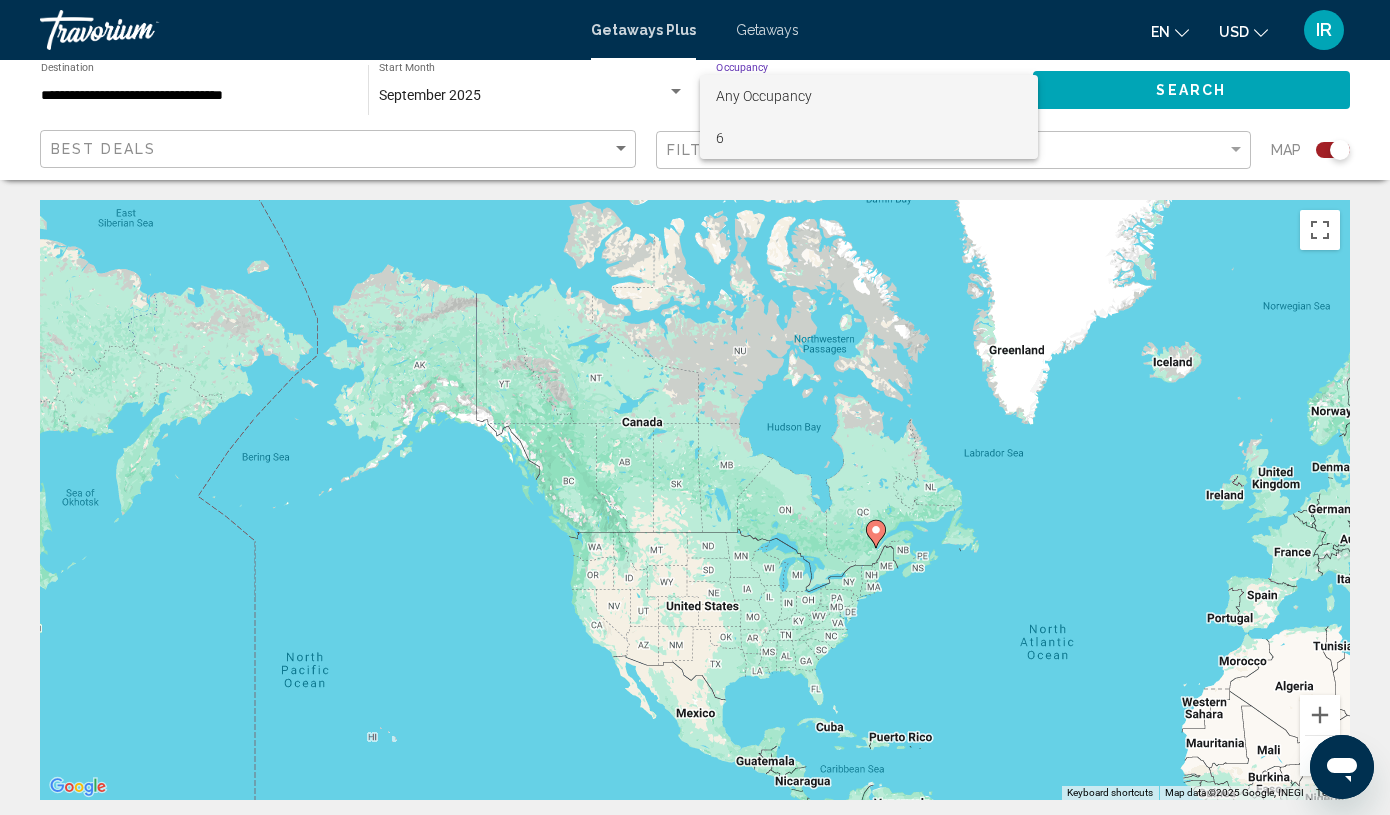 click on "6" at bounding box center (869, 138) 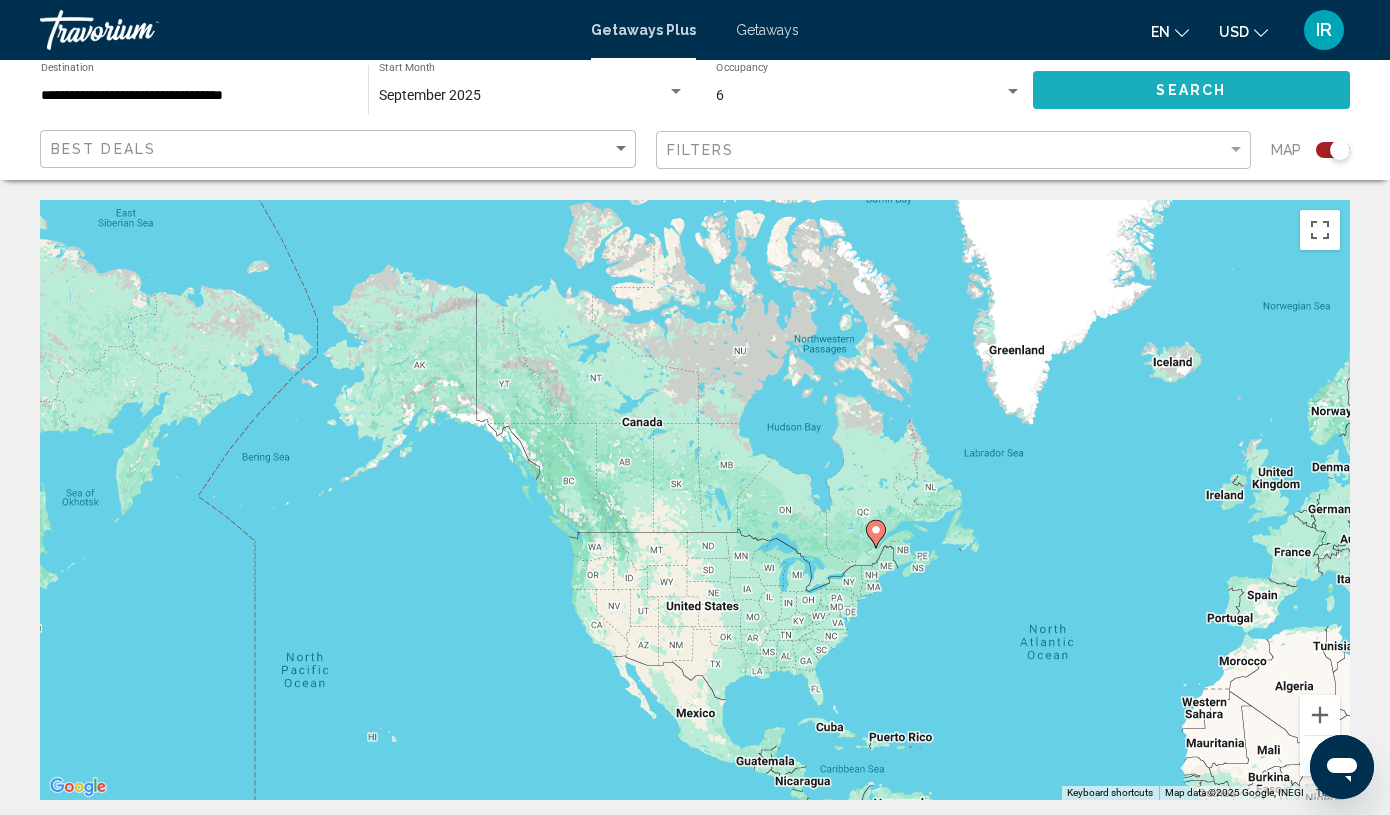 click on "Search" 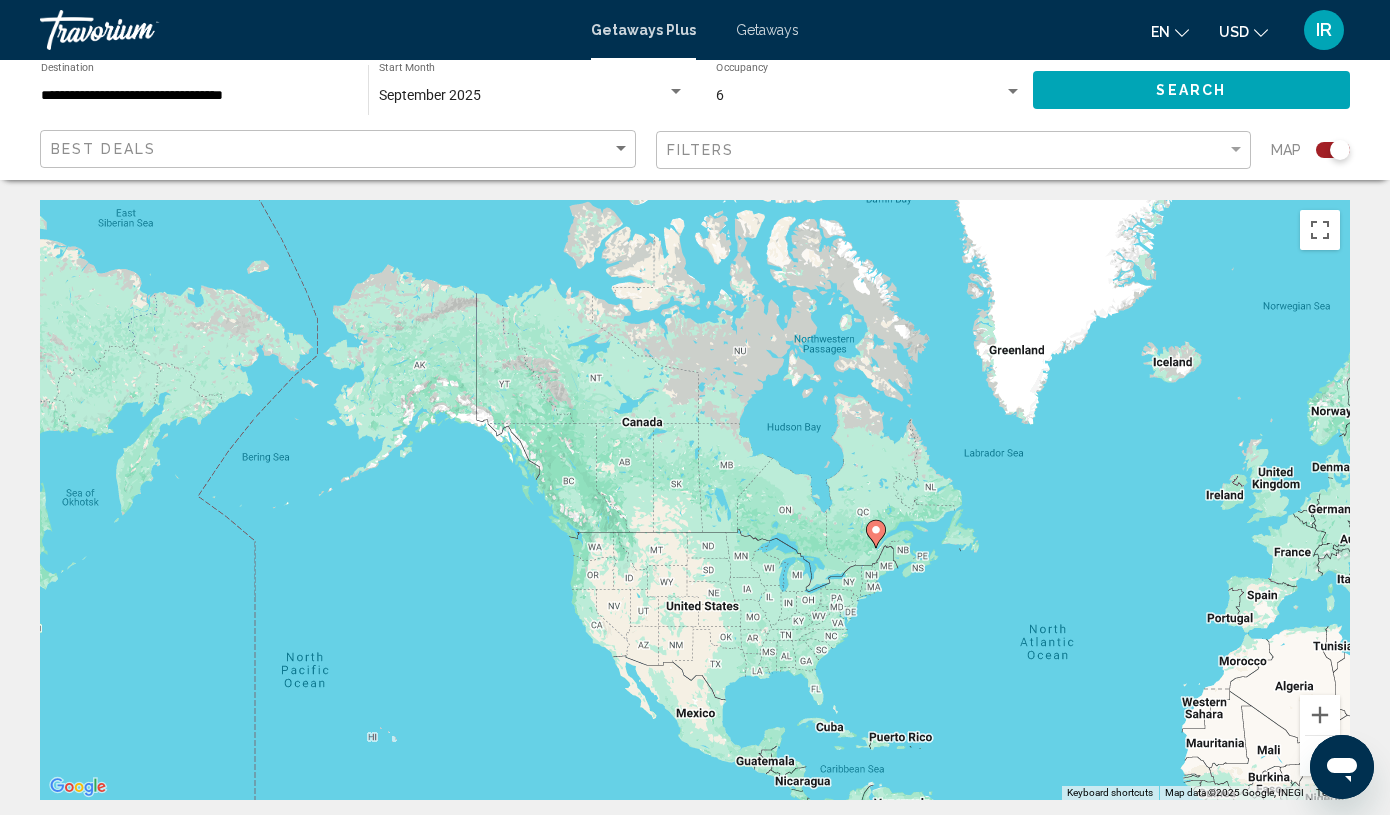 click on "**********" at bounding box center [194, 96] 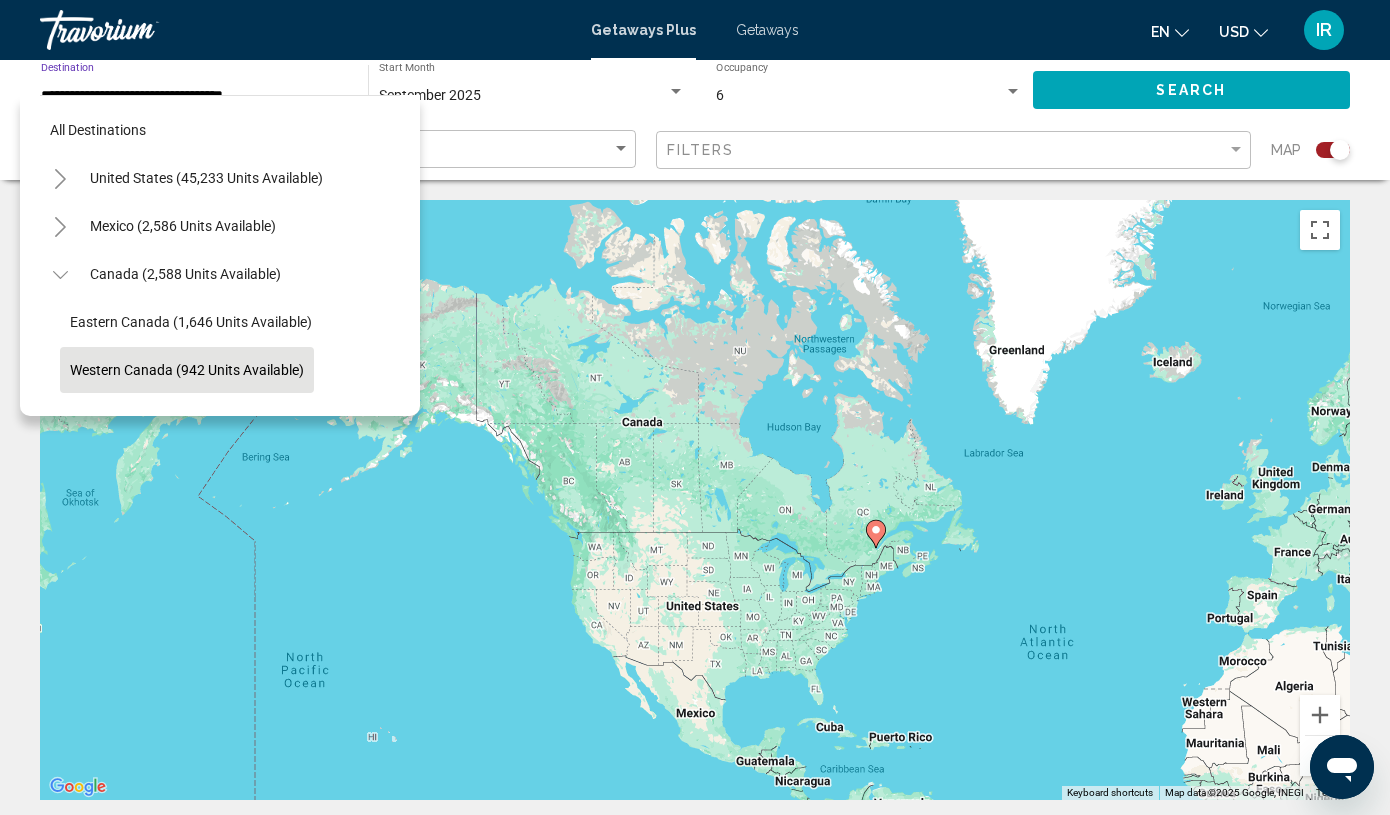 scroll, scrollTop: 119, scrollLeft: 0, axis: vertical 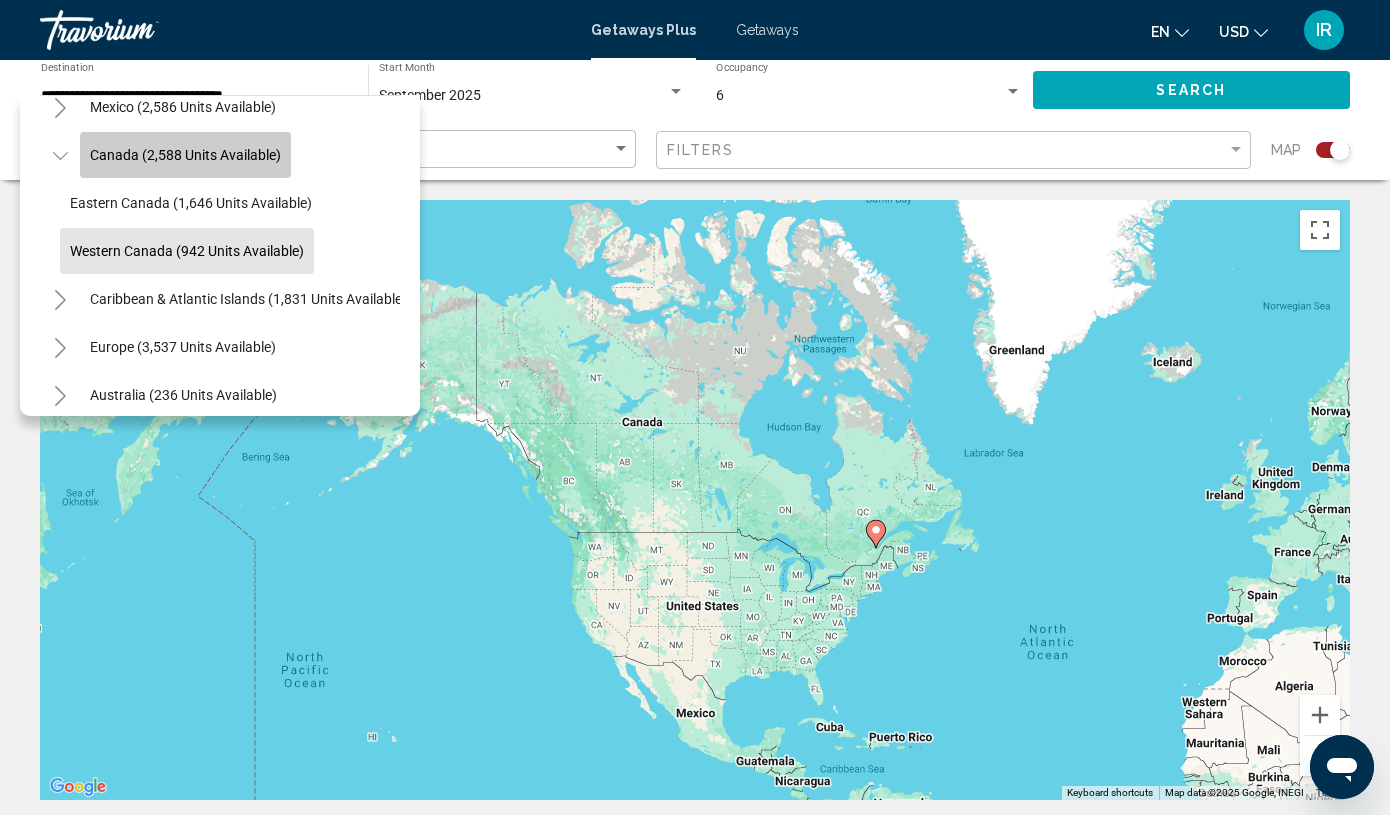 click on "Canada (2,588 units available)" 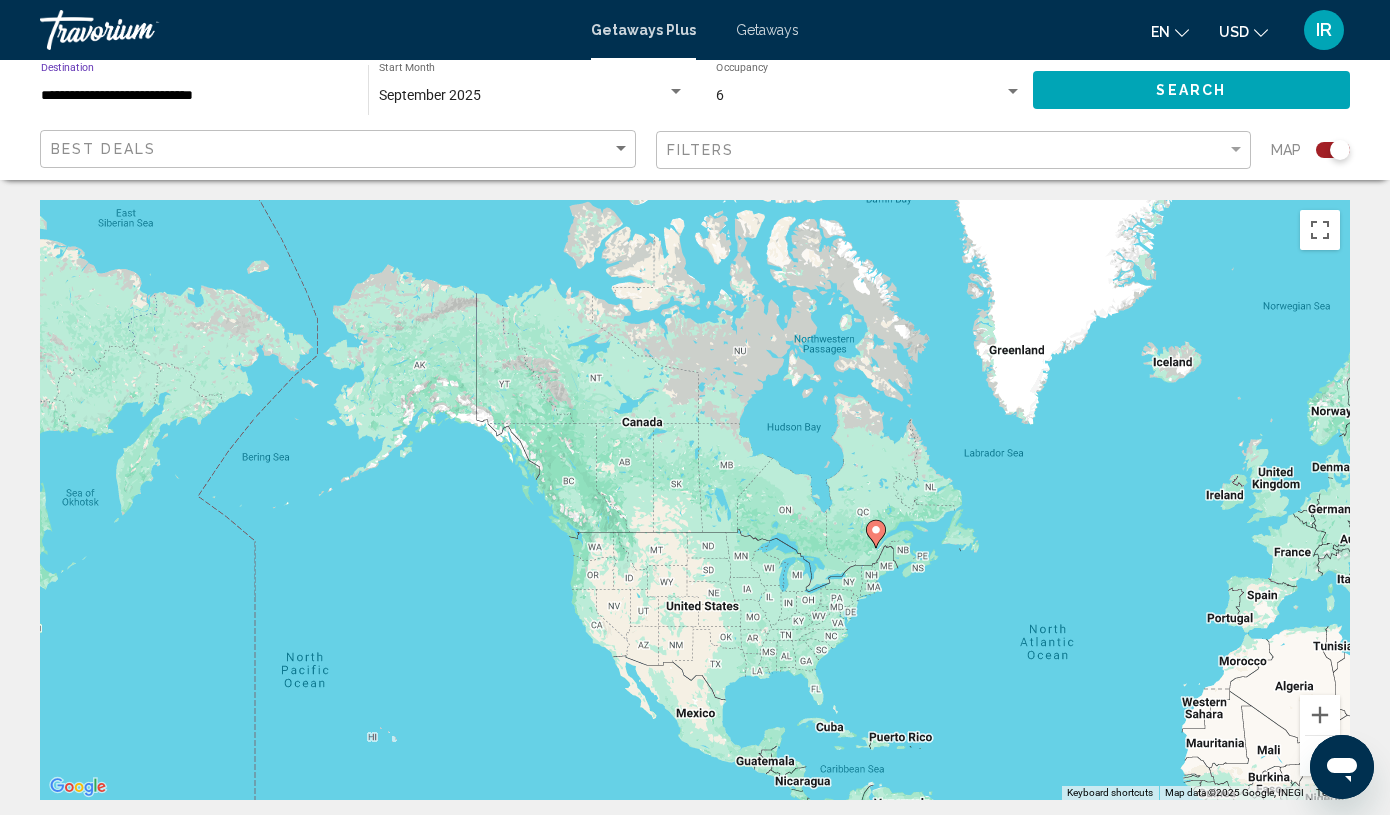 click on "Search" 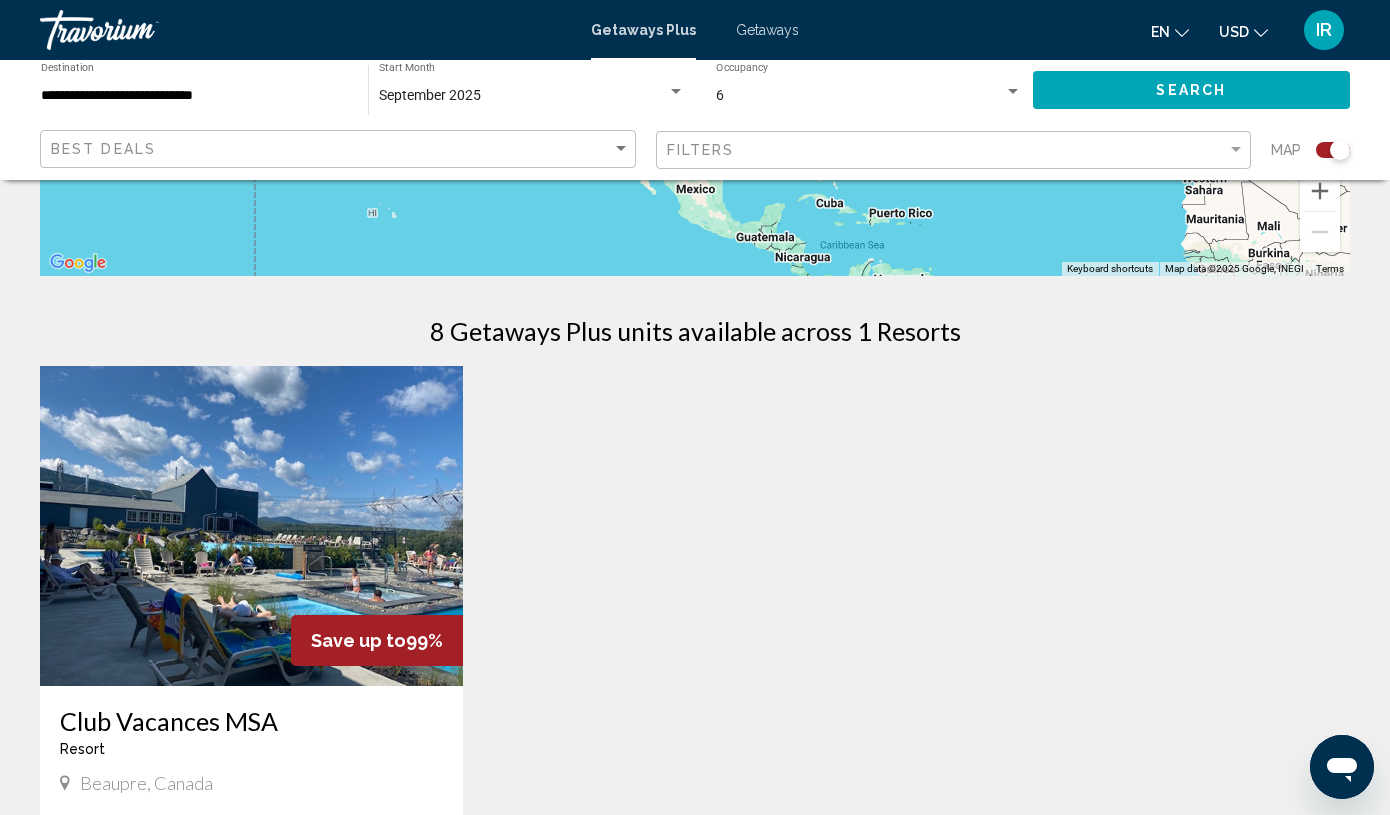 scroll, scrollTop: 574, scrollLeft: 0, axis: vertical 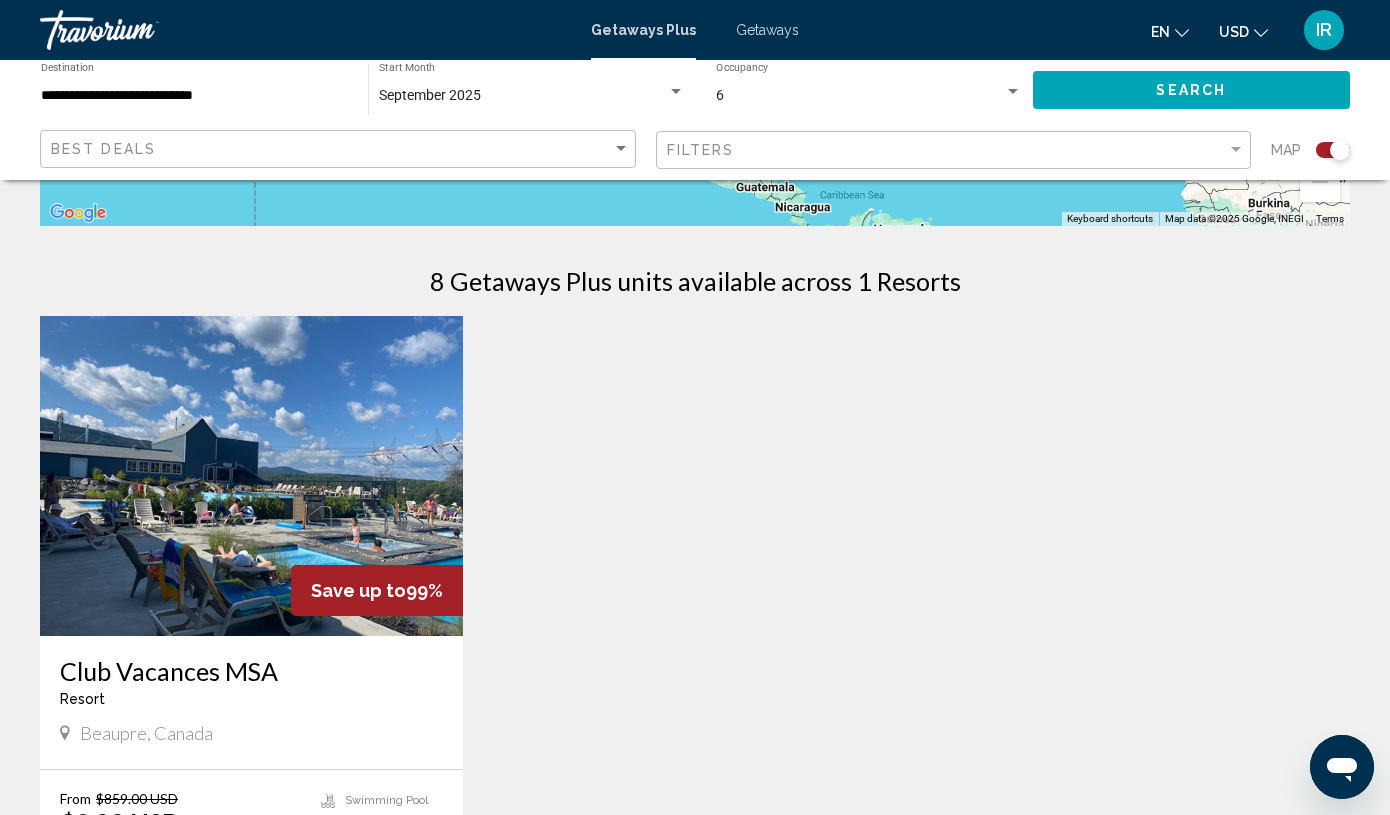 click at bounding box center (251, 476) 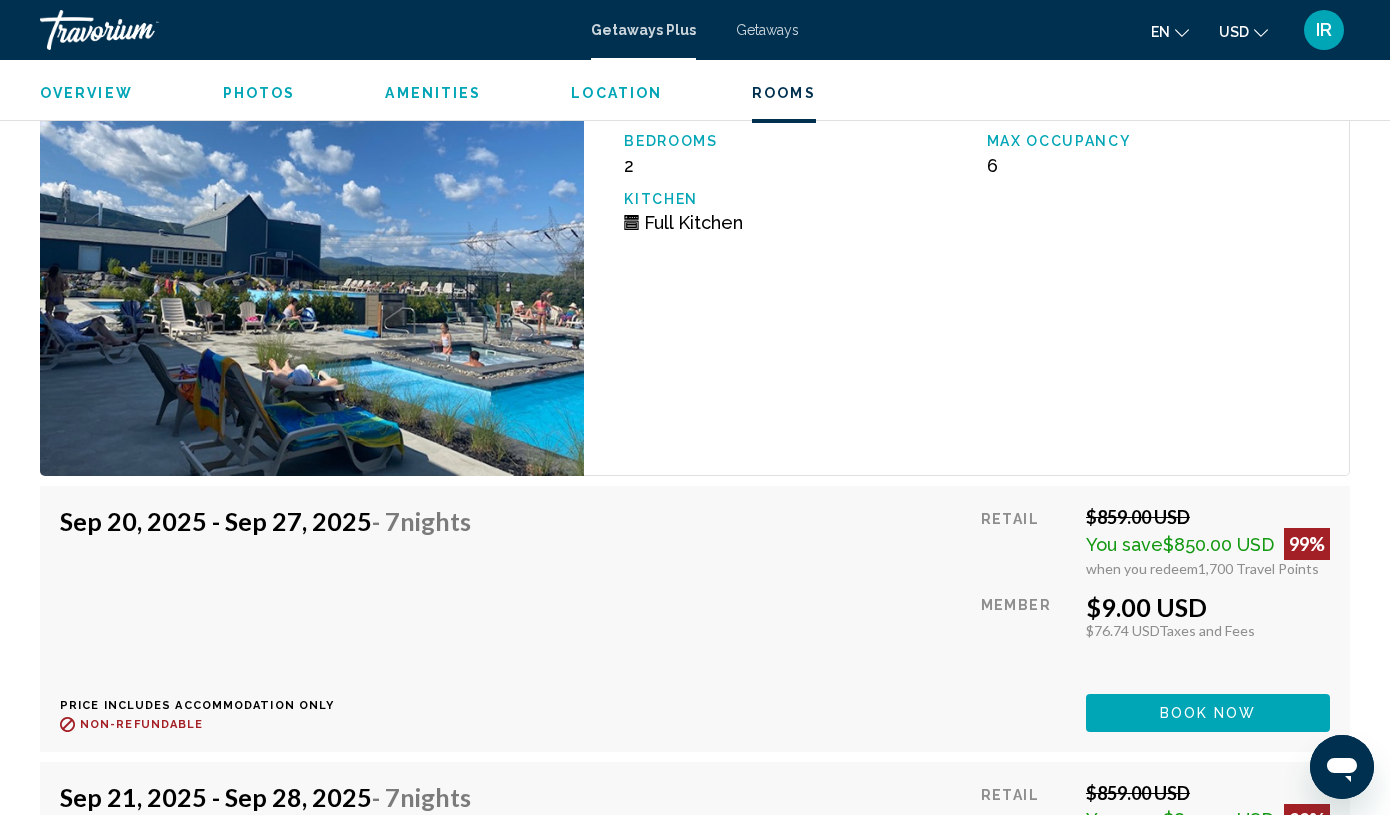scroll, scrollTop: 4114, scrollLeft: 0, axis: vertical 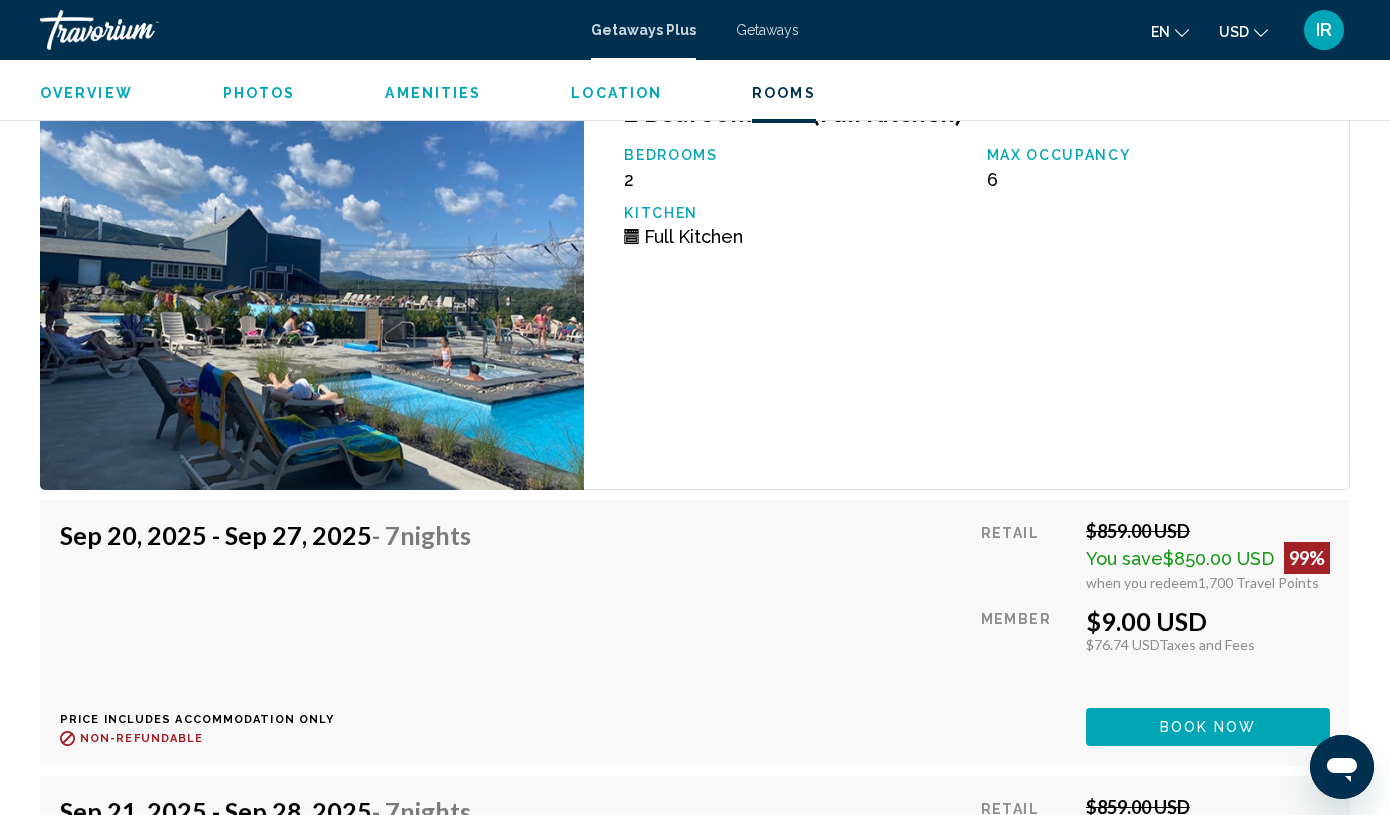 click at bounding box center [312, 283] 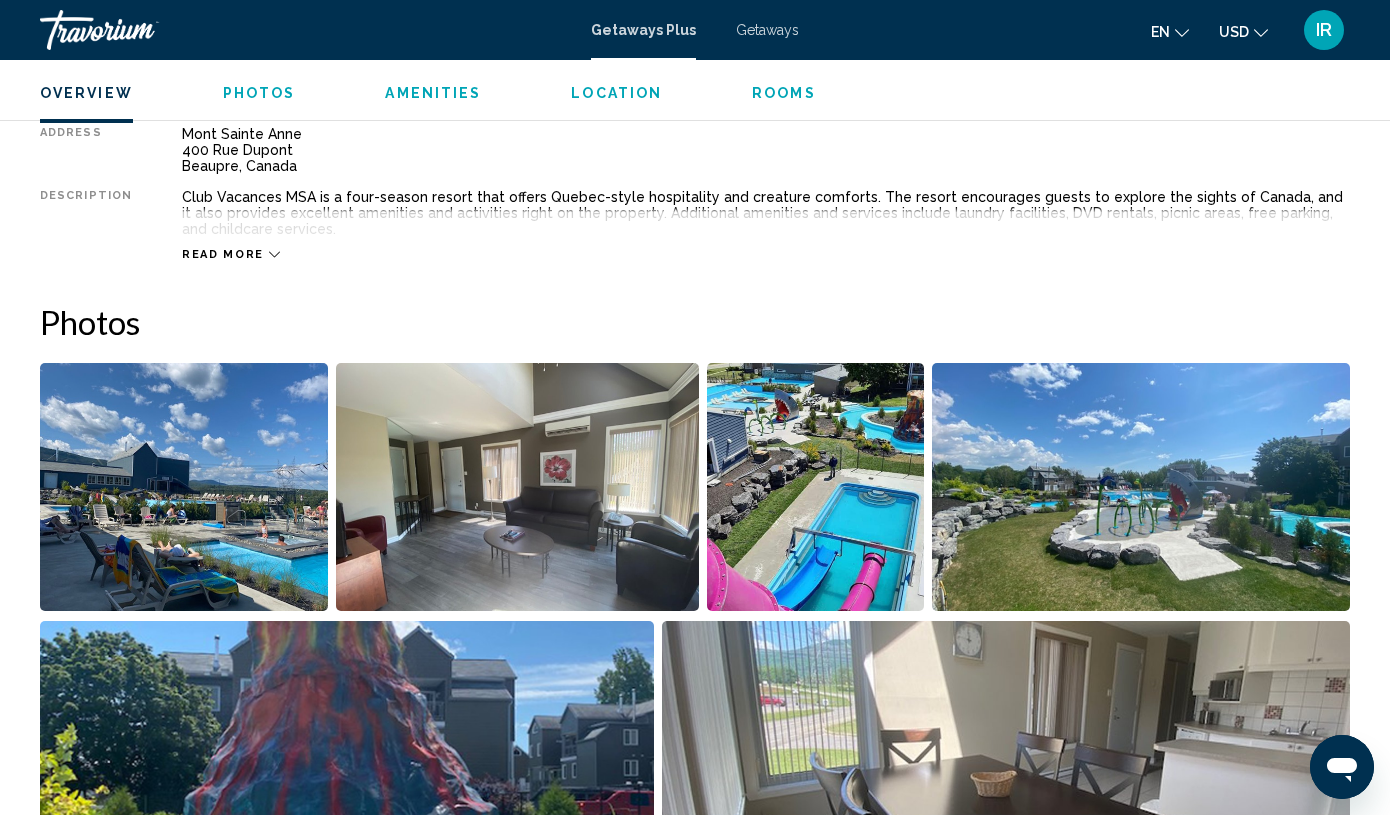 scroll, scrollTop: 1075, scrollLeft: 0, axis: vertical 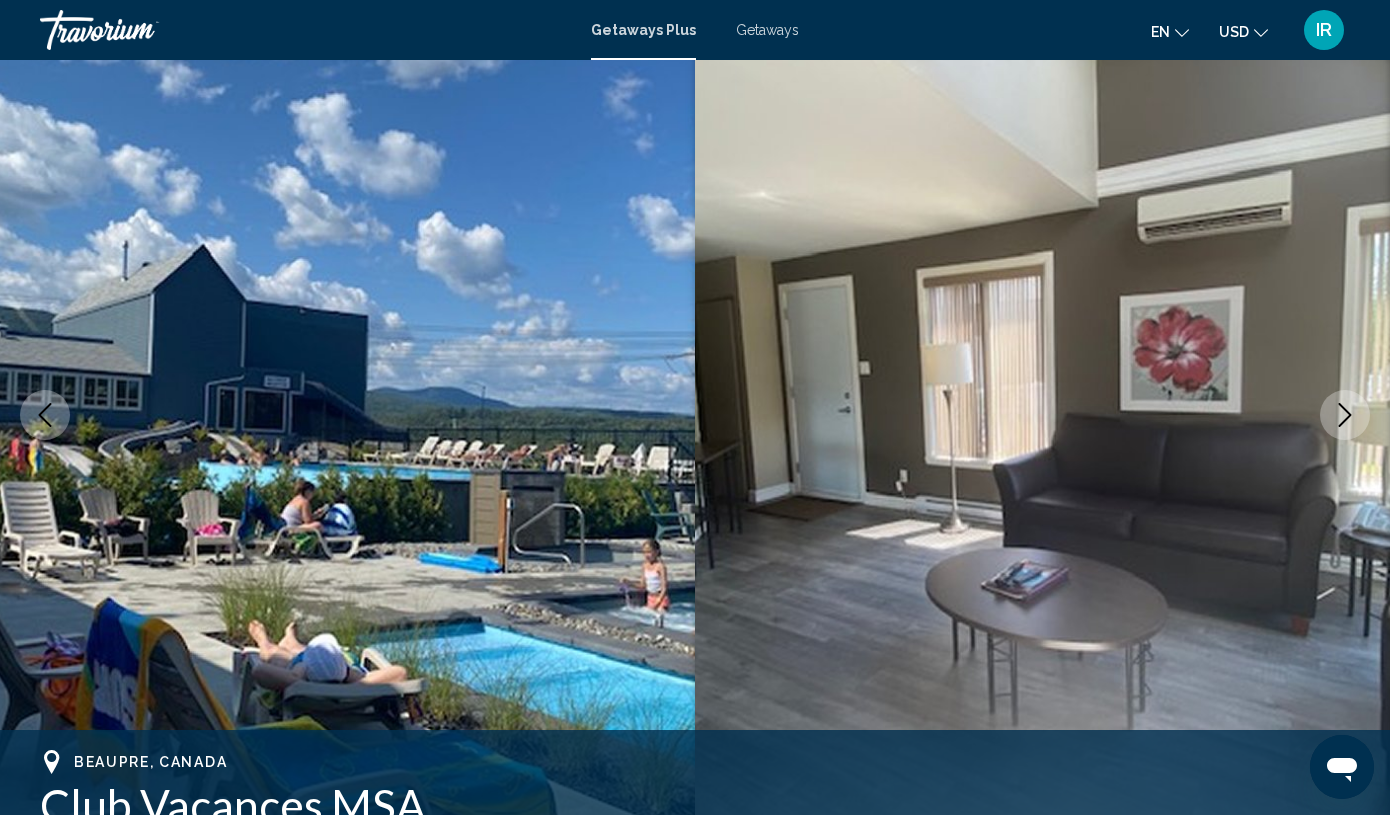 click at bounding box center (140, 30) 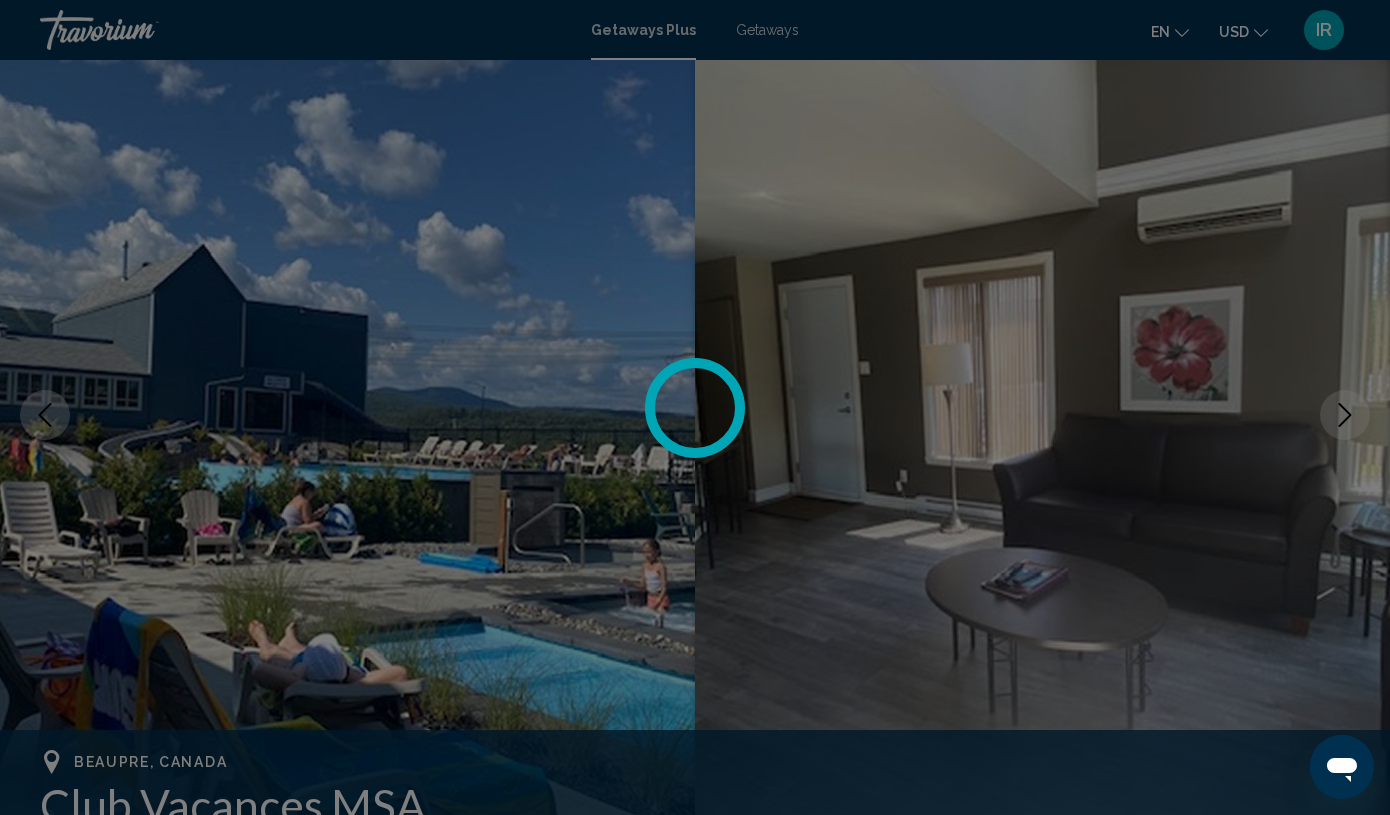 scroll, scrollTop: 0, scrollLeft: 0, axis: both 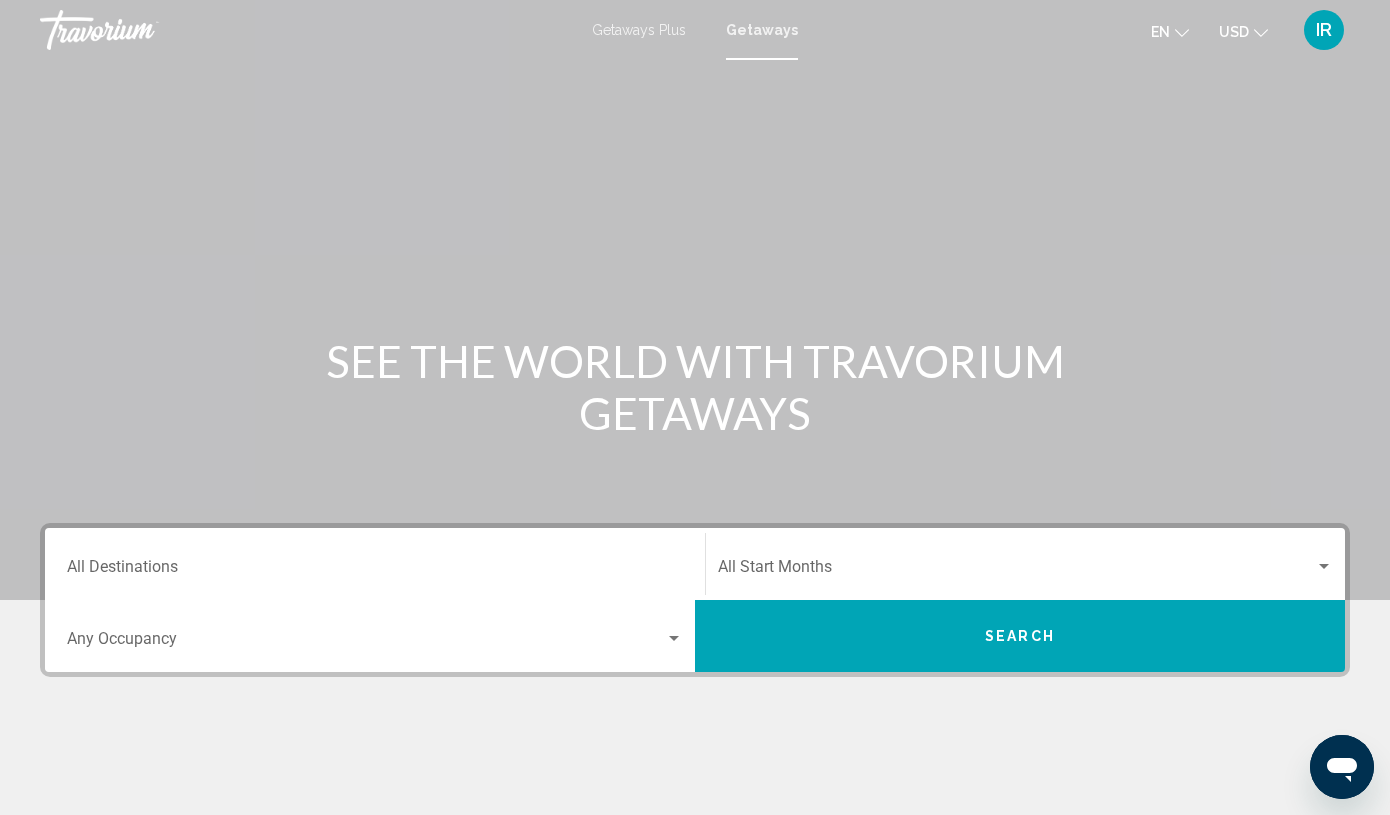 click on "Destination All Destinations" at bounding box center (375, 564) 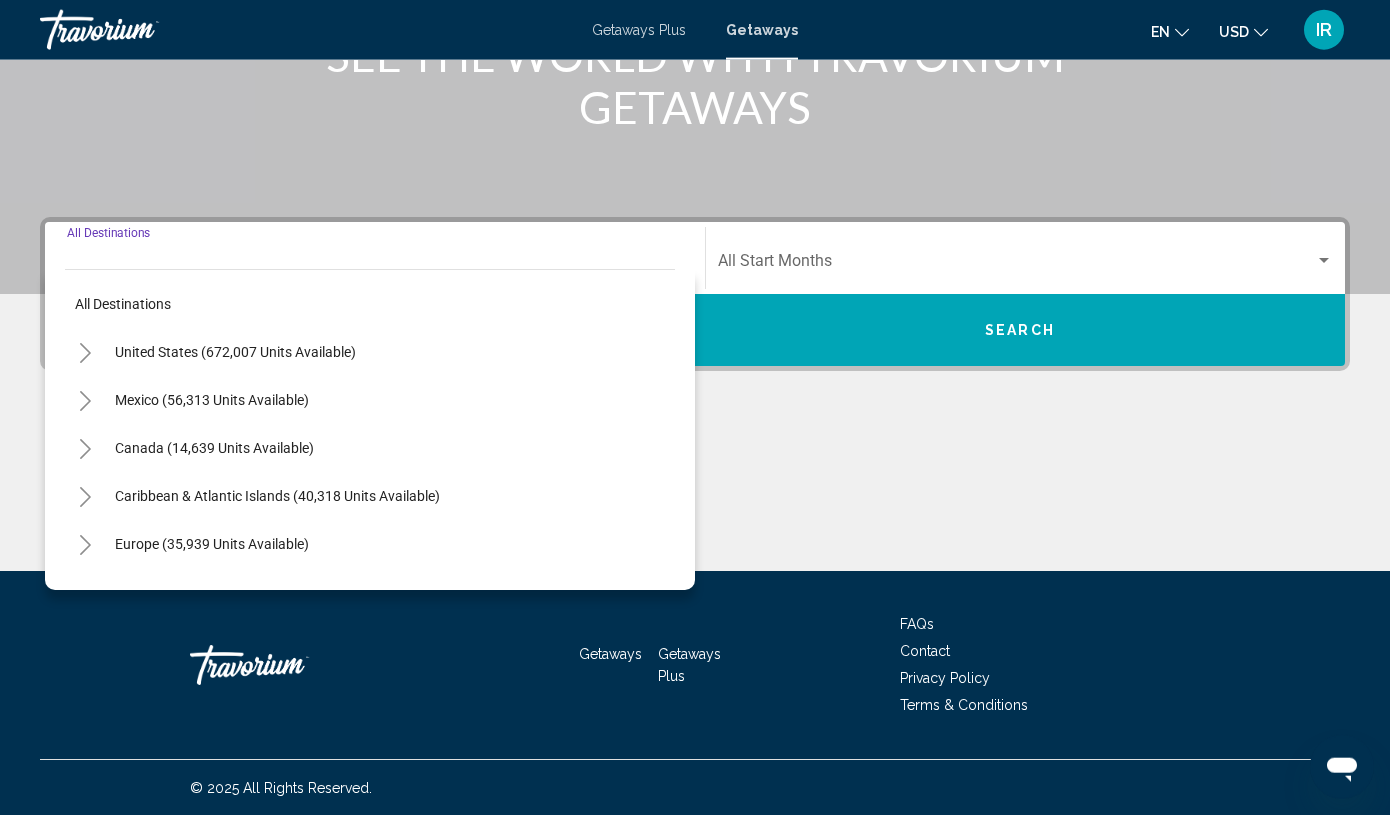 scroll, scrollTop: 307, scrollLeft: 0, axis: vertical 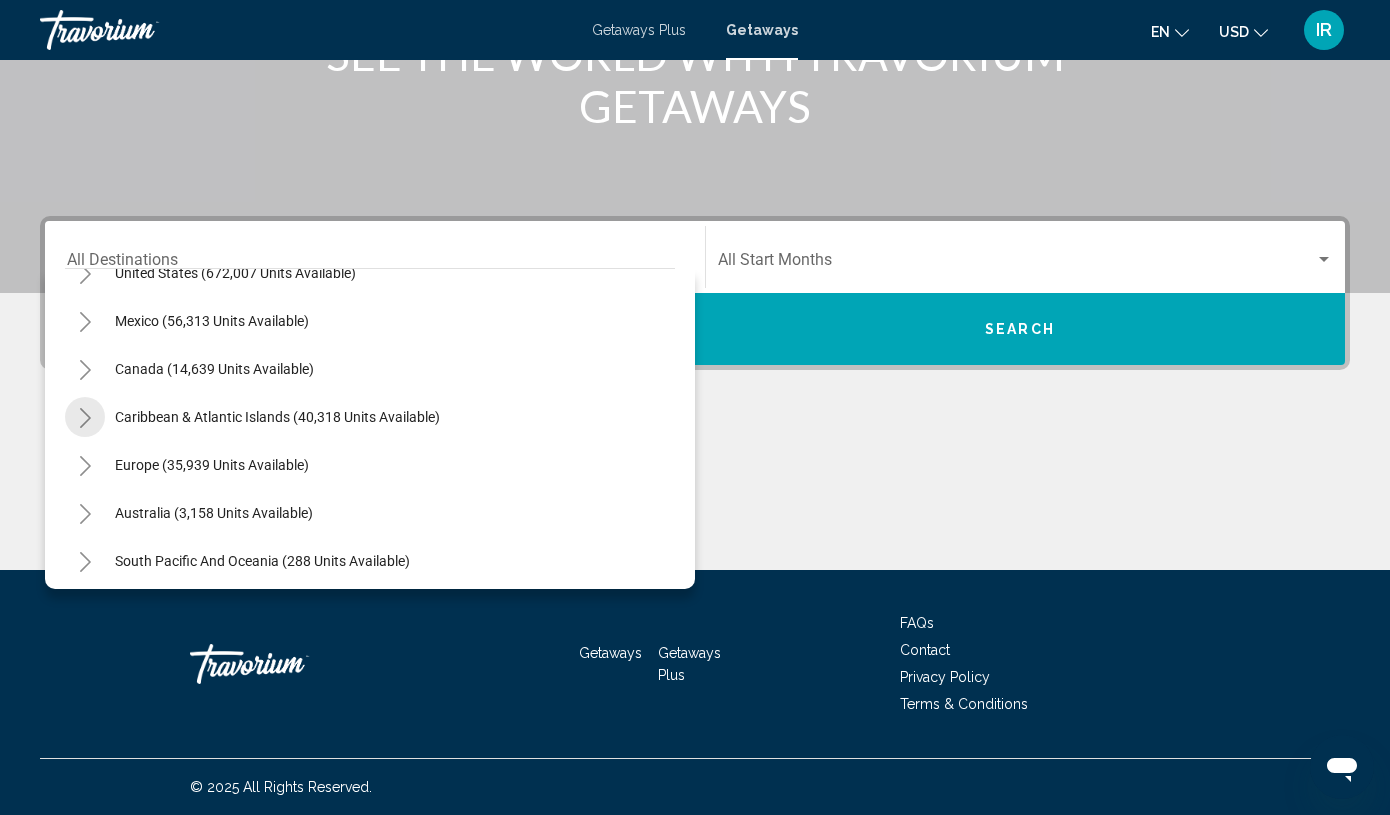 click 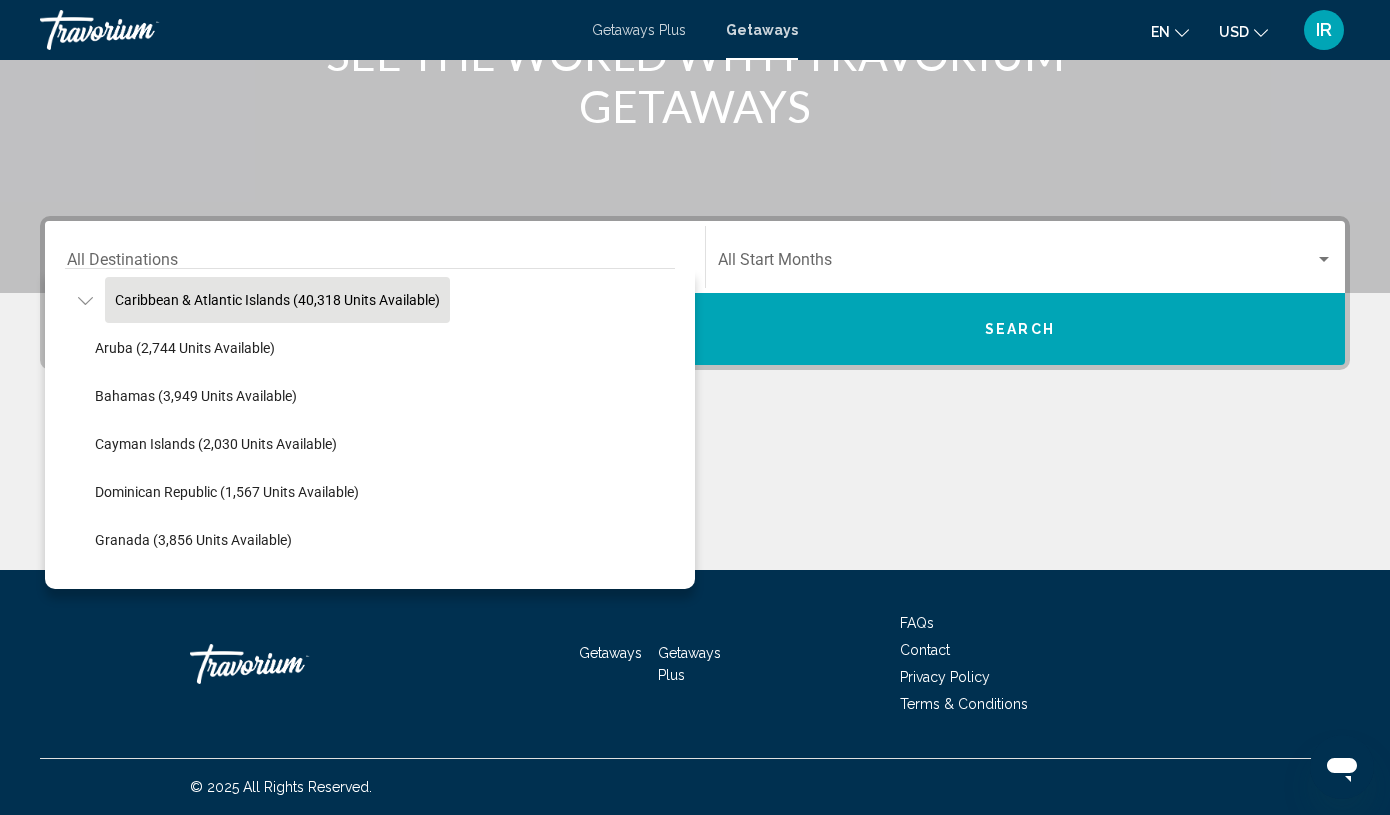 scroll, scrollTop: 197, scrollLeft: 0, axis: vertical 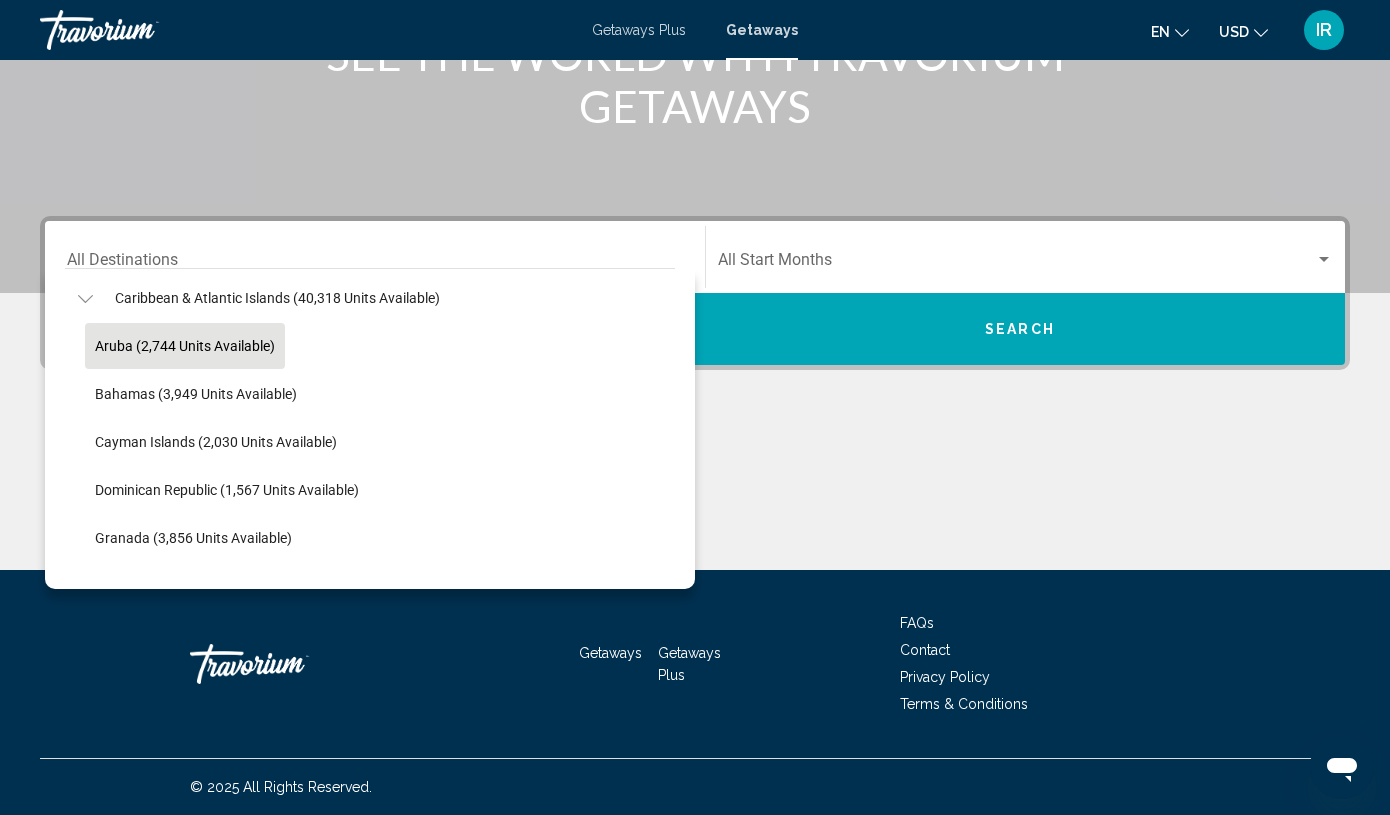 click on "Aruba (2,744 units available)" 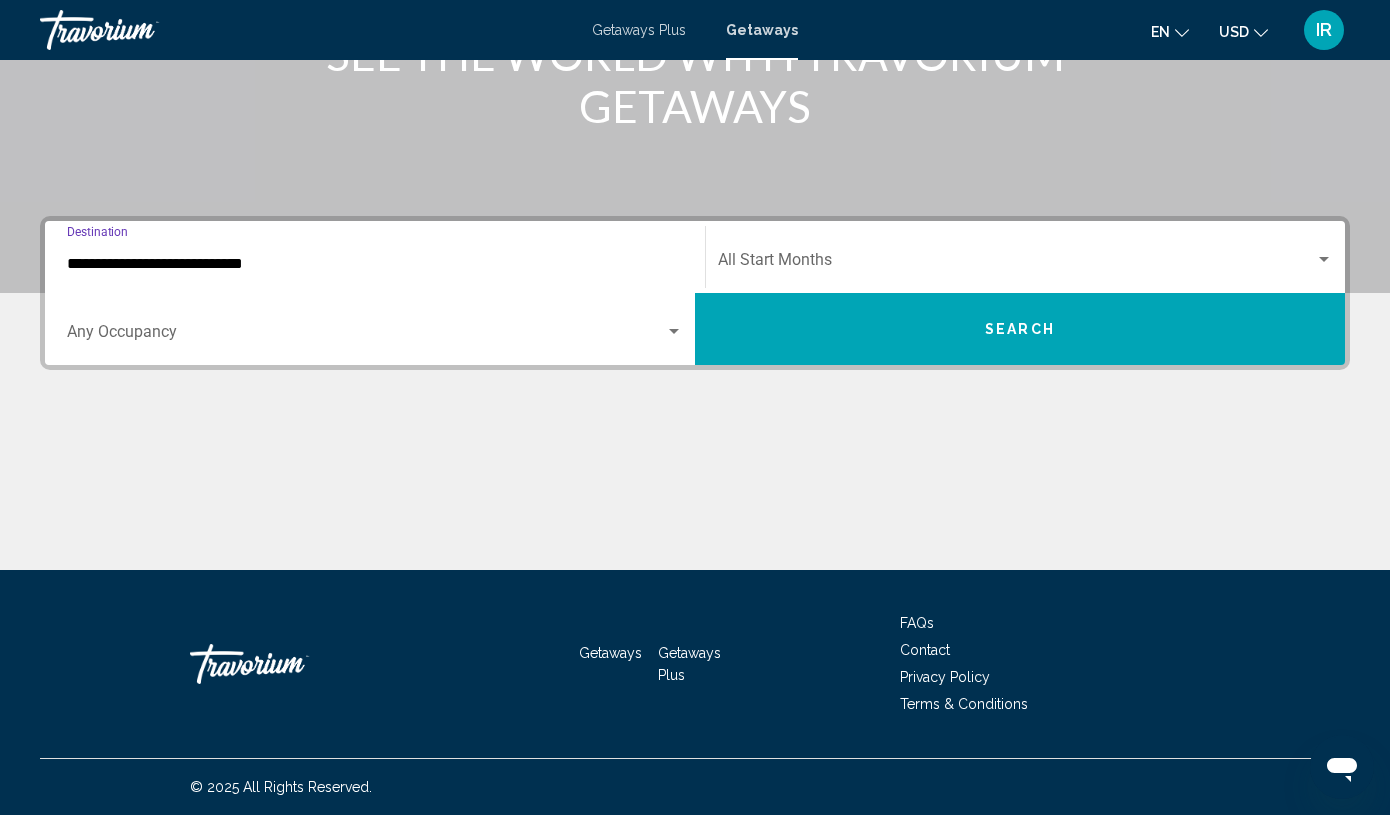 click on "Start Month All Start Months" 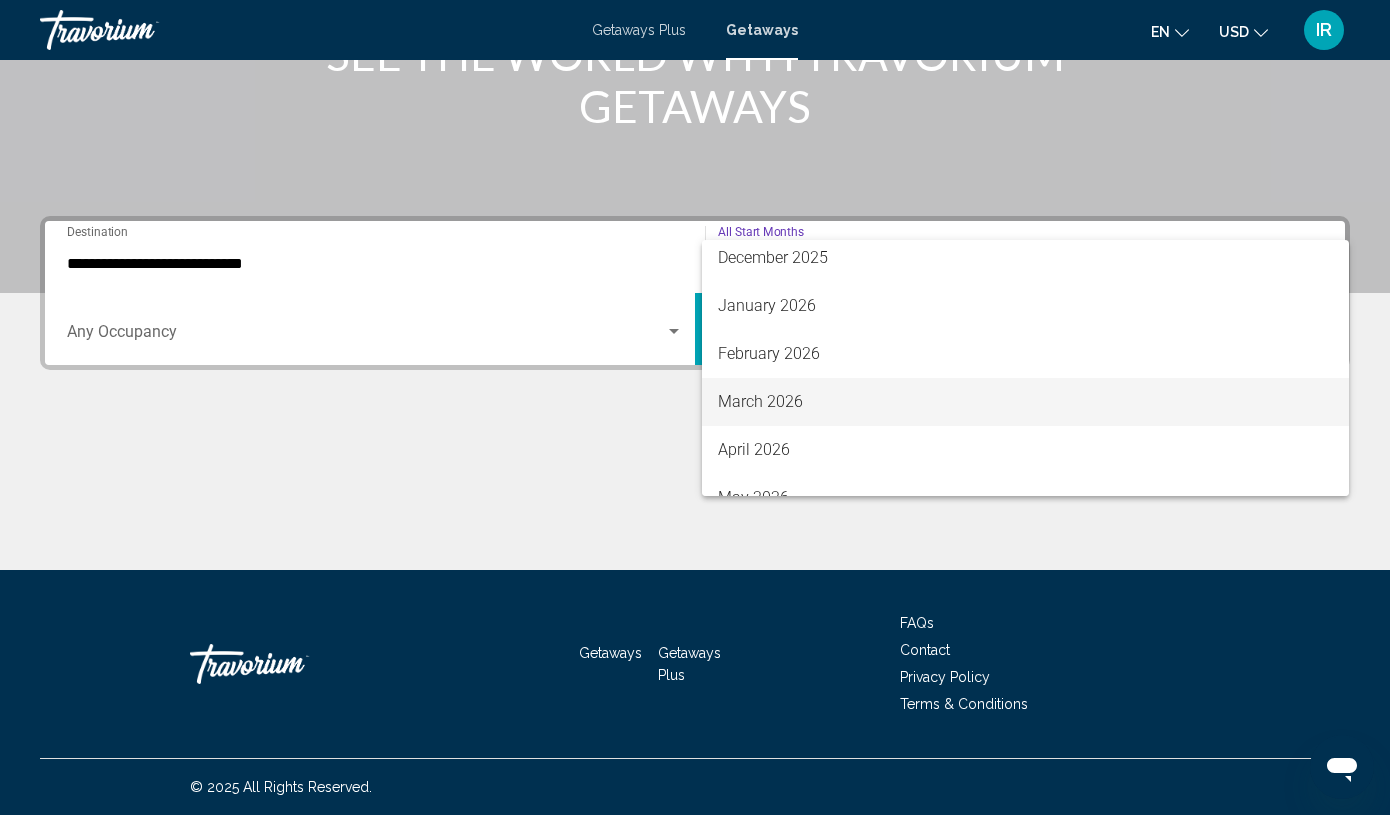 scroll, scrollTop: 253, scrollLeft: 0, axis: vertical 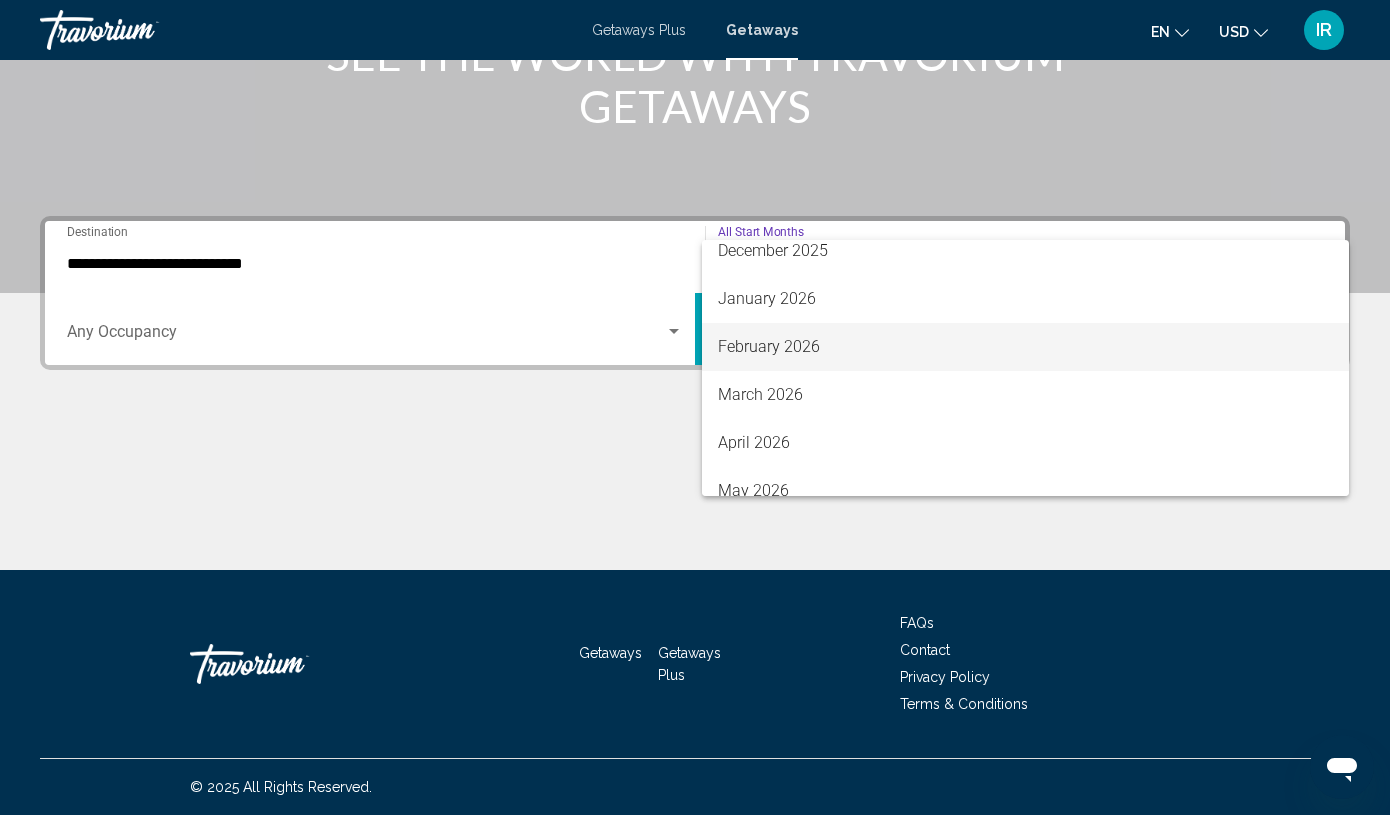 click on "February 2026" at bounding box center (1025, 347) 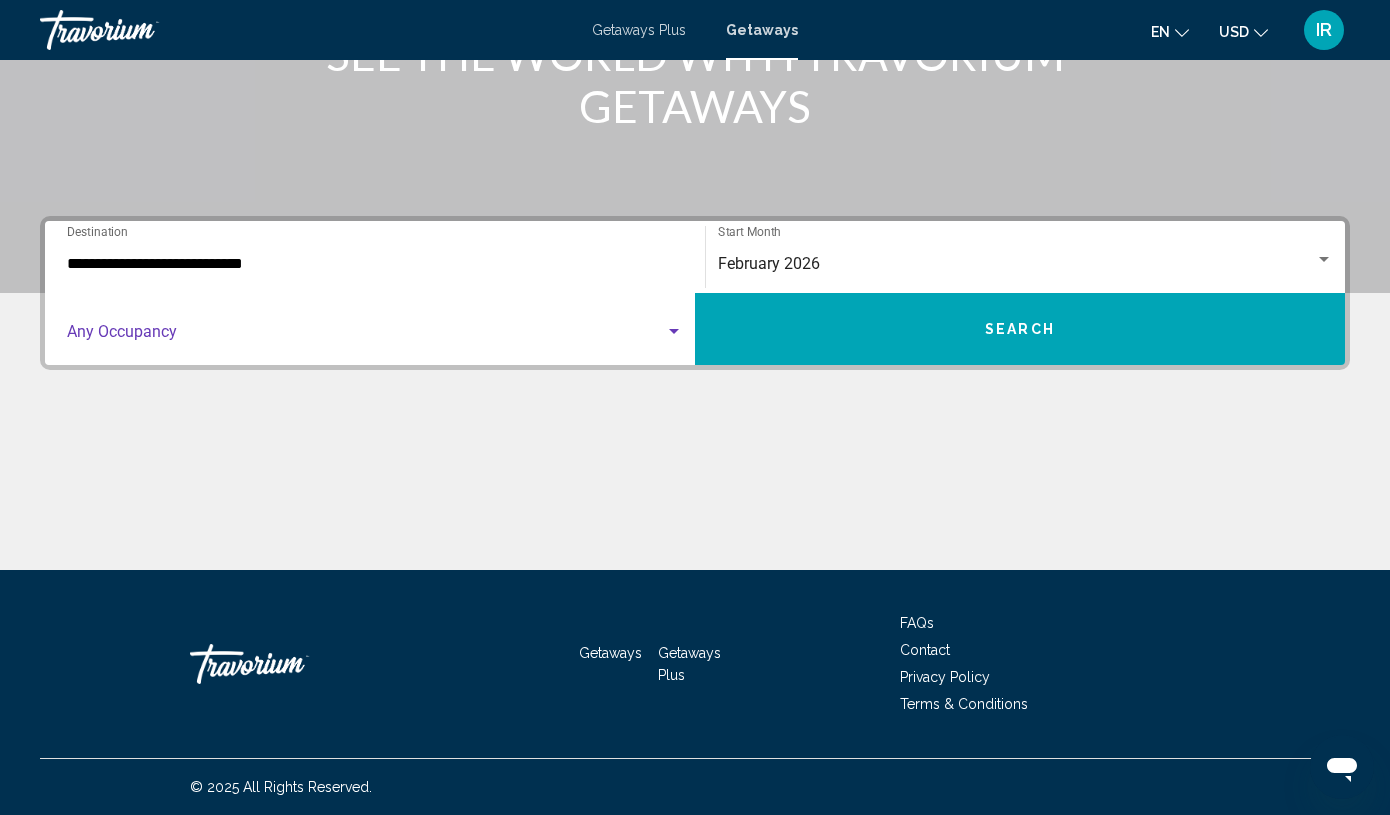 click at bounding box center [366, 336] 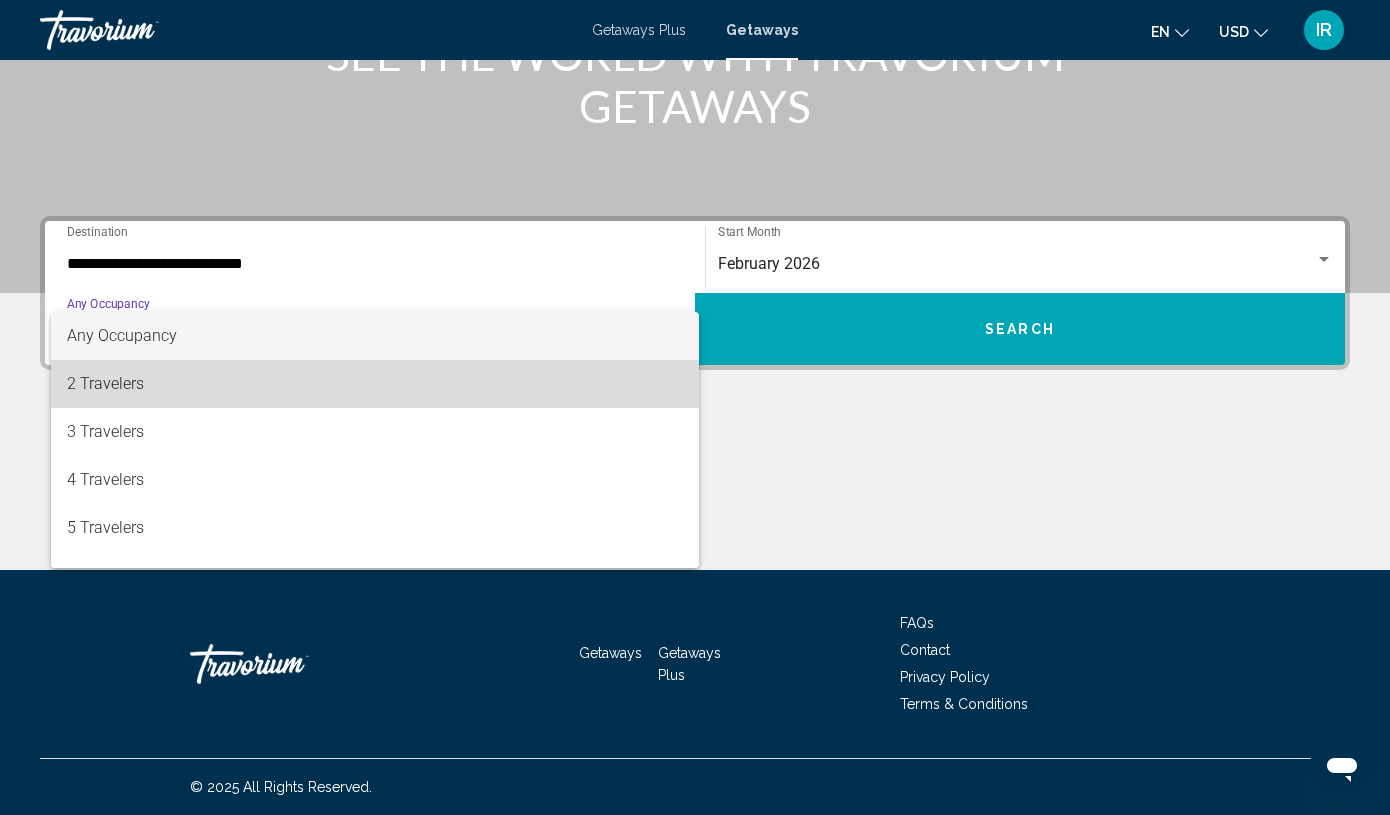 click on "2 Travelers" at bounding box center [375, 384] 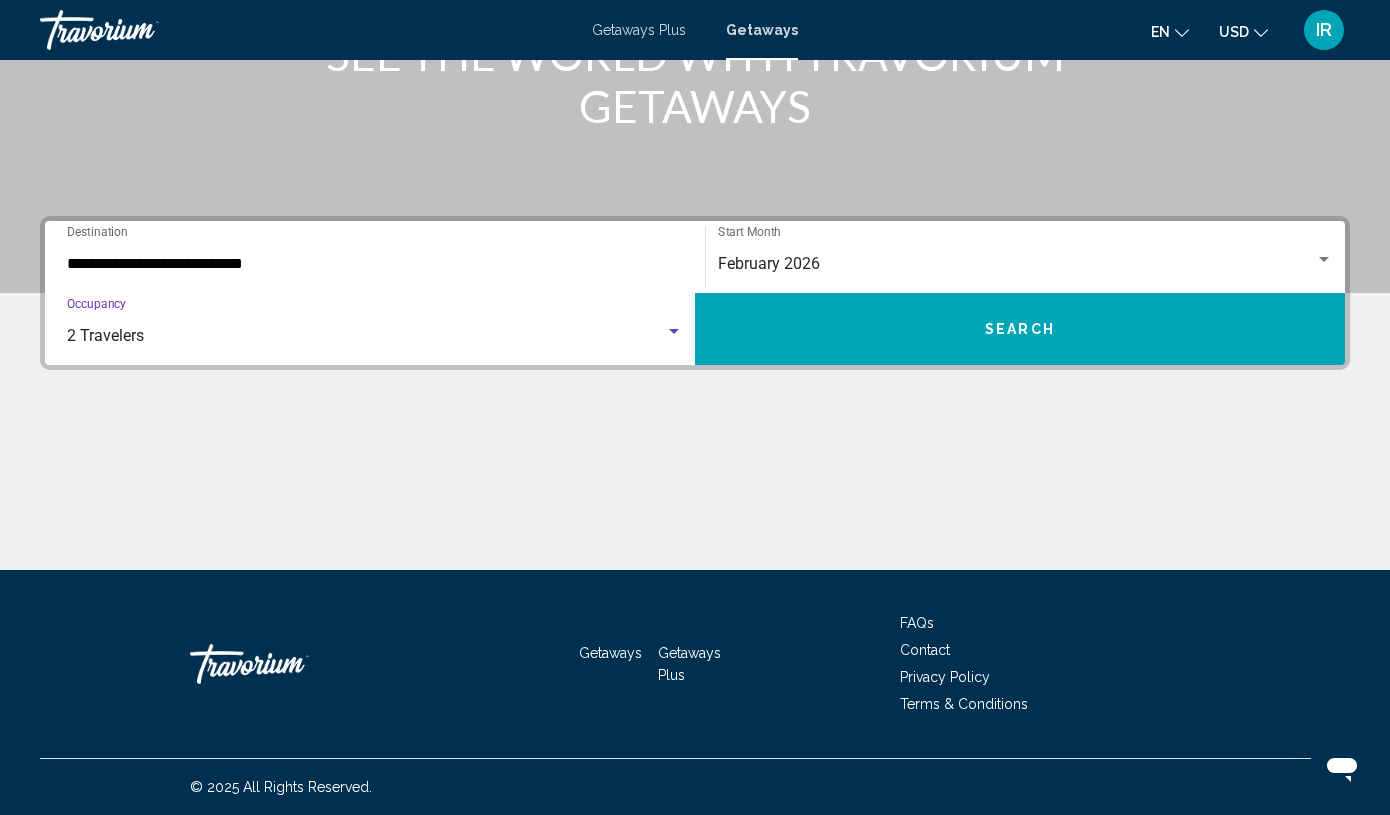 click on "Search" at bounding box center (1020, 329) 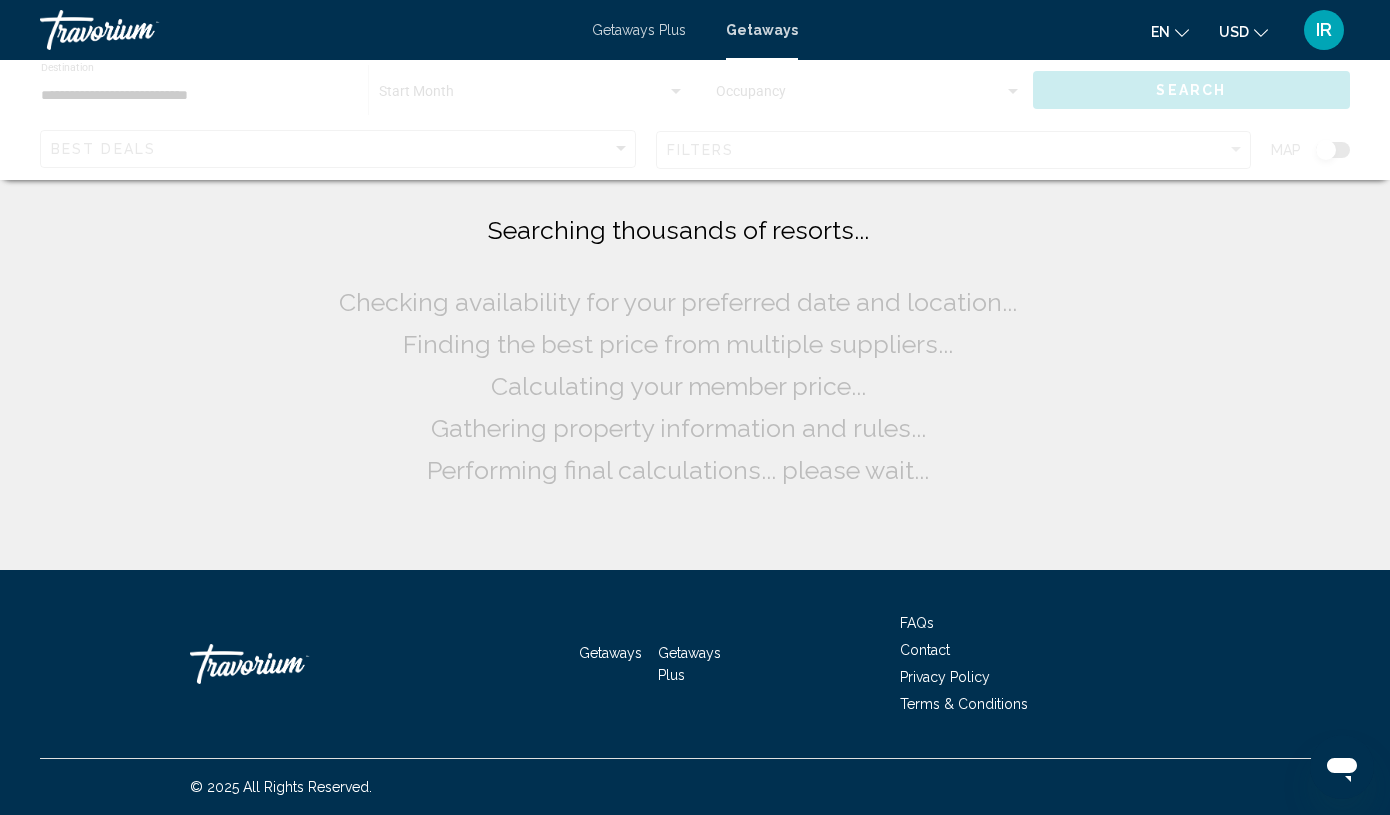 scroll, scrollTop: 0, scrollLeft: 0, axis: both 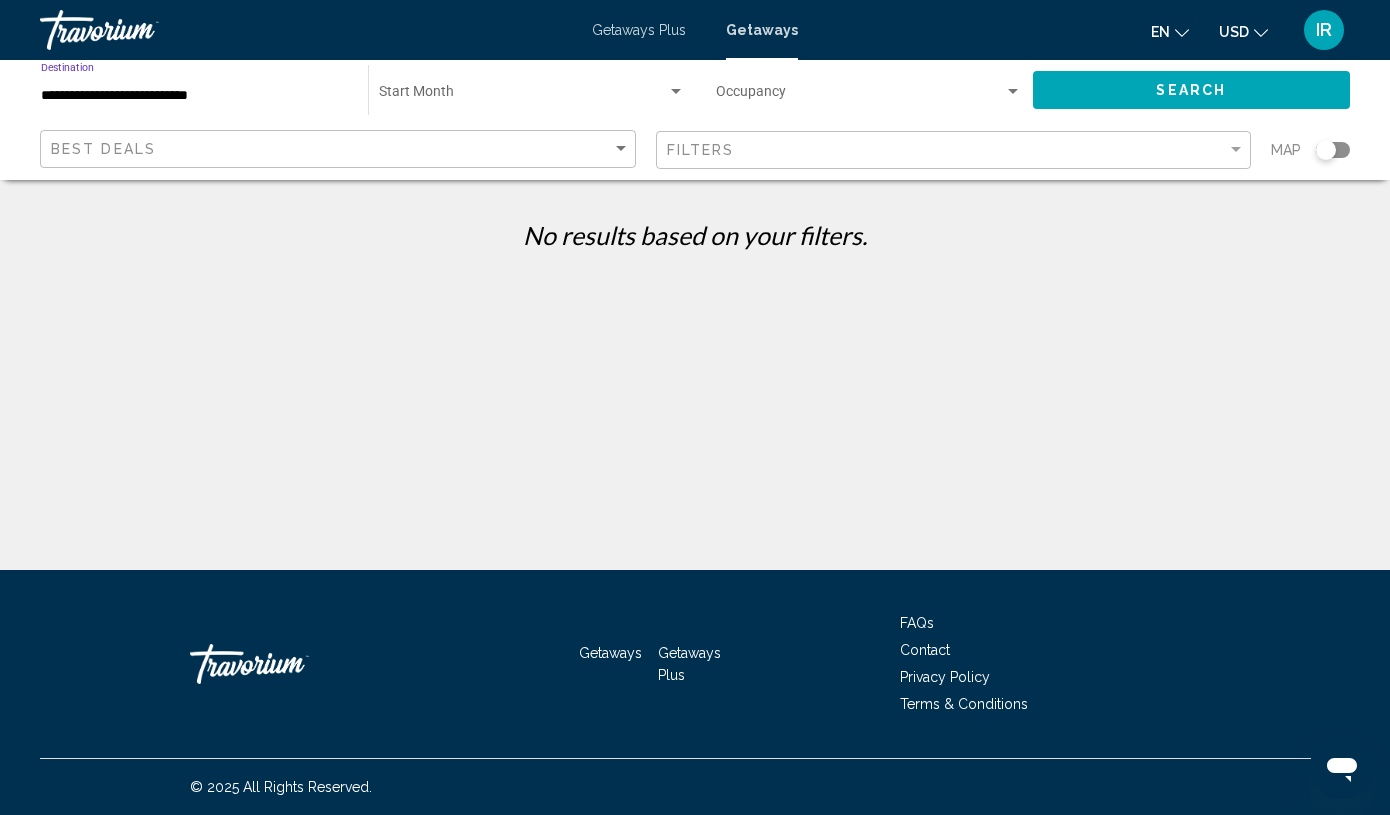click on "**********" at bounding box center (194, 96) 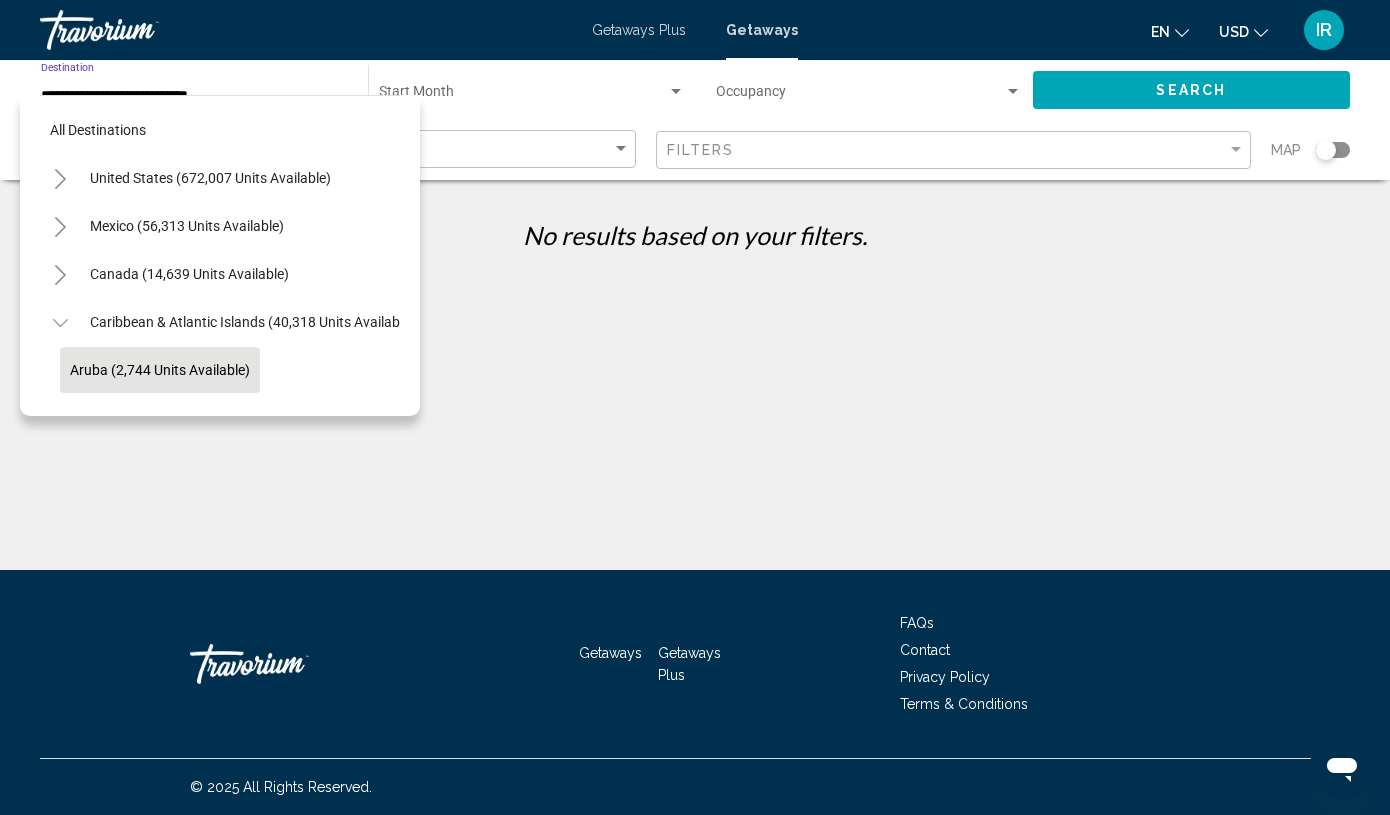 scroll, scrollTop: 119, scrollLeft: 0, axis: vertical 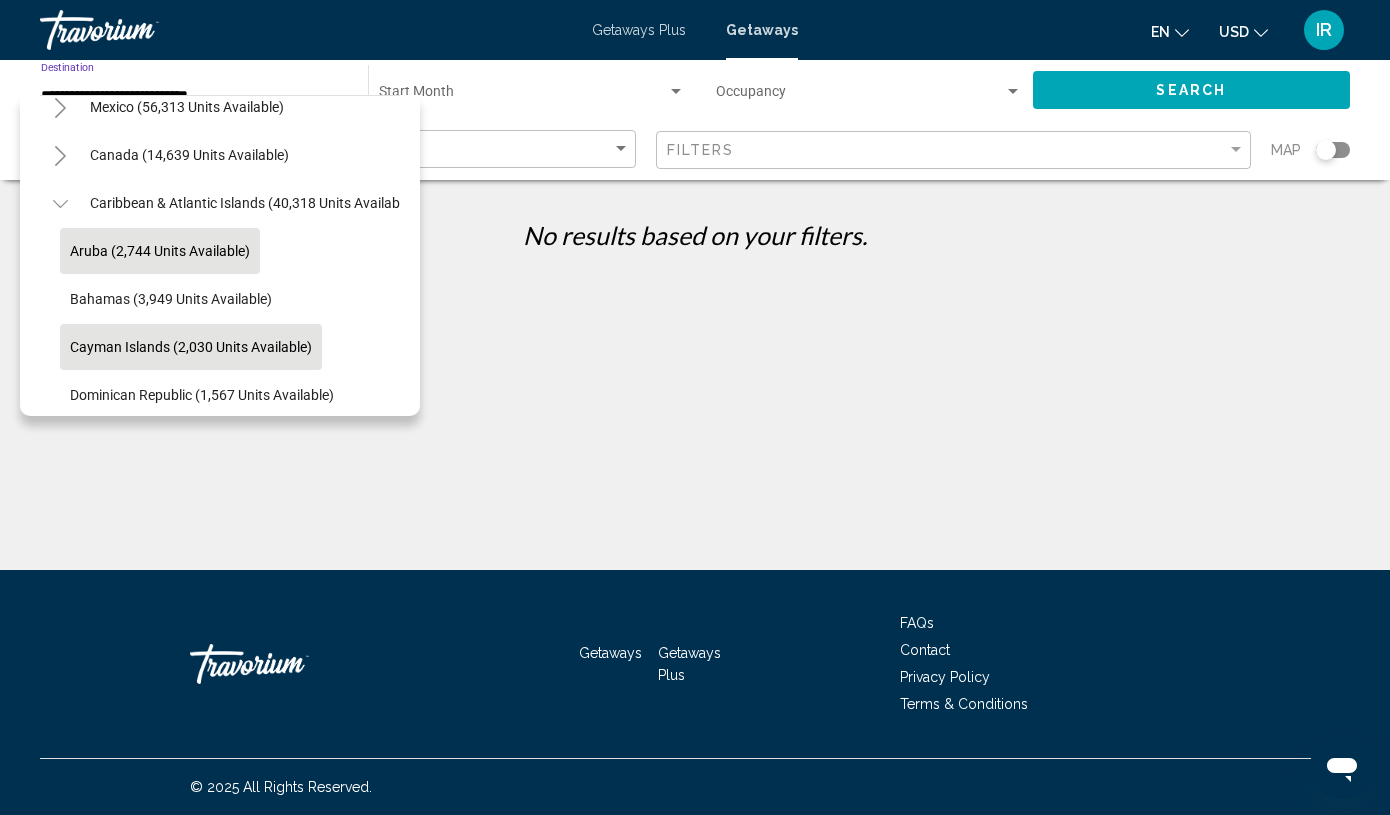 click on "Cayman Islands (2,030 units available)" 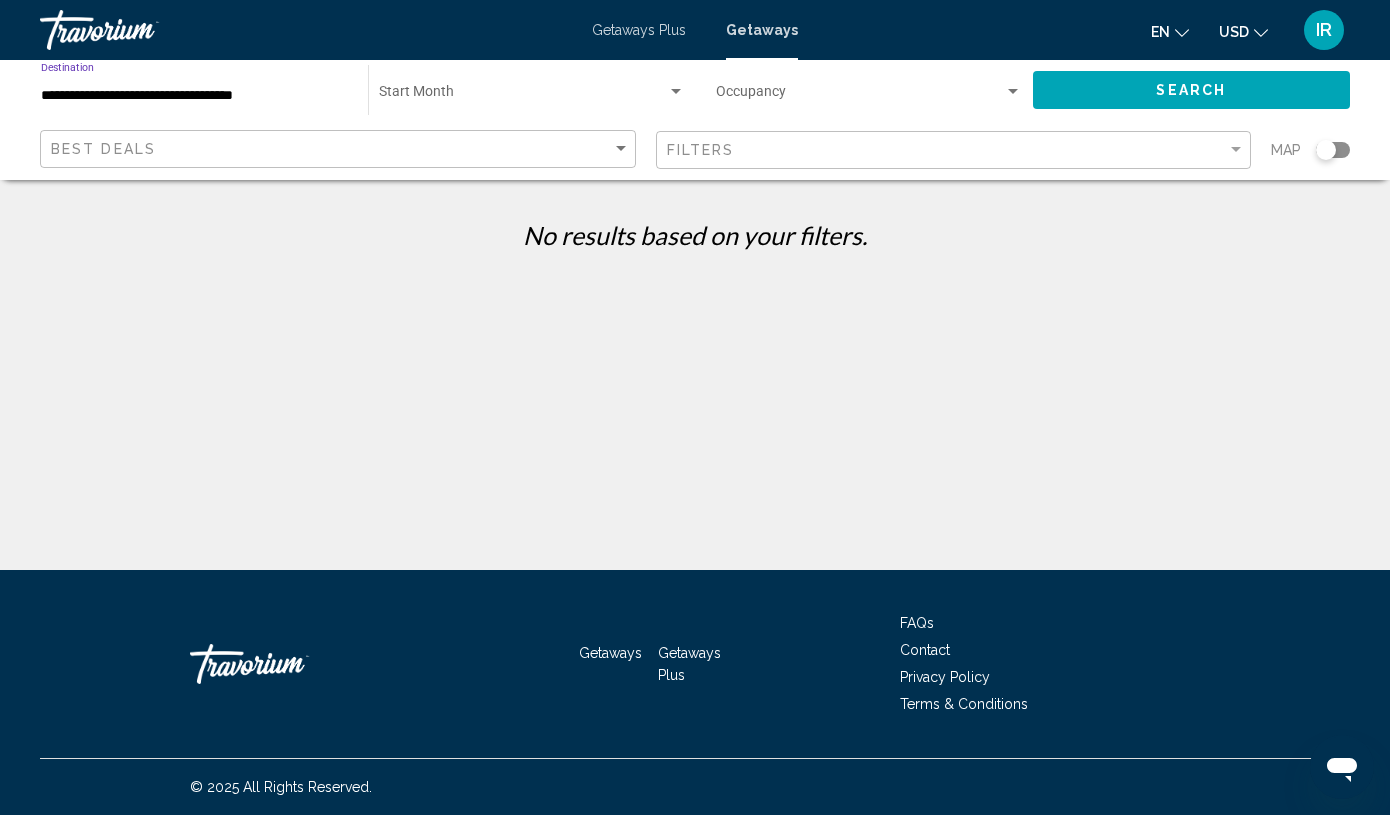 click at bounding box center [860, 96] 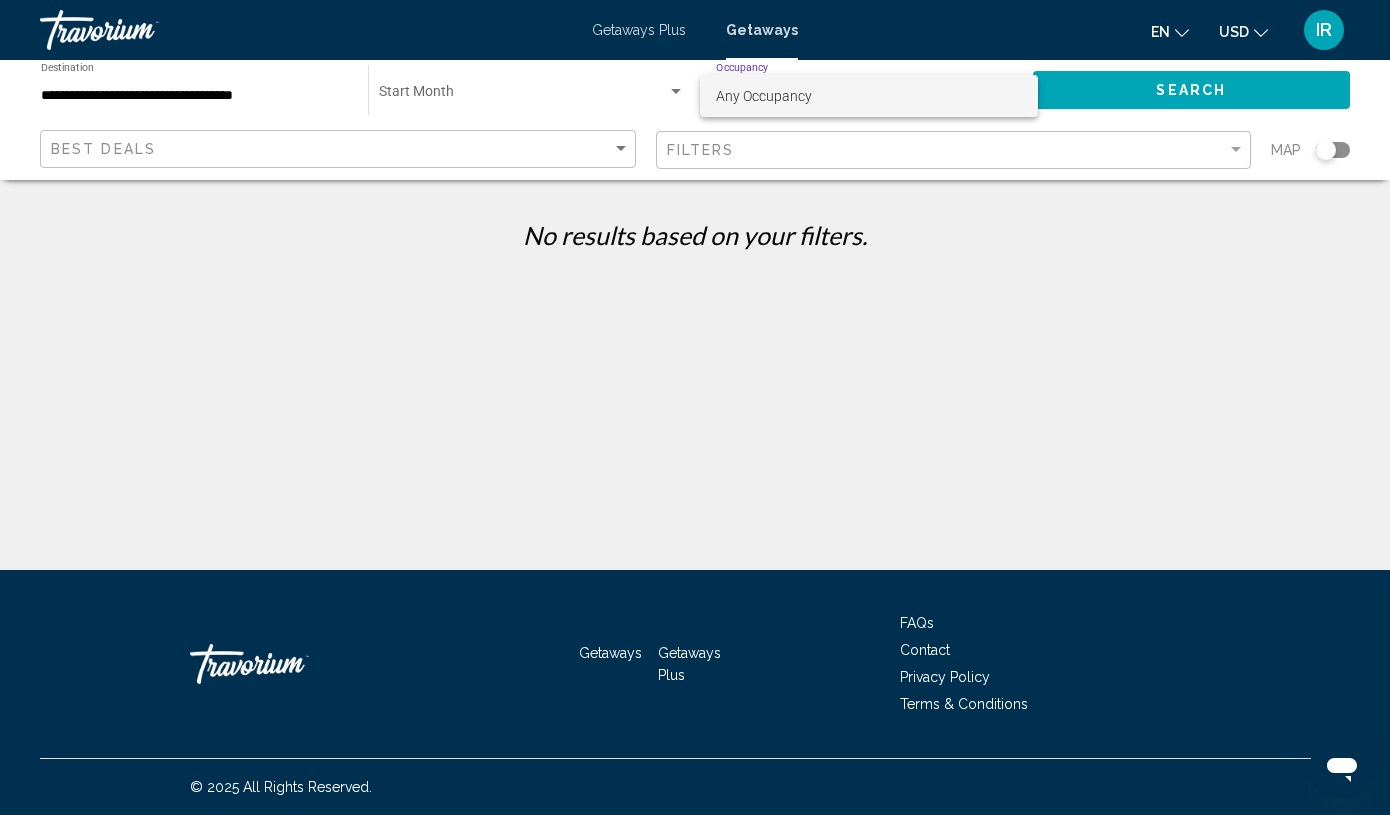 click at bounding box center [695, 407] 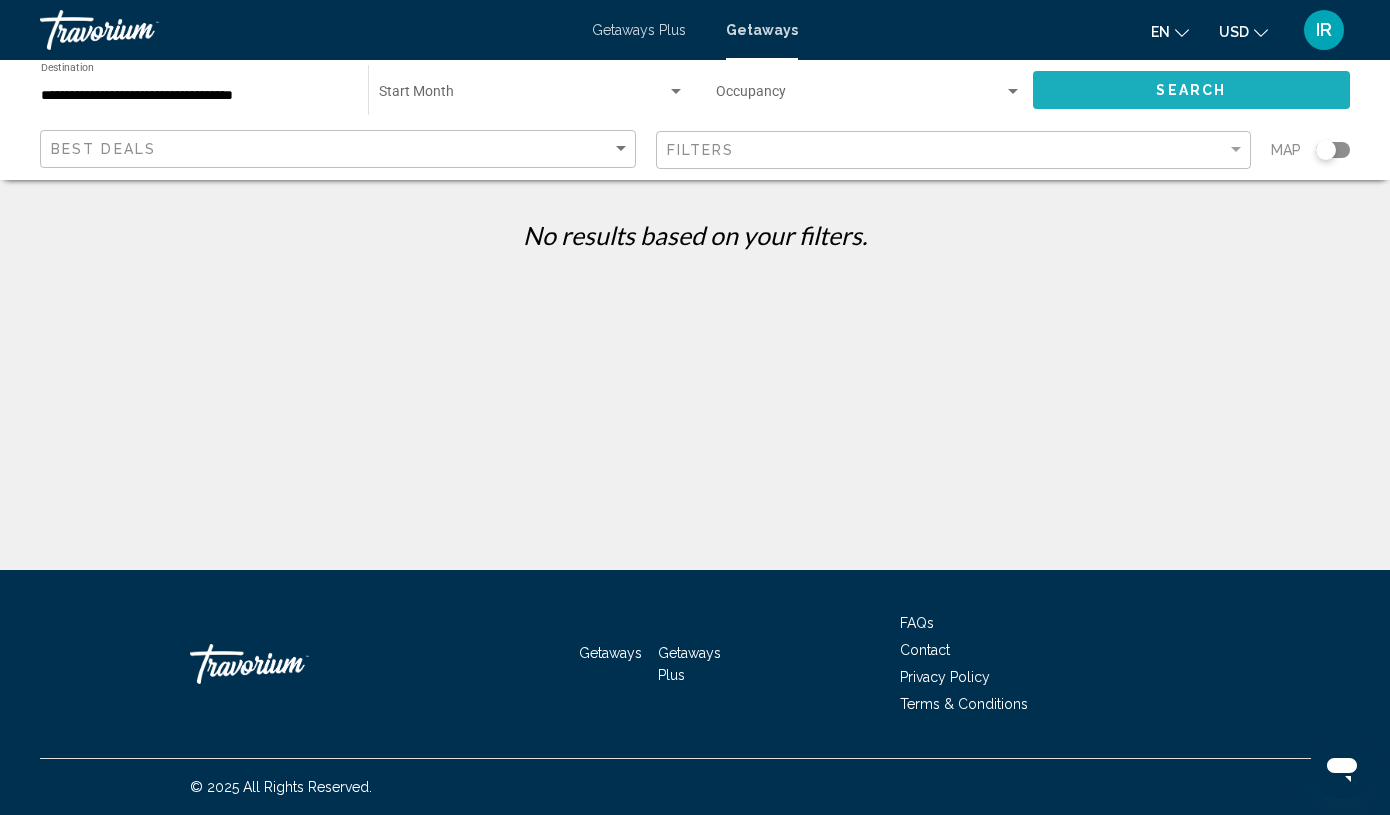 click on "Search" 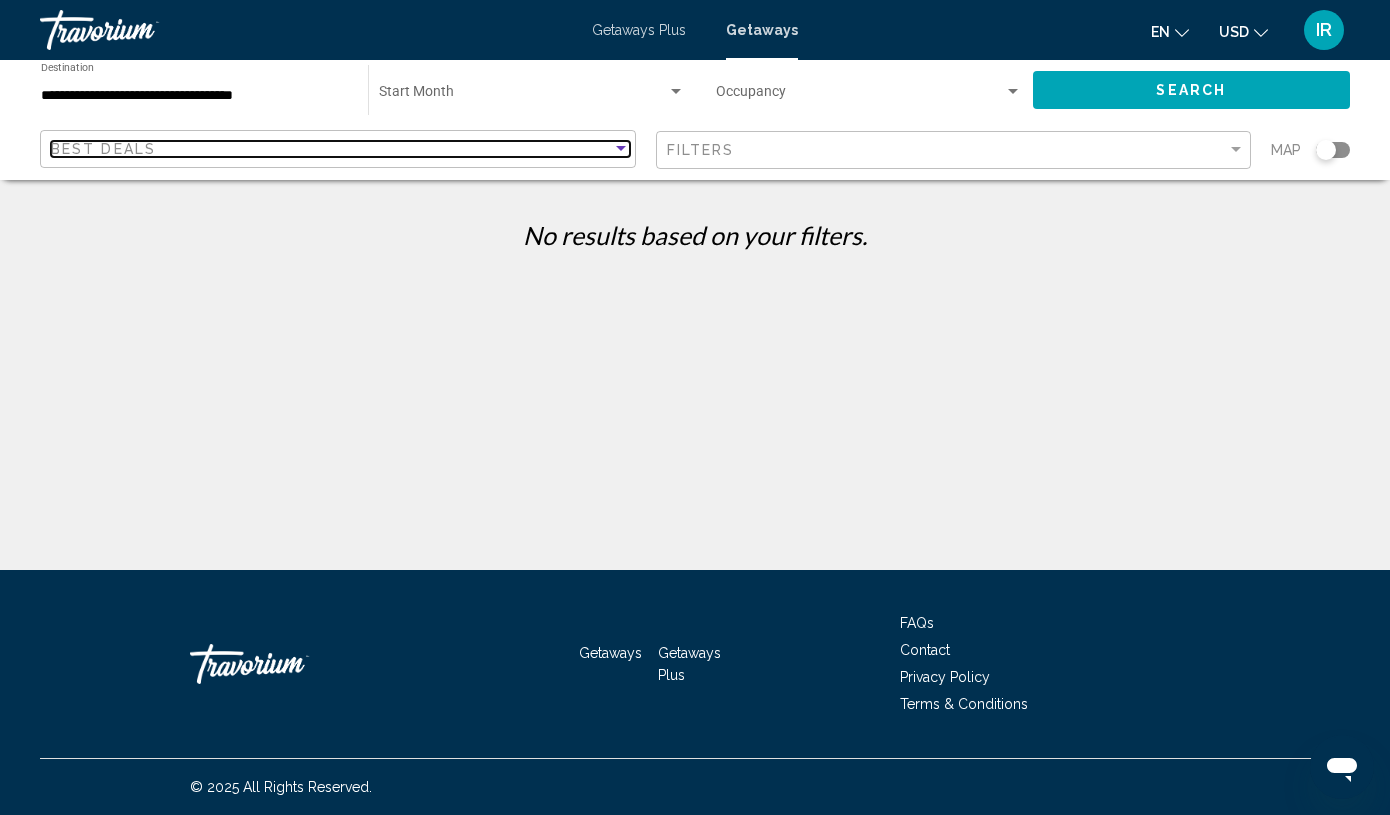 click on "Best Deals" at bounding box center (331, 149) 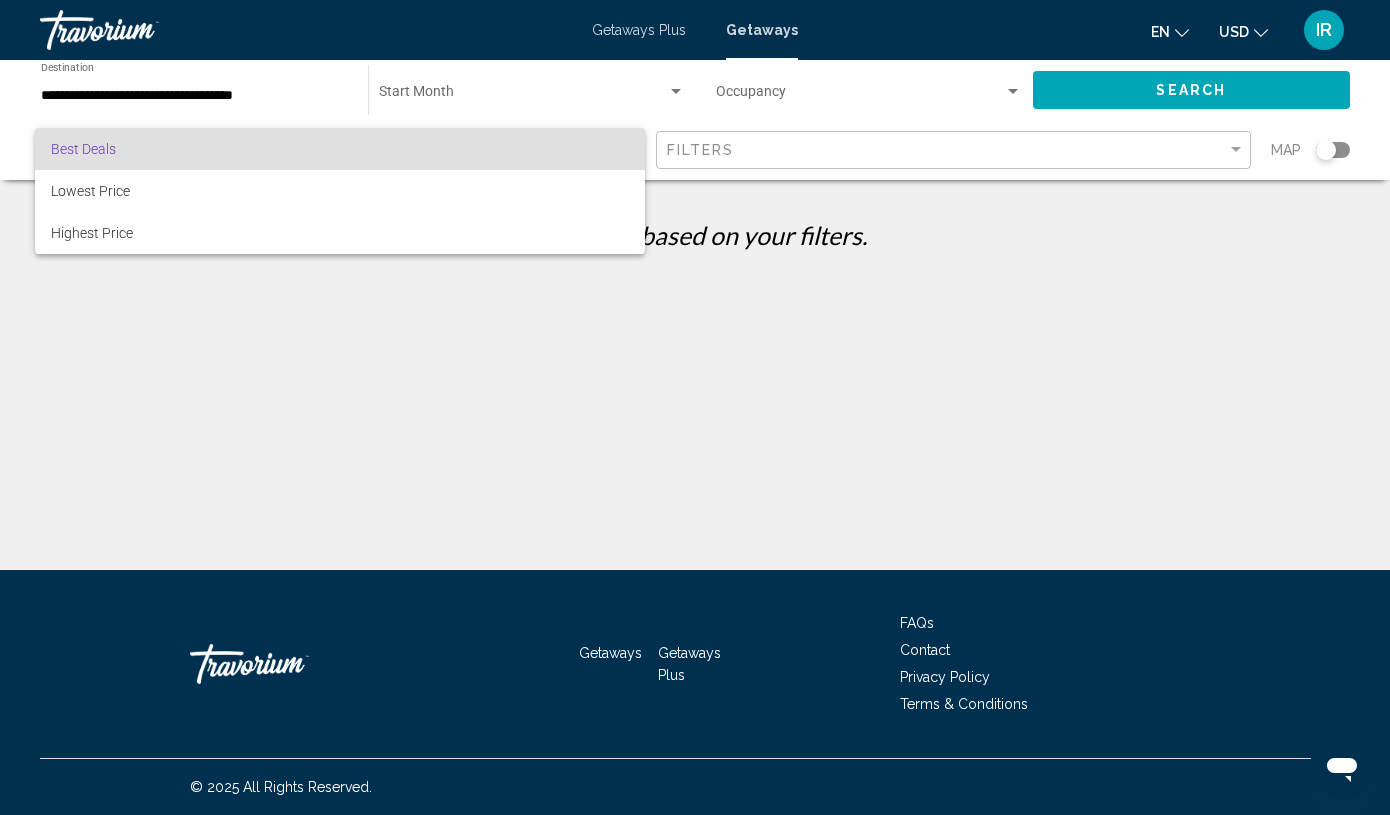 click at bounding box center (695, 407) 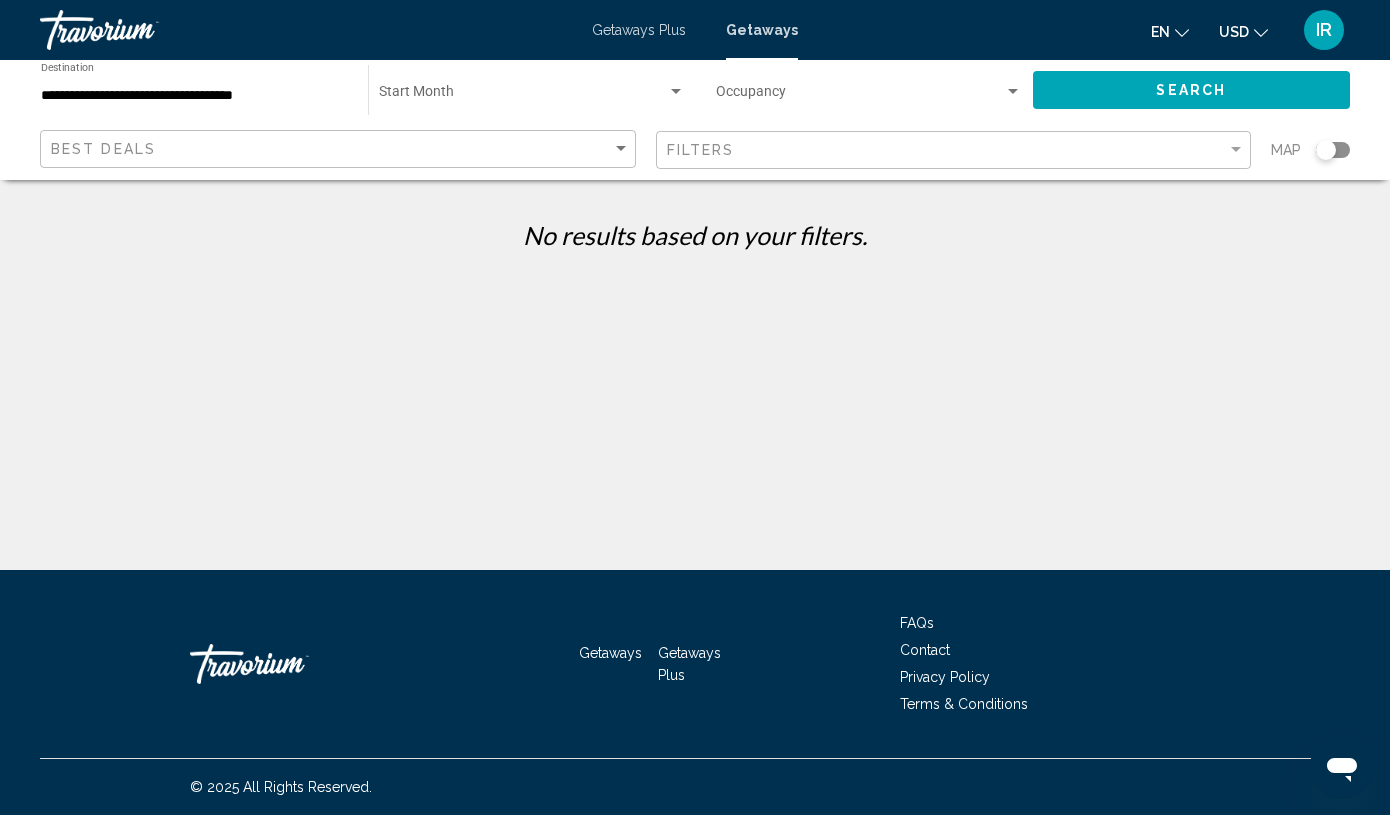 click on "**********" at bounding box center (194, 96) 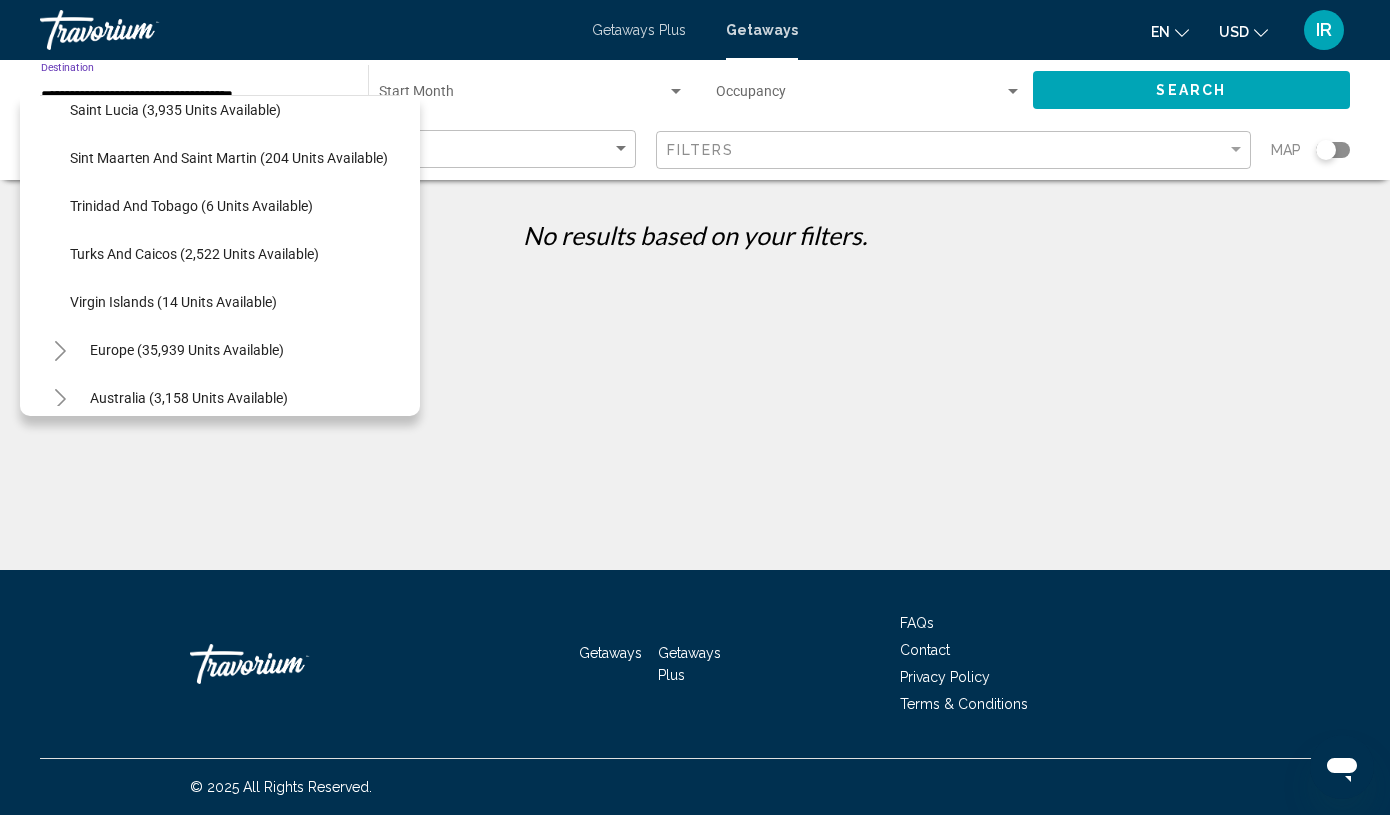 scroll, scrollTop: 652, scrollLeft: 0, axis: vertical 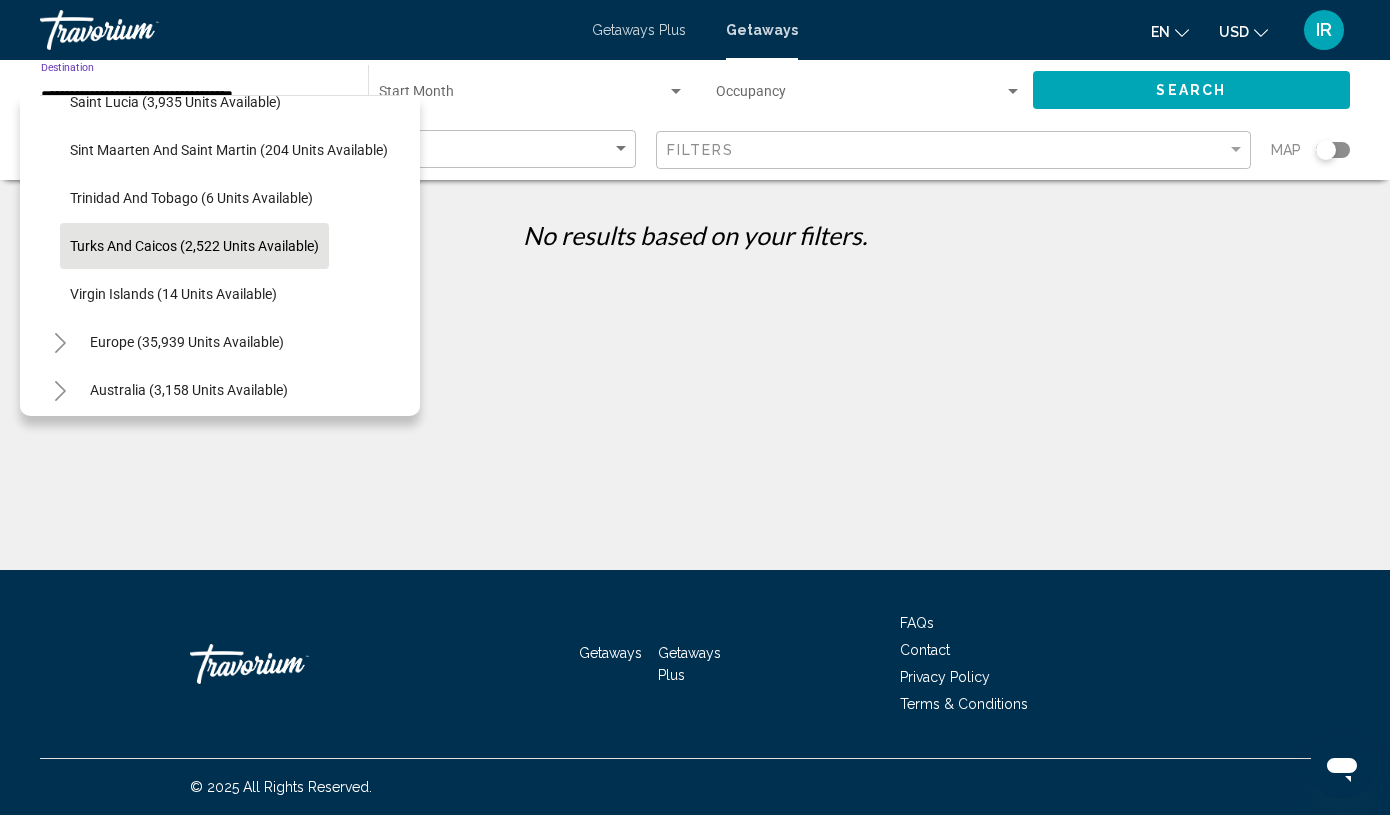click on "Turks and Caicos (2,522 units available)" 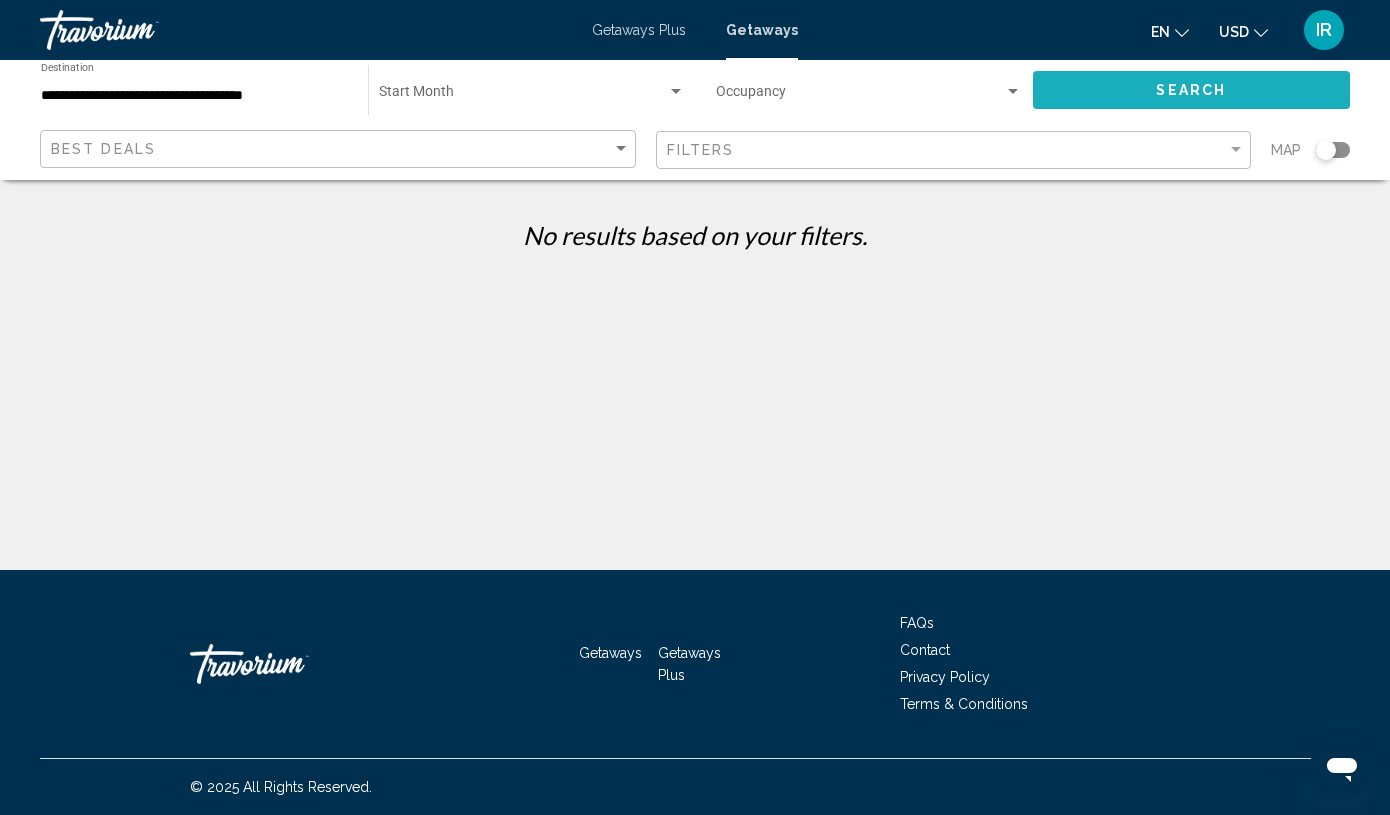 click on "Search" 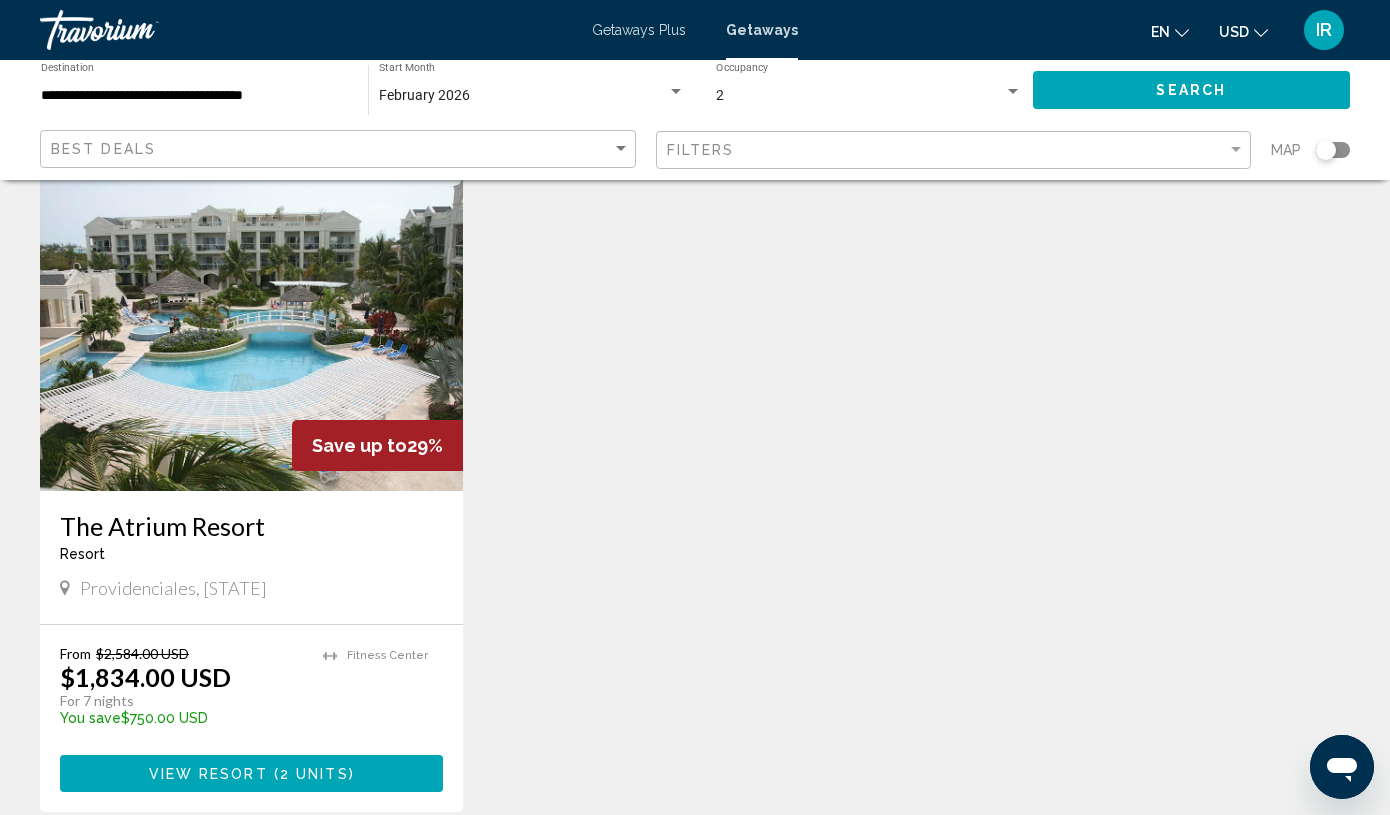 scroll, scrollTop: 107, scrollLeft: 0, axis: vertical 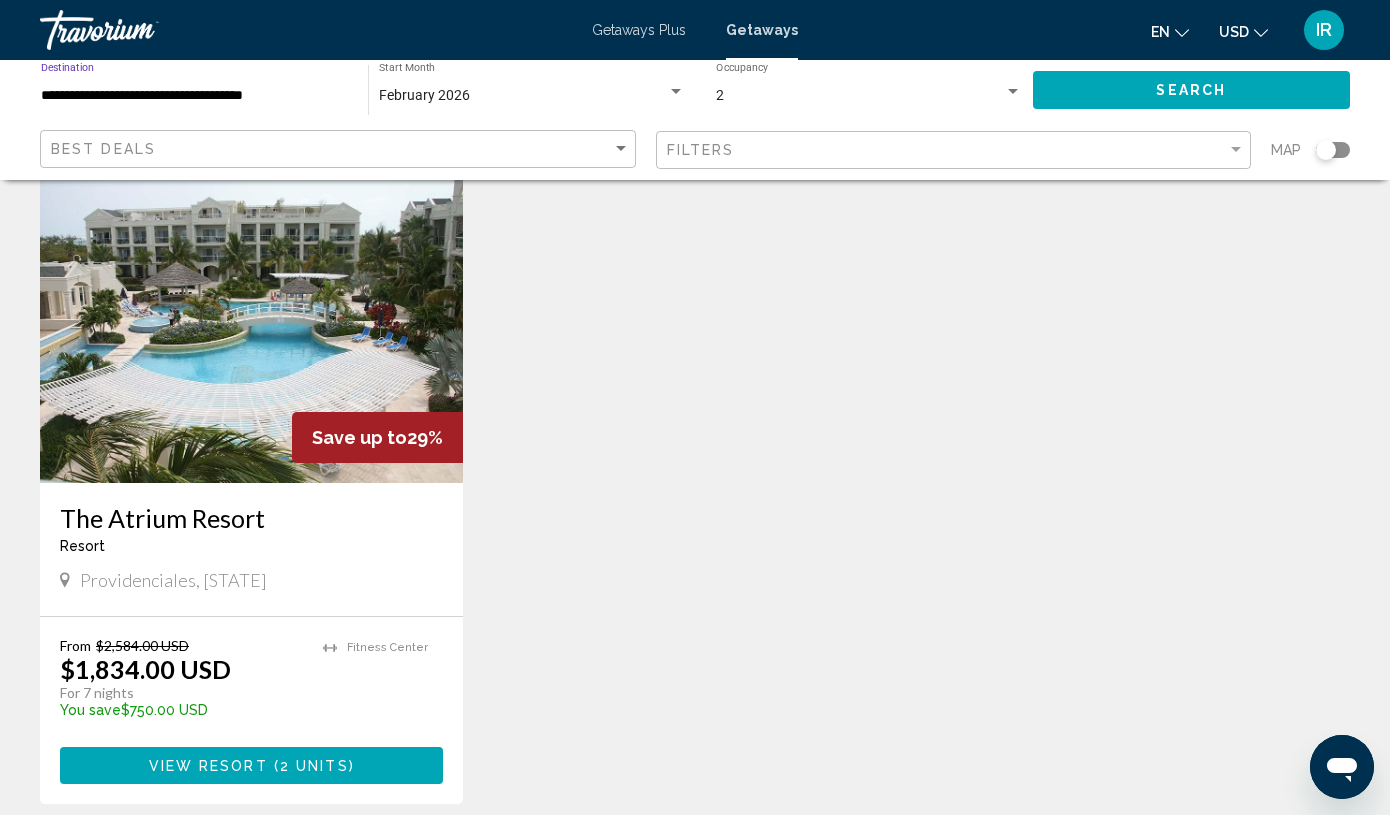click on "**********" at bounding box center (194, 96) 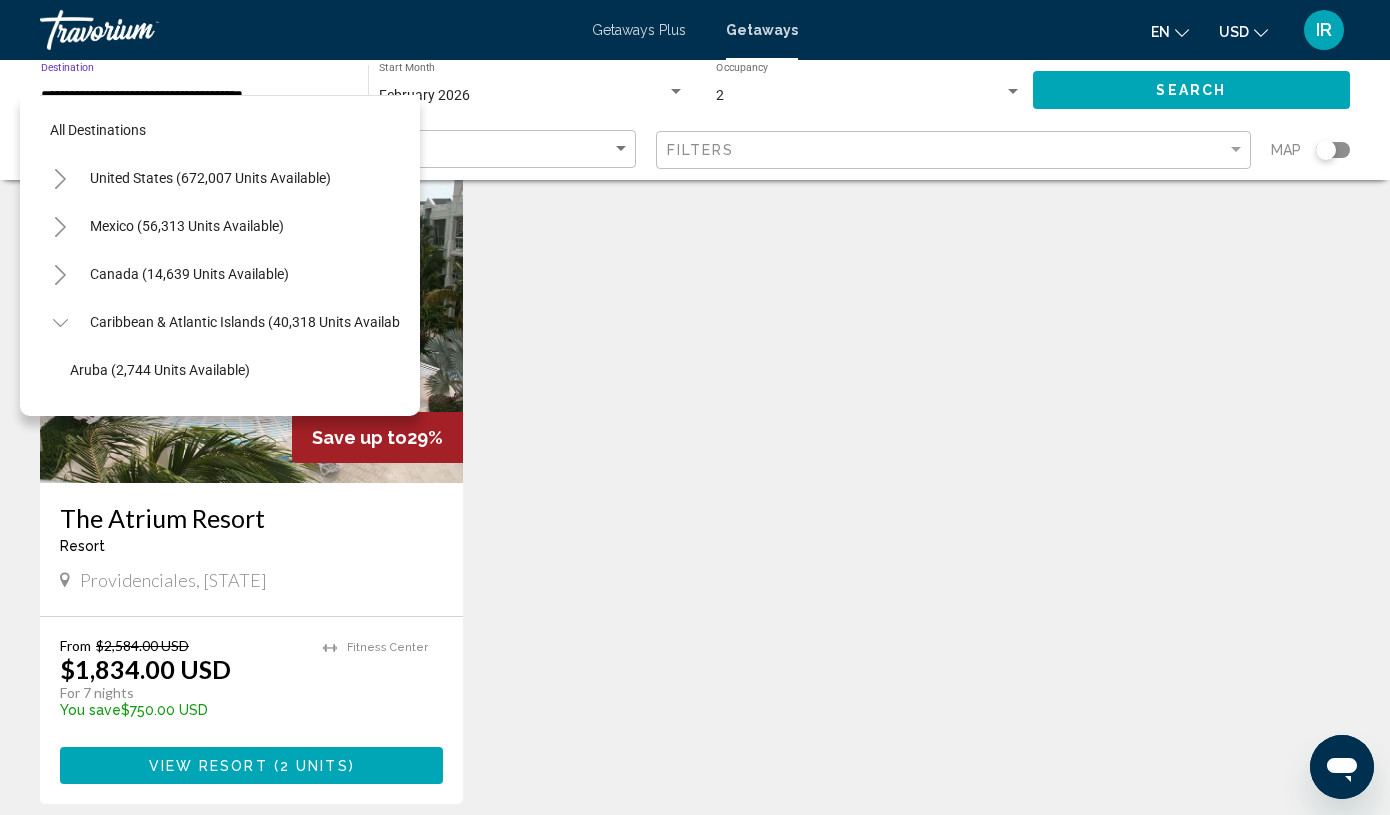 scroll, scrollTop: 647, scrollLeft: 0, axis: vertical 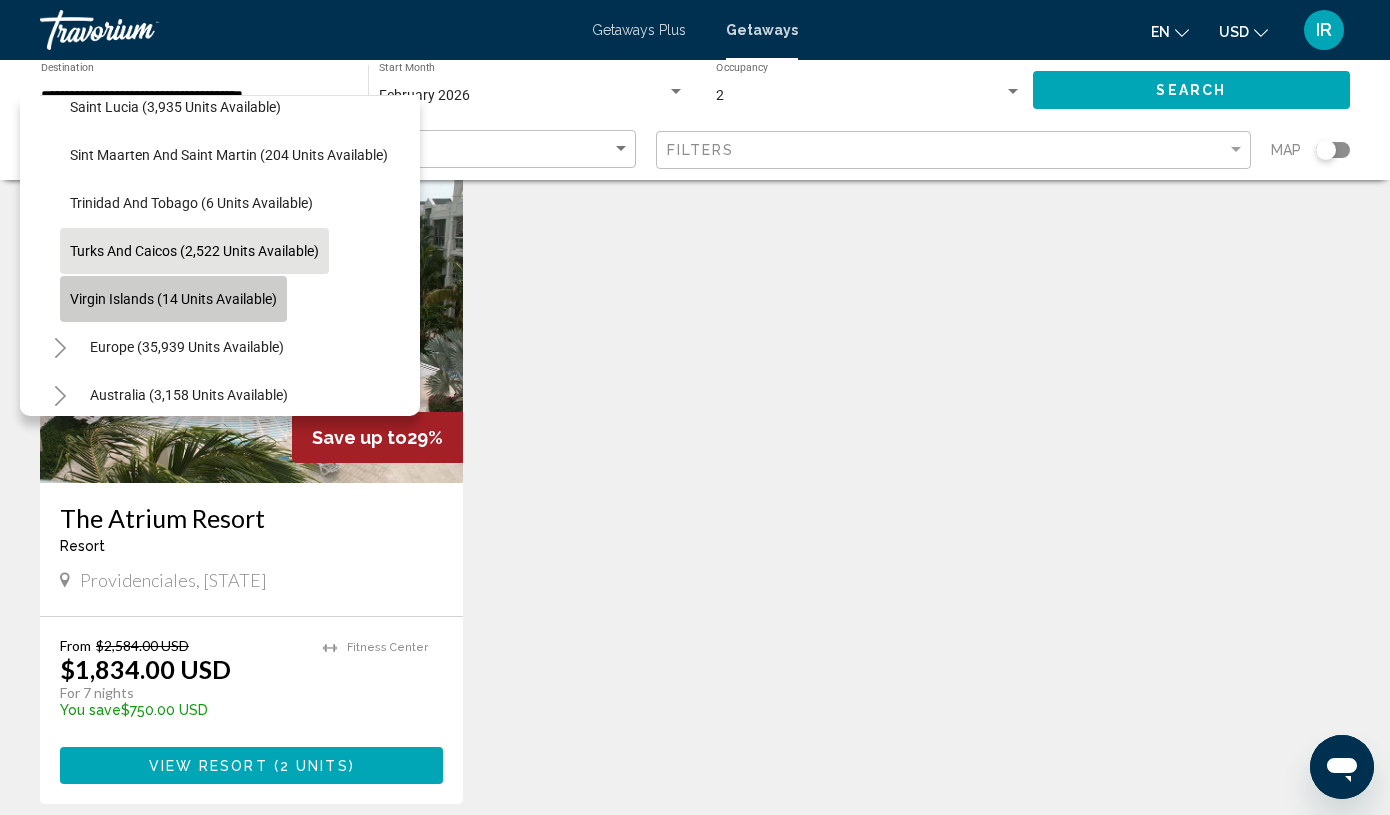 click on "Virgin Islands (14 units available)" 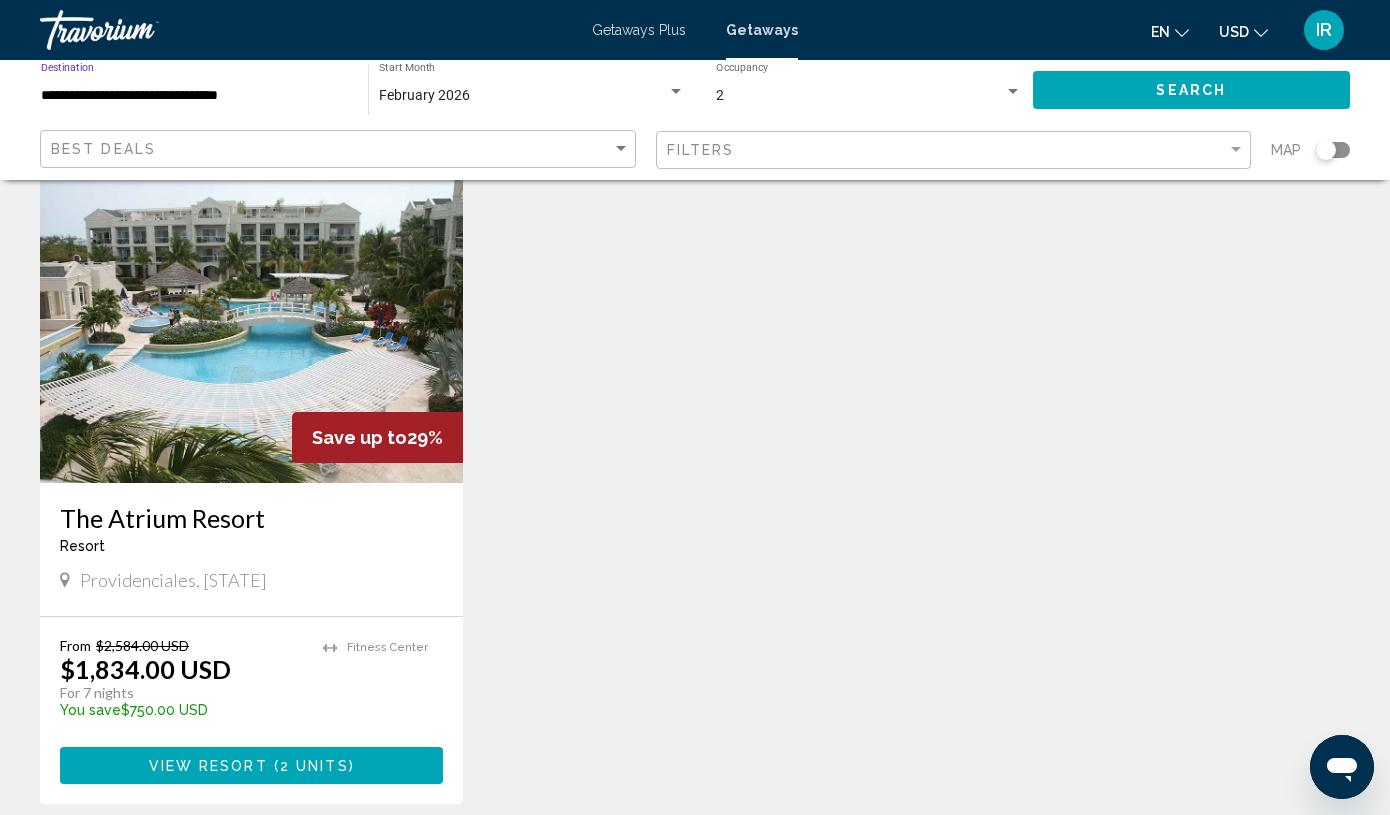 click on "Search" 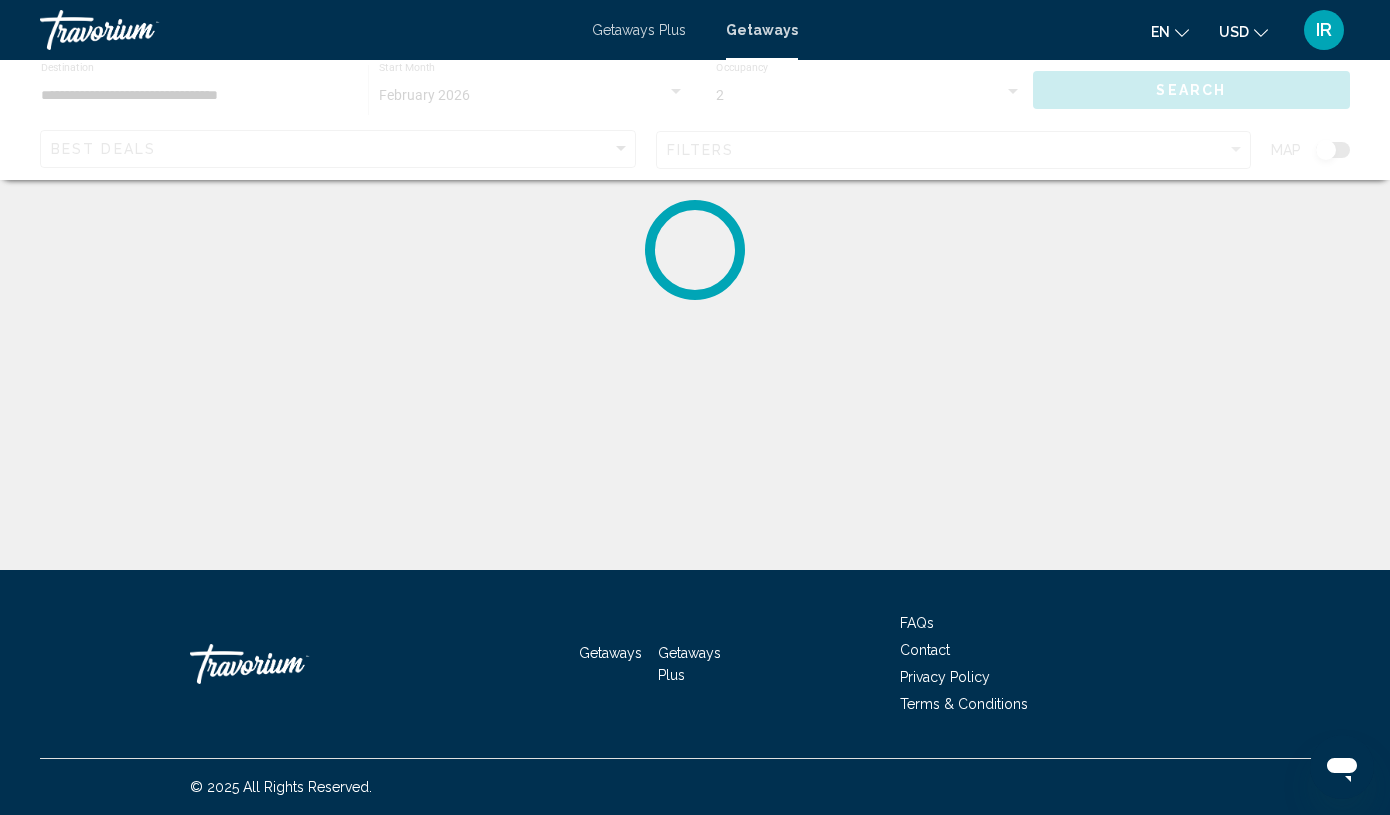 scroll, scrollTop: 0, scrollLeft: 0, axis: both 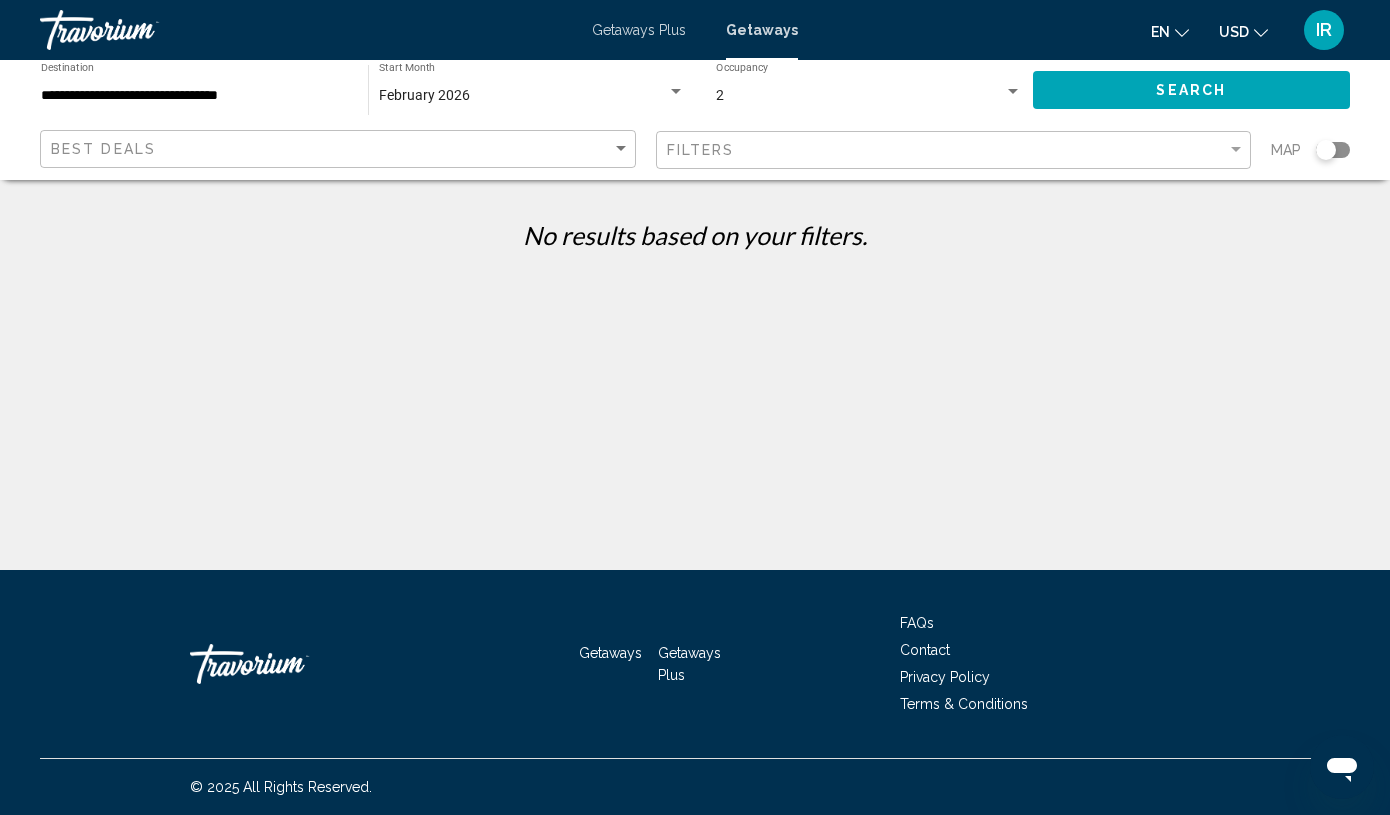 click on "**********" at bounding box center [194, 96] 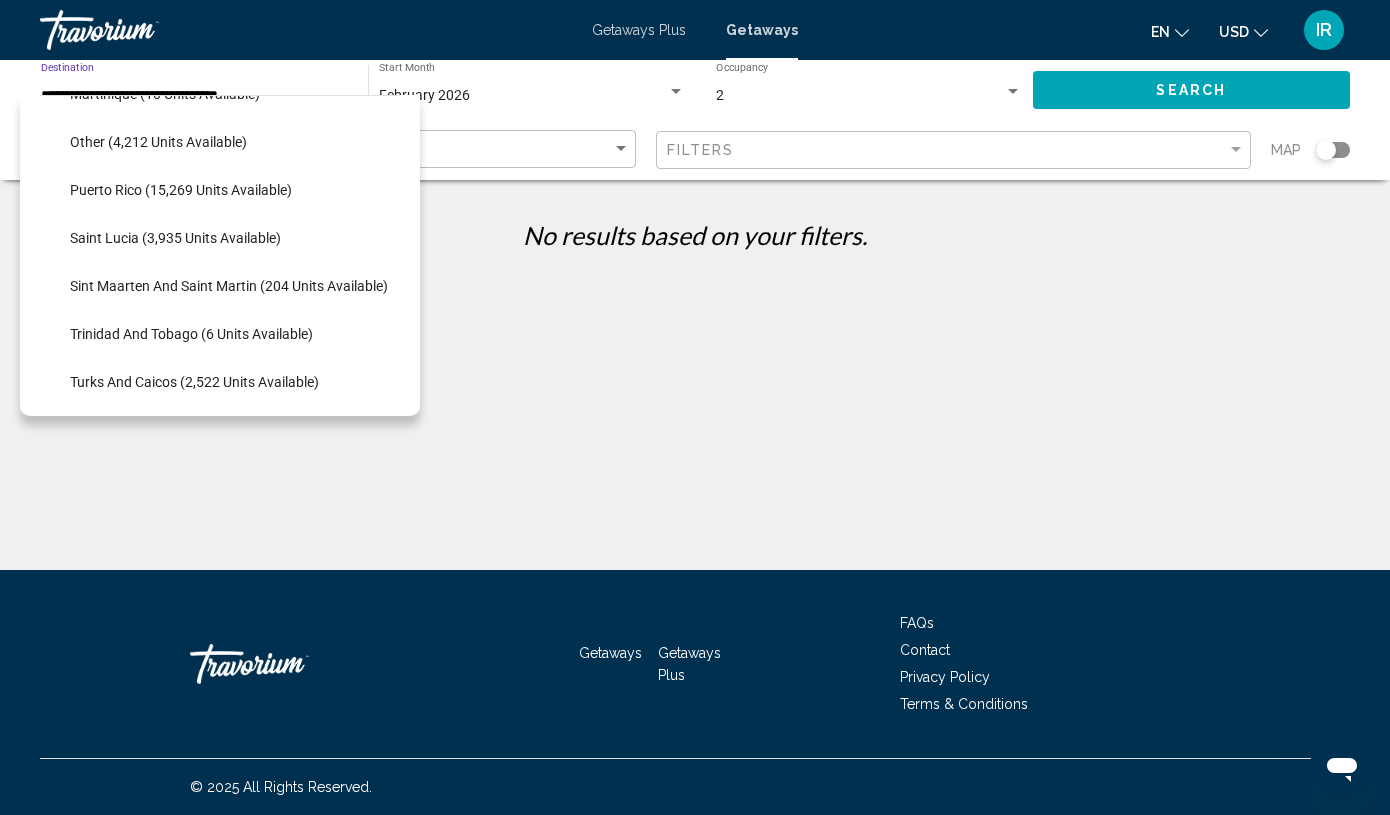 scroll, scrollTop: 514, scrollLeft: 0, axis: vertical 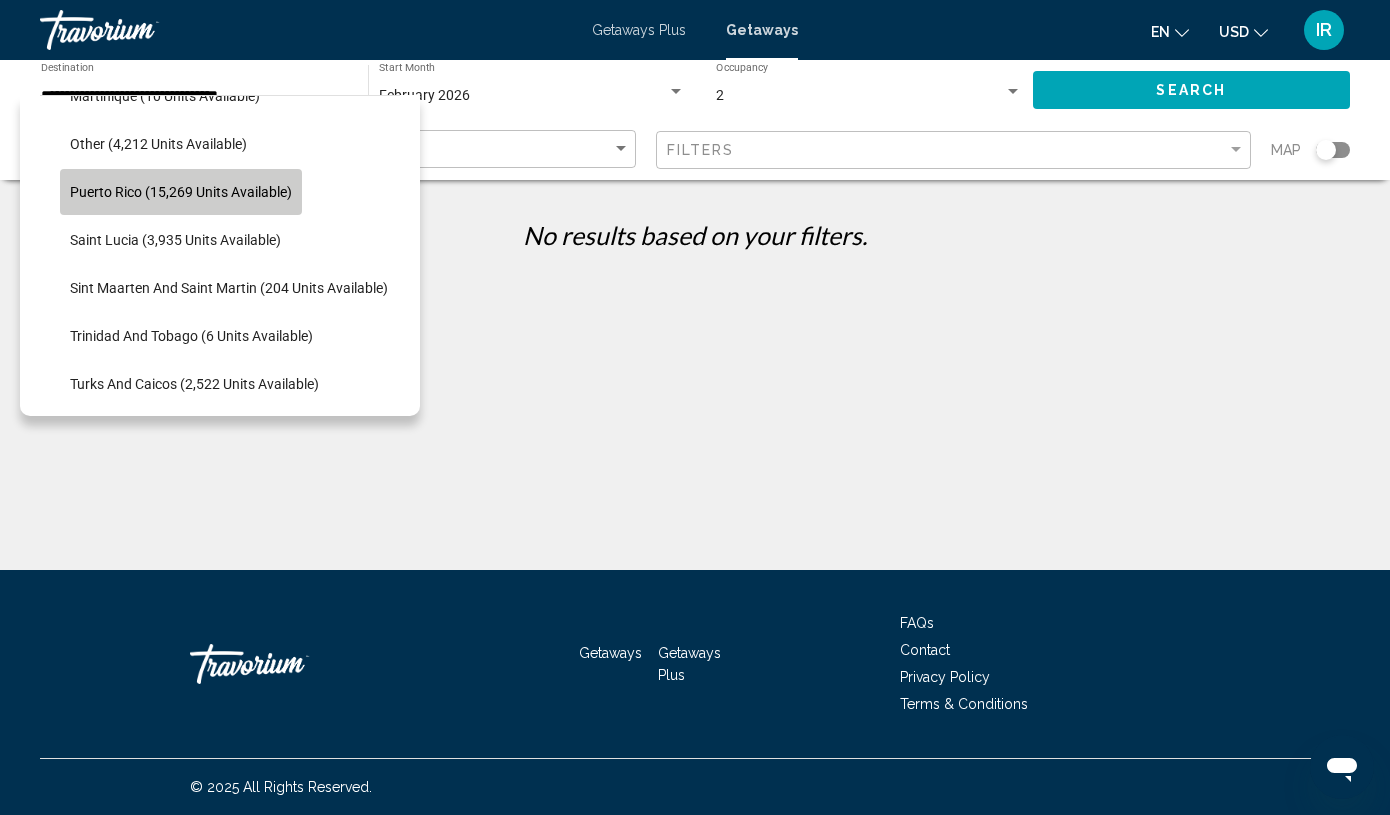 click on "Puerto Rico (15,269 units available)" 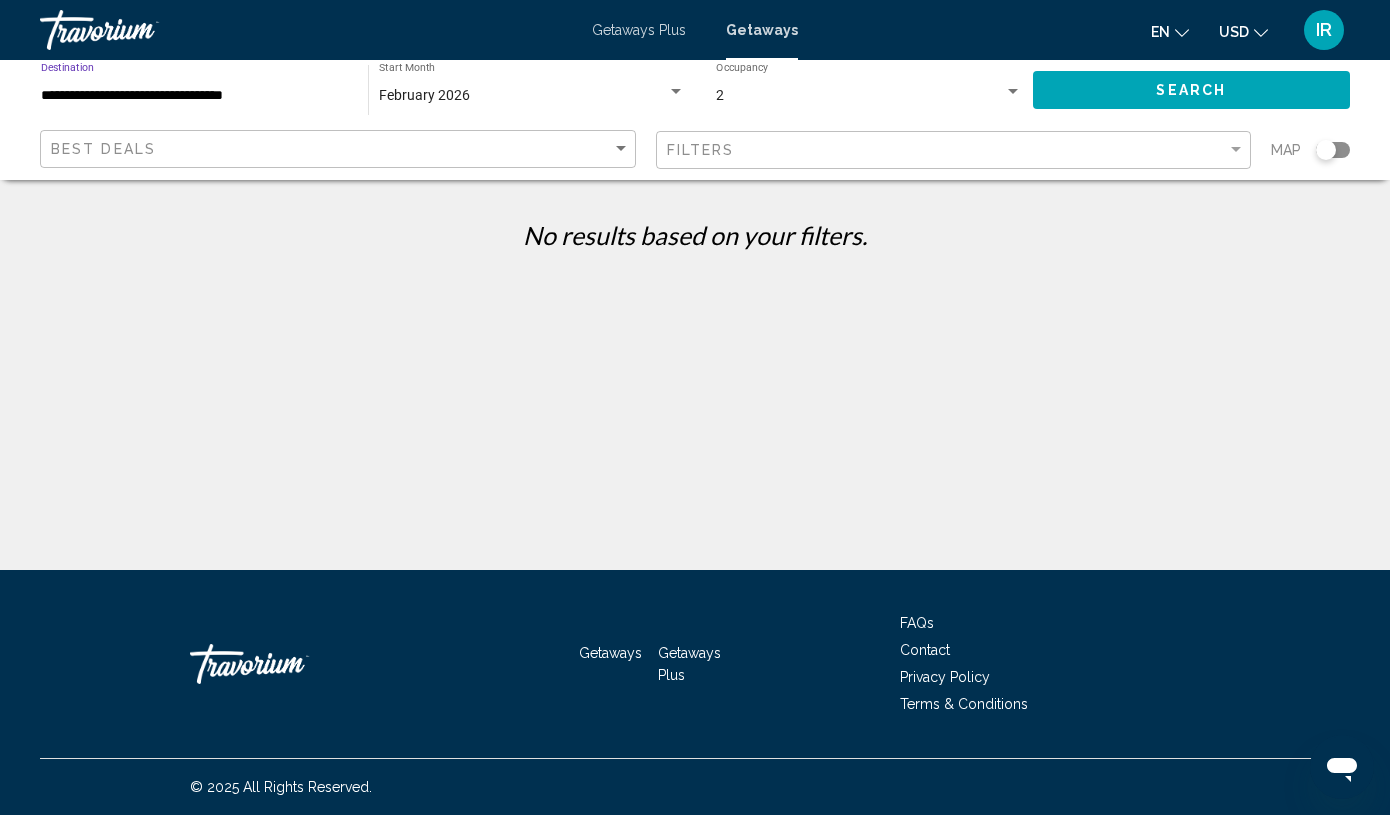 click on "Search" 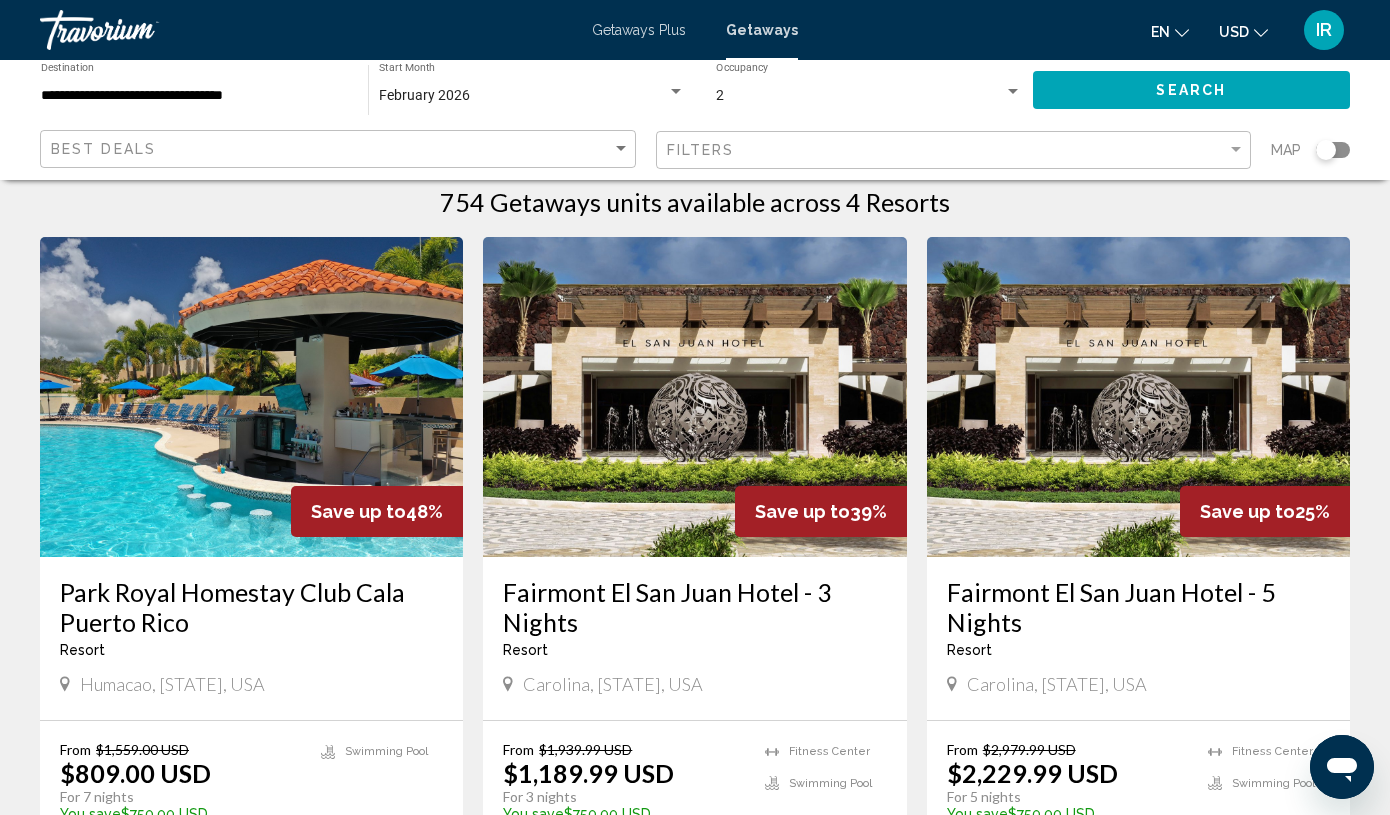 scroll, scrollTop: 0, scrollLeft: 0, axis: both 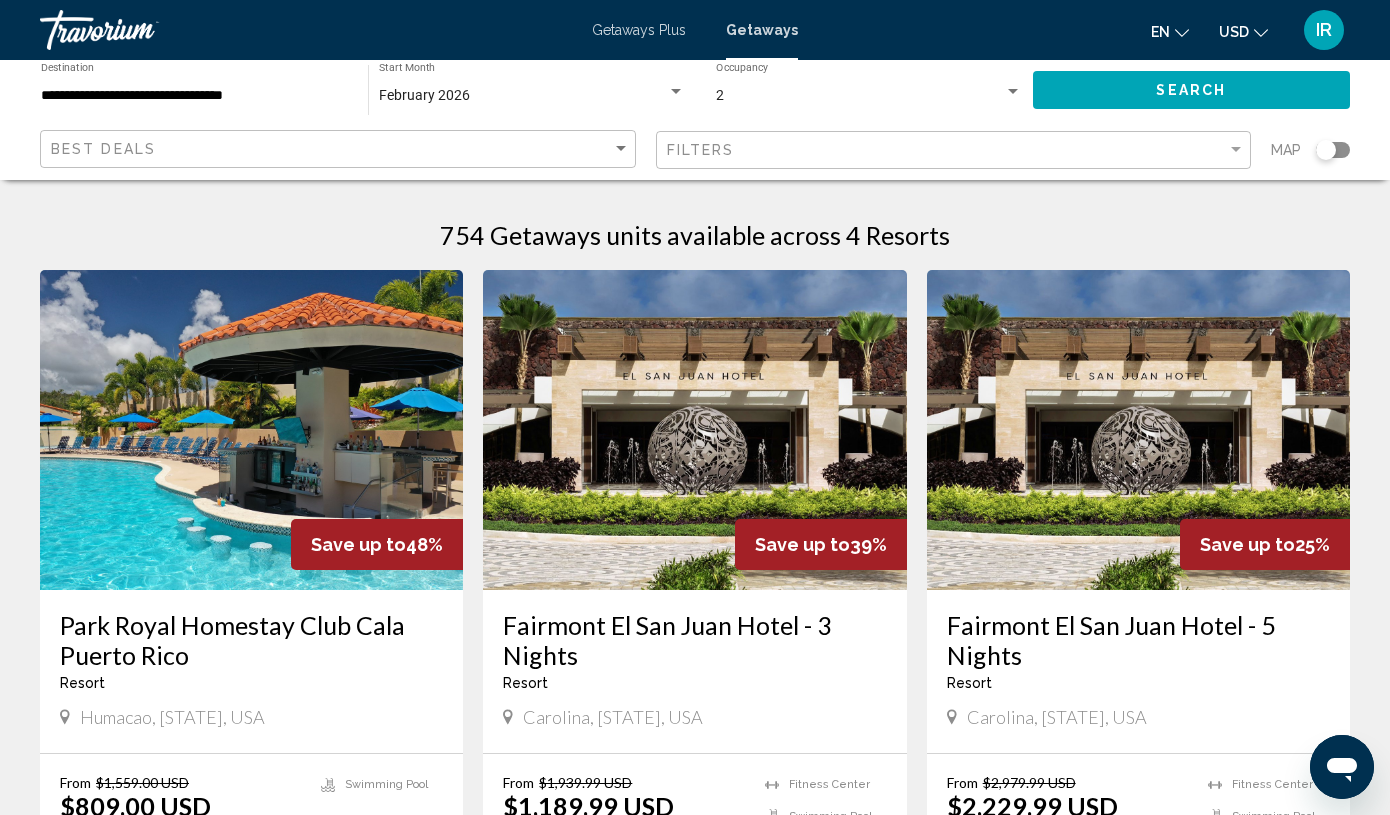 click 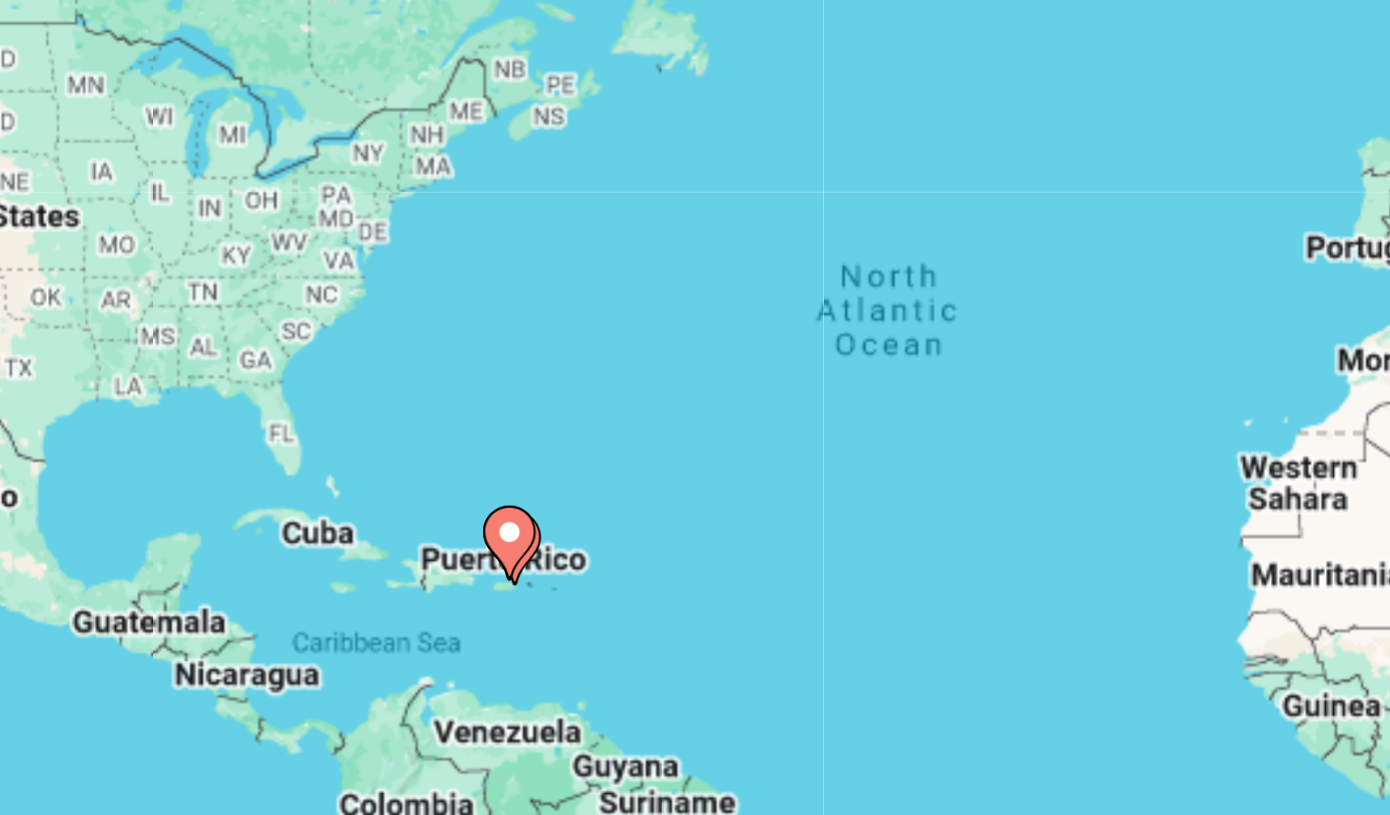 drag, startPoint x: 508, startPoint y: 590, endPoint x: 618, endPoint y: 519, distance: 130.92365 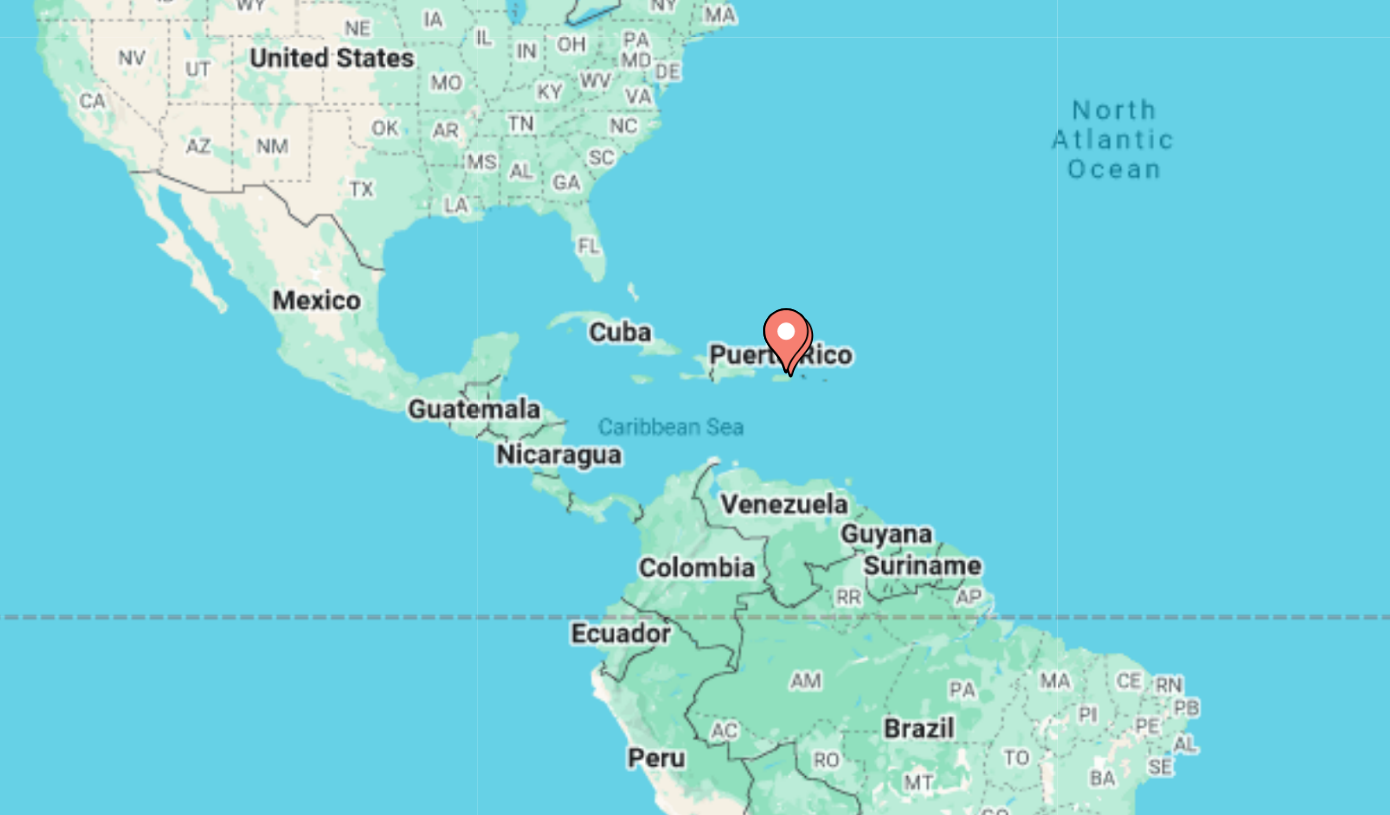 scroll, scrollTop: 144, scrollLeft: 0, axis: vertical 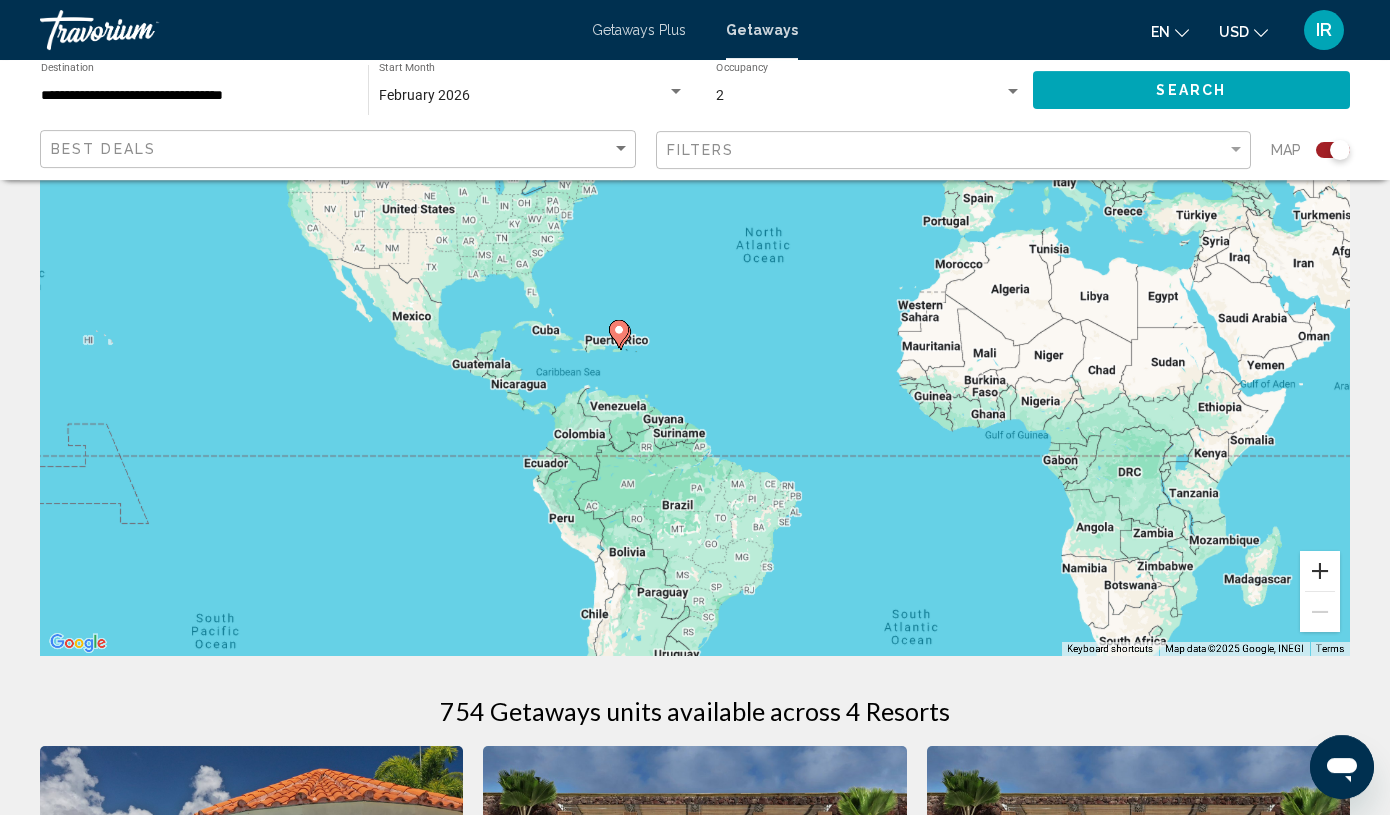 click at bounding box center [1320, 571] 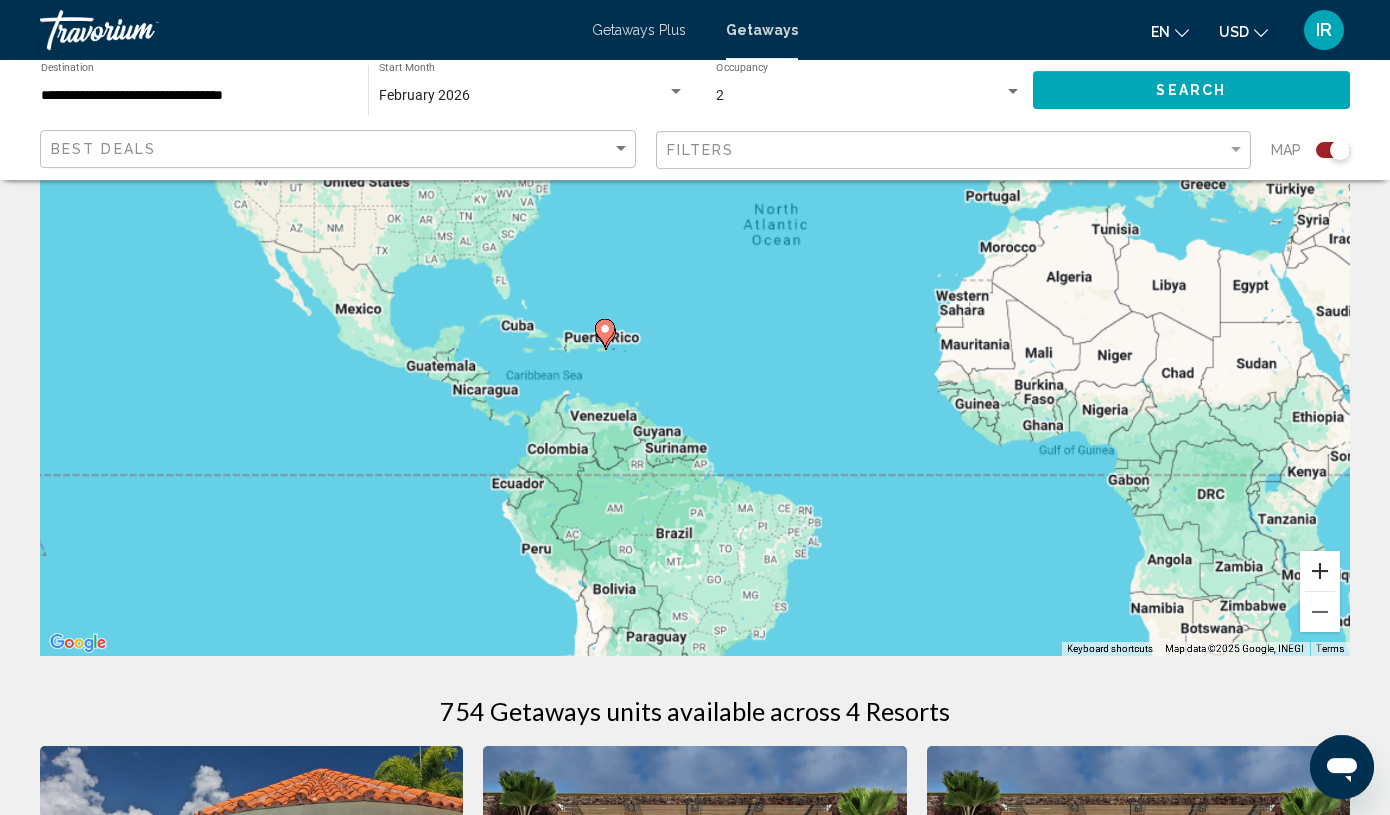click at bounding box center (1320, 571) 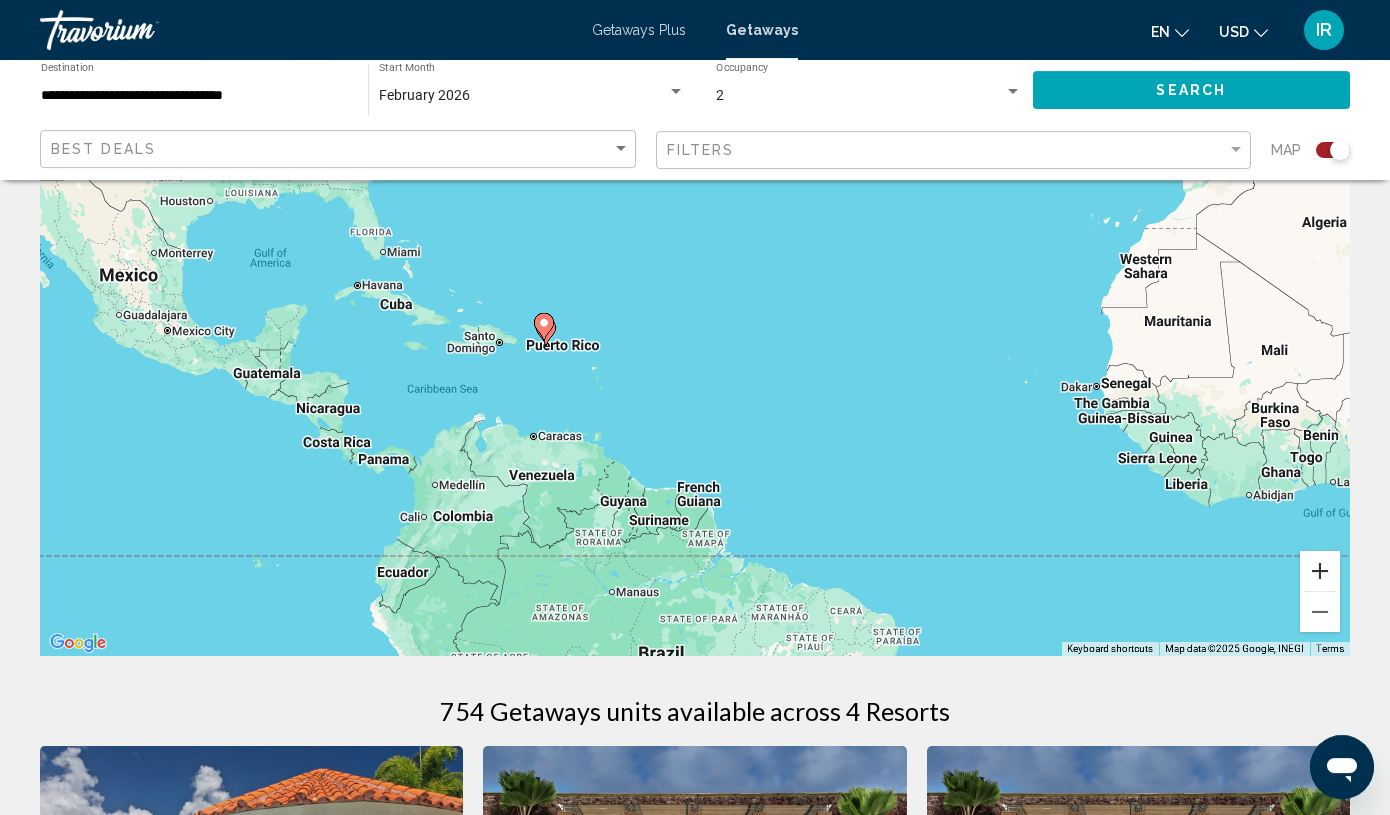 click at bounding box center (1320, 571) 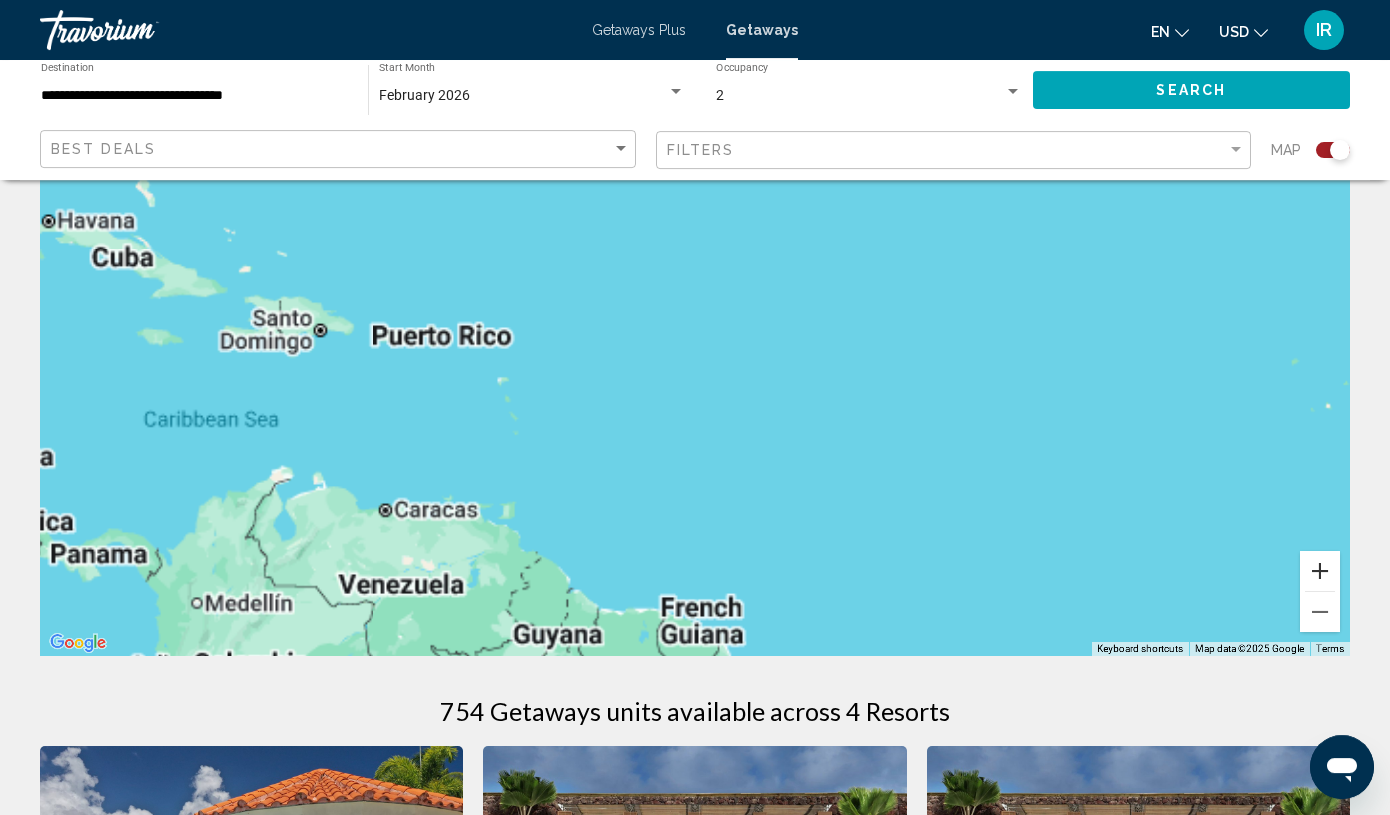 click at bounding box center (1320, 571) 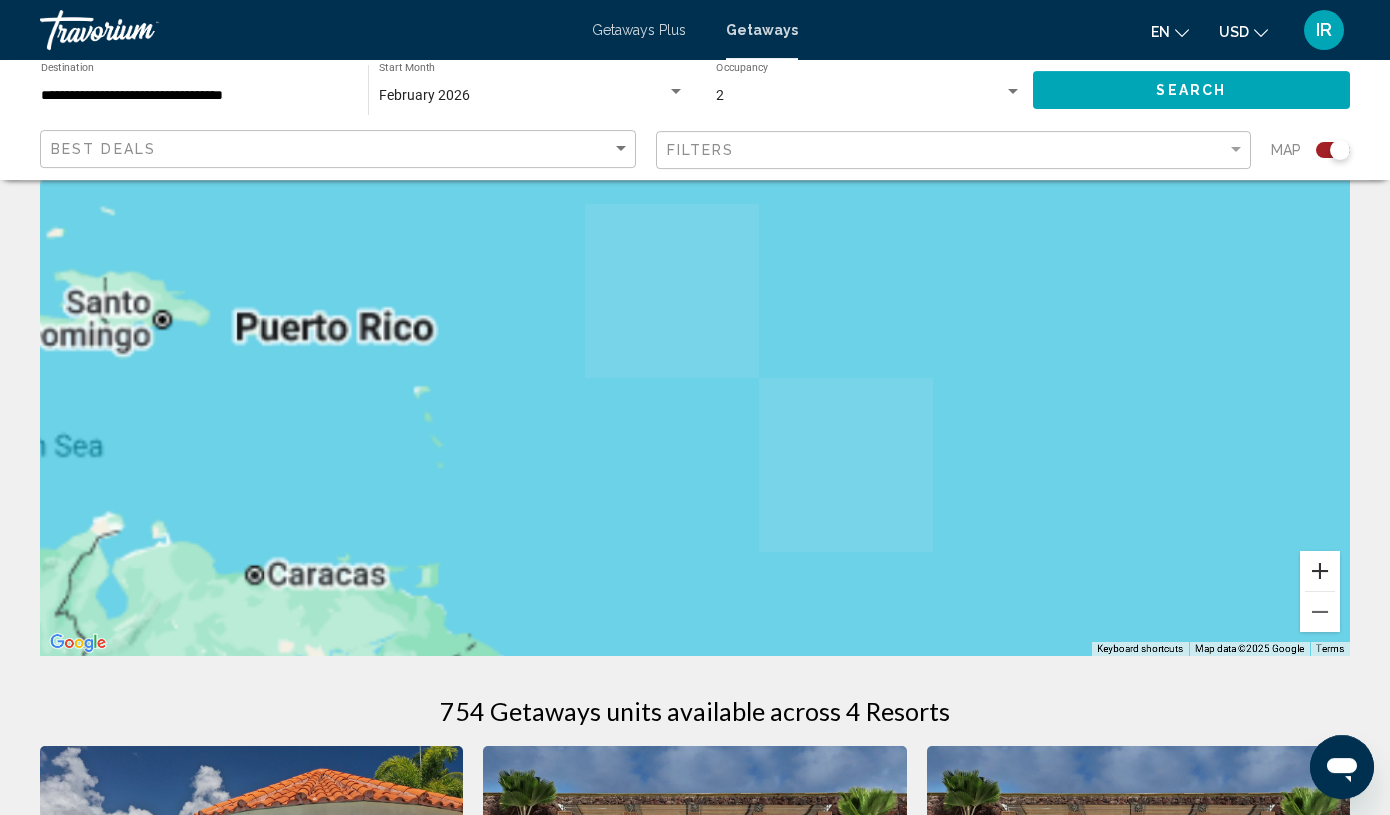 click at bounding box center [1320, 571] 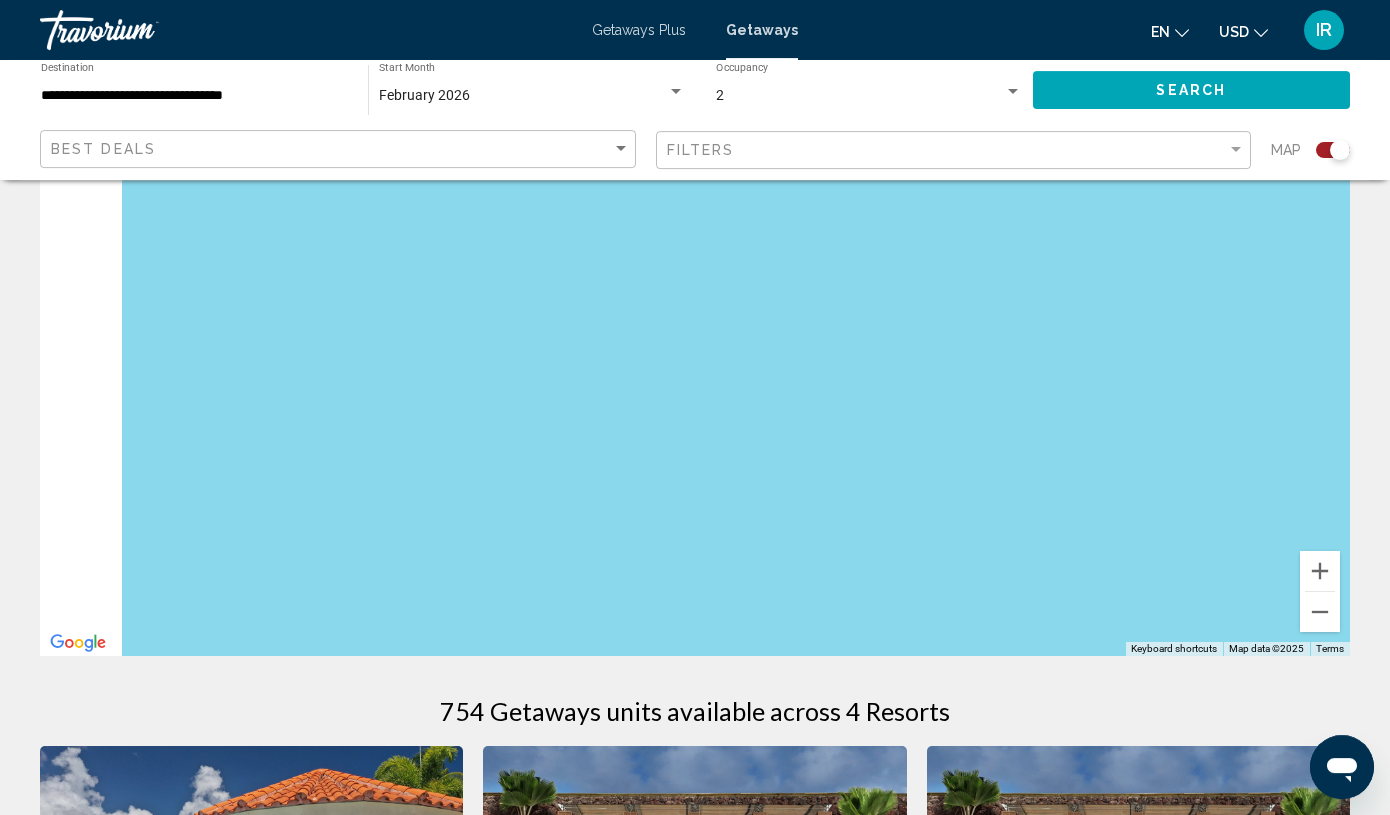 drag, startPoint x: 62, startPoint y: 334, endPoint x: 458, endPoint y: 342, distance: 396.0808 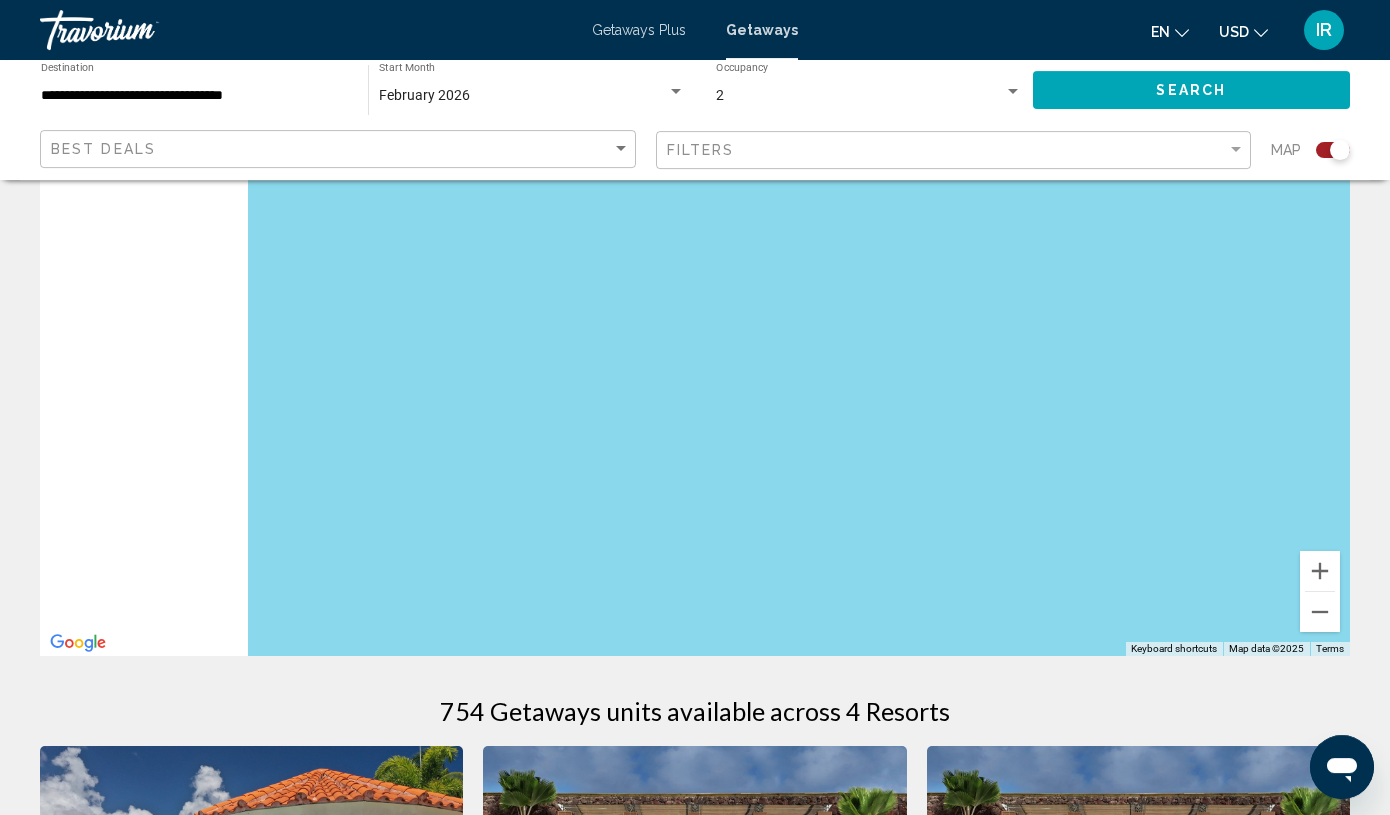 drag, startPoint x: 217, startPoint y: 341, endPoint x: 928, endPoint y: 401, distance: 713.52716 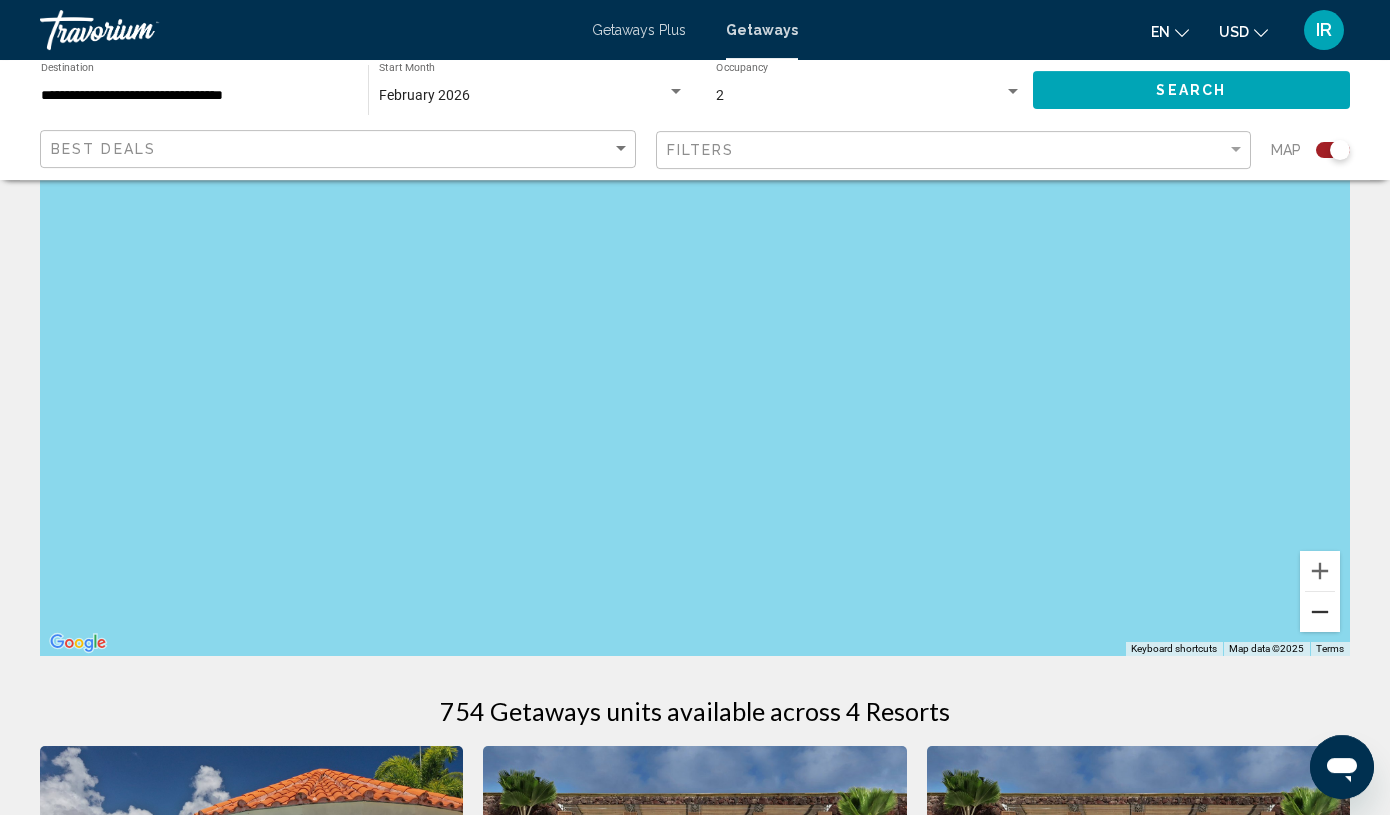 click at bounding box center (1320, 612) 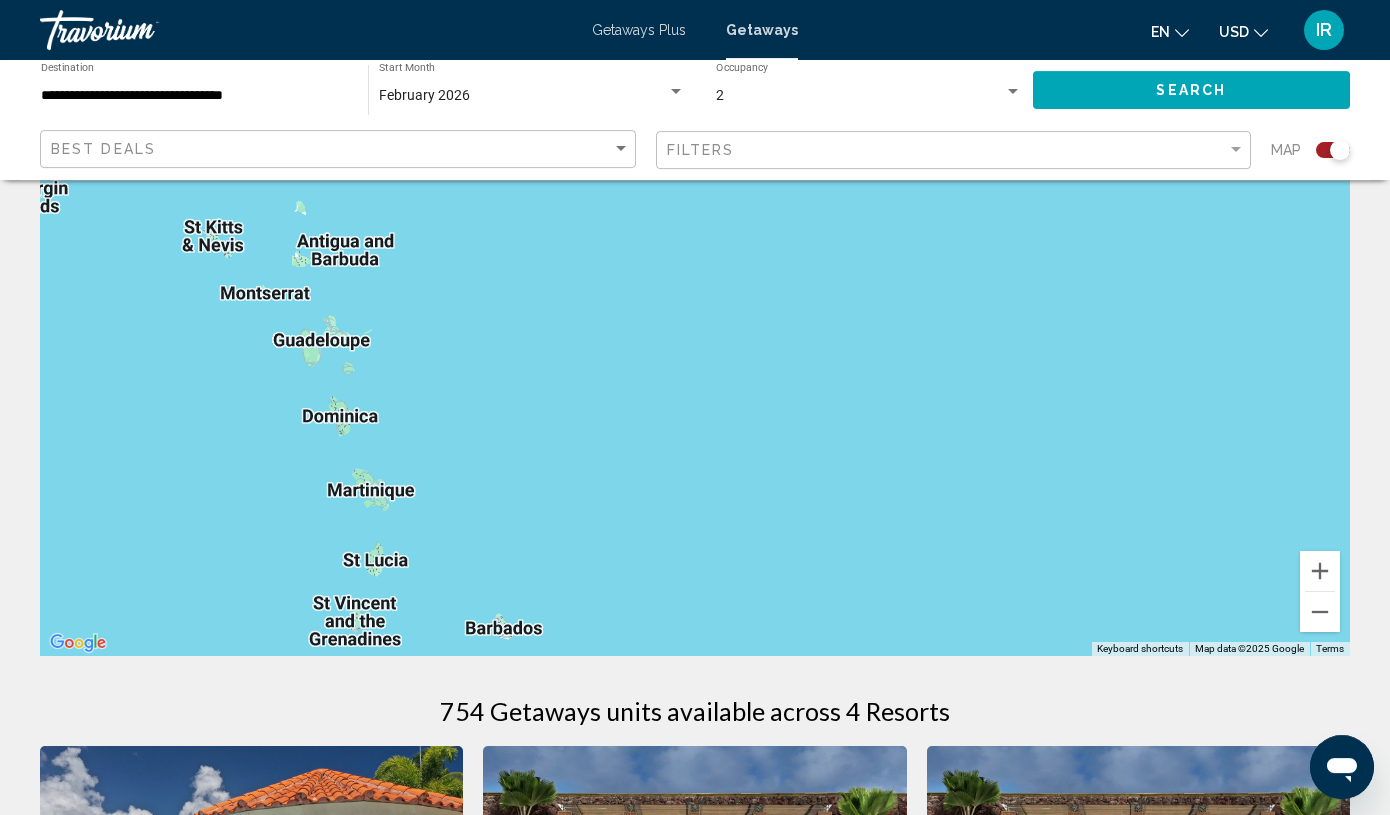 drag, startPoint x: 472, startPoint y: 511, endPoint x: 561, endPoint y: 346, distance: 187.47267 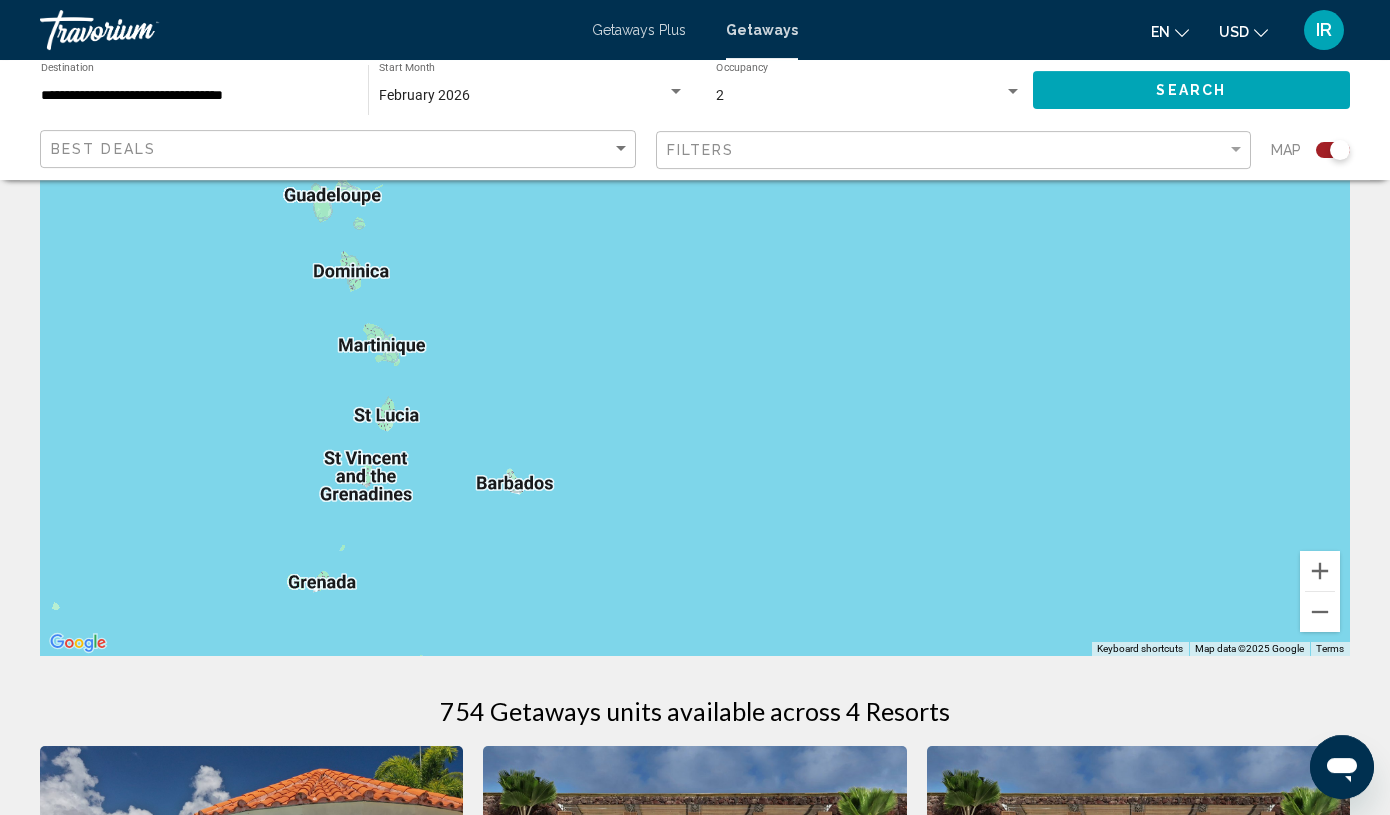 drag, startPoint x: 726, startPoint y: 503, endPoint x: 718, endPoint y: 355, distance: 148.21606 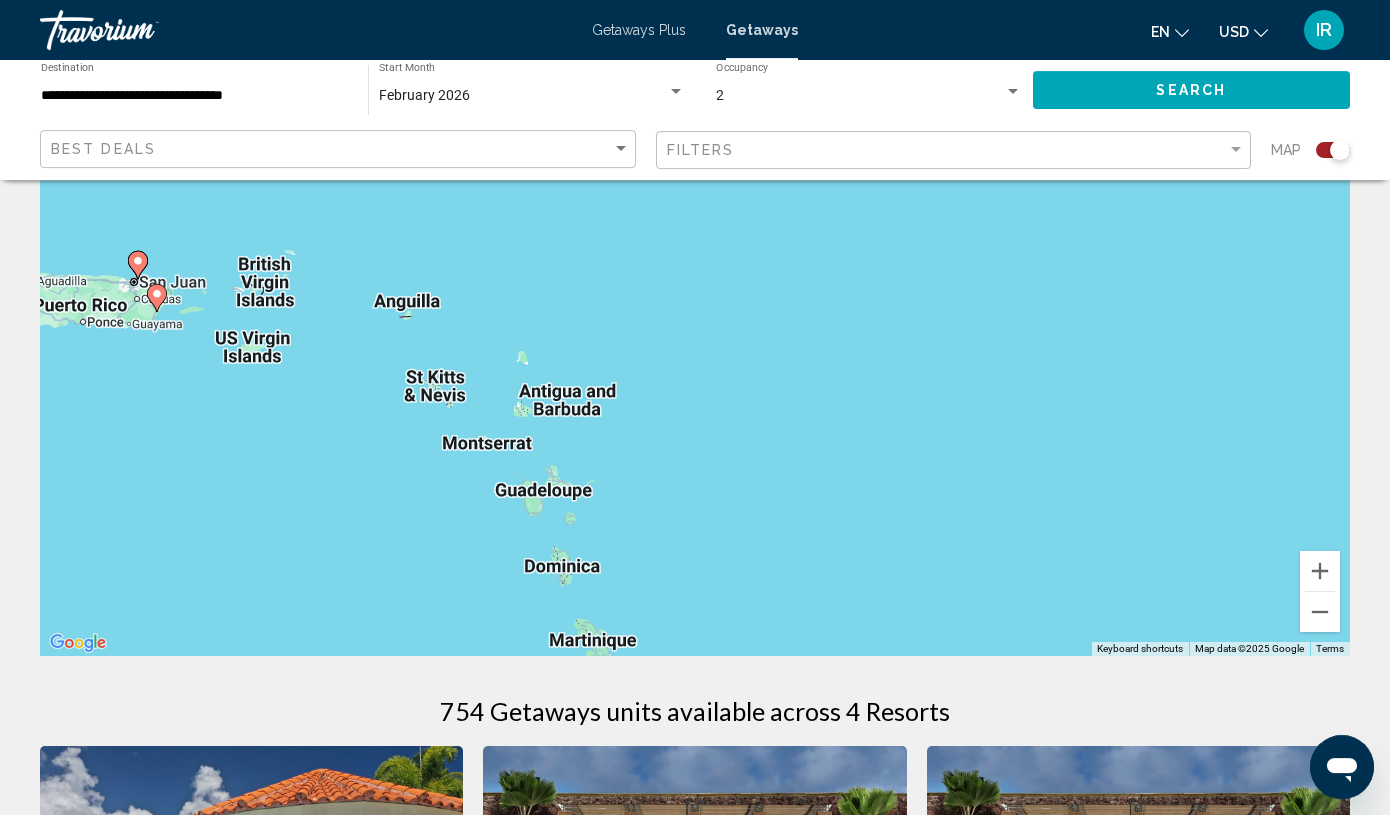 drag, startPoint x: 718, startPoint y: 355, endPoint x: 960, endPoint y: 691, distance: 414.0773 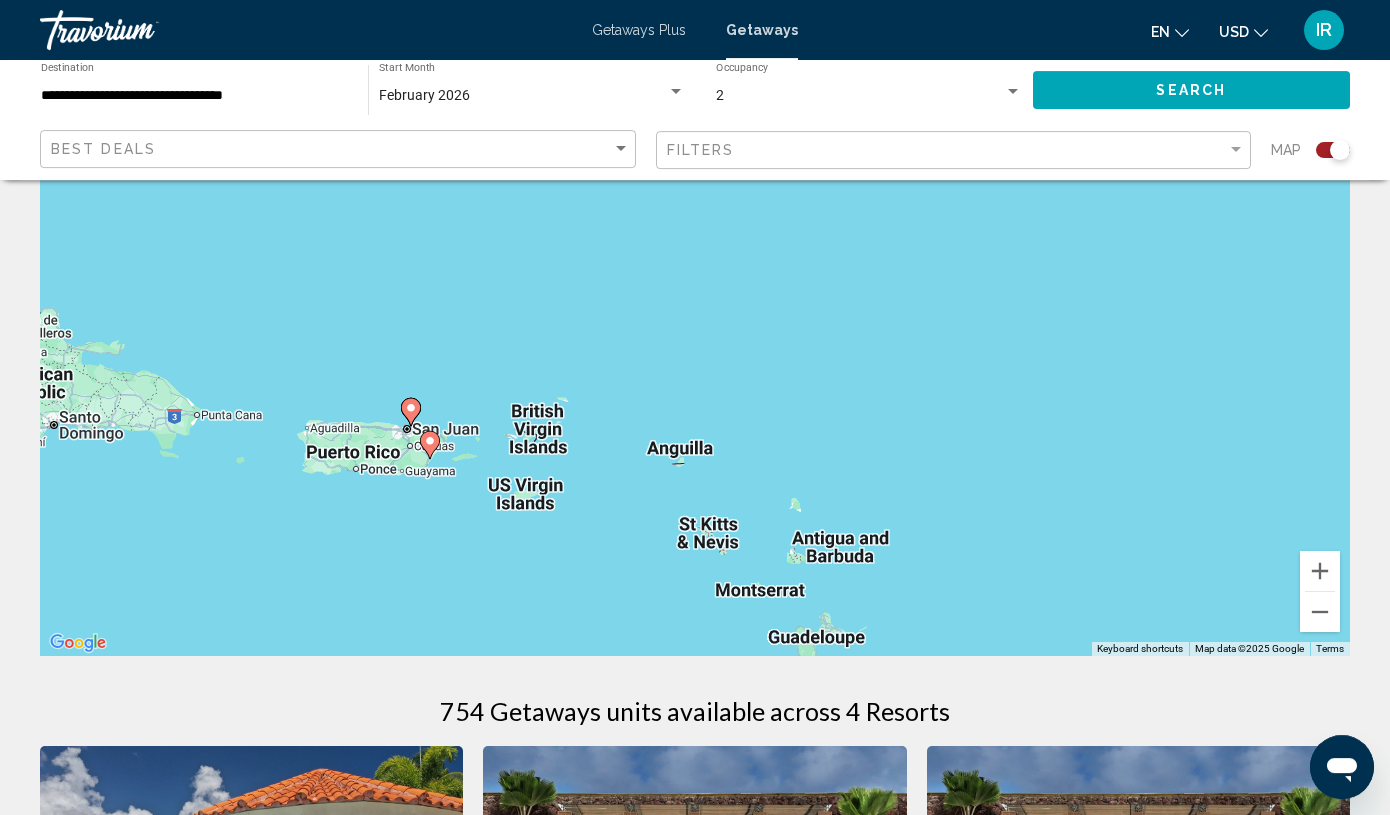 drag, startPoint x: 276, startPoint y: 449, endPoint x: 519, endPoint y: 526, distance: 254.90782 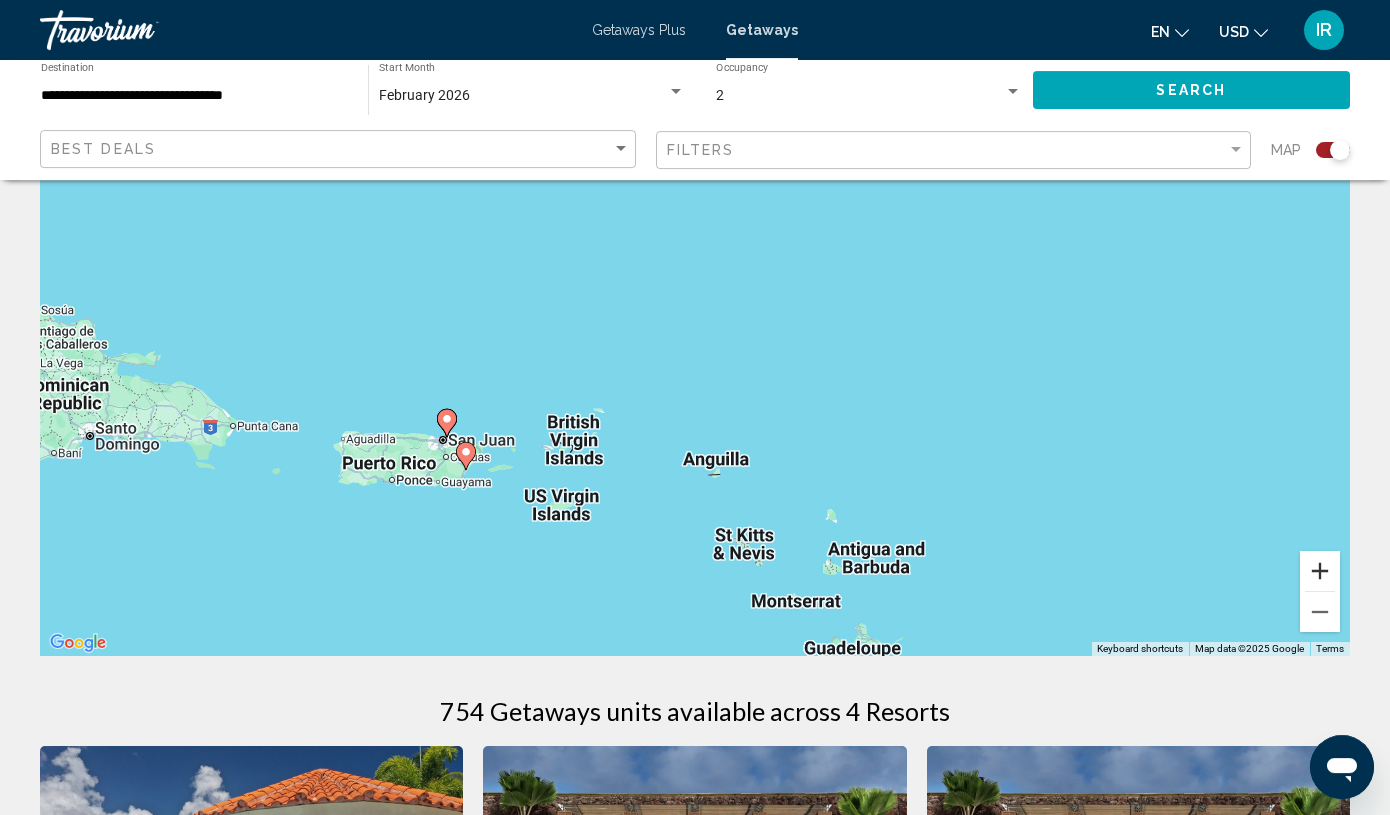 click at bounding box center [1320, 571] 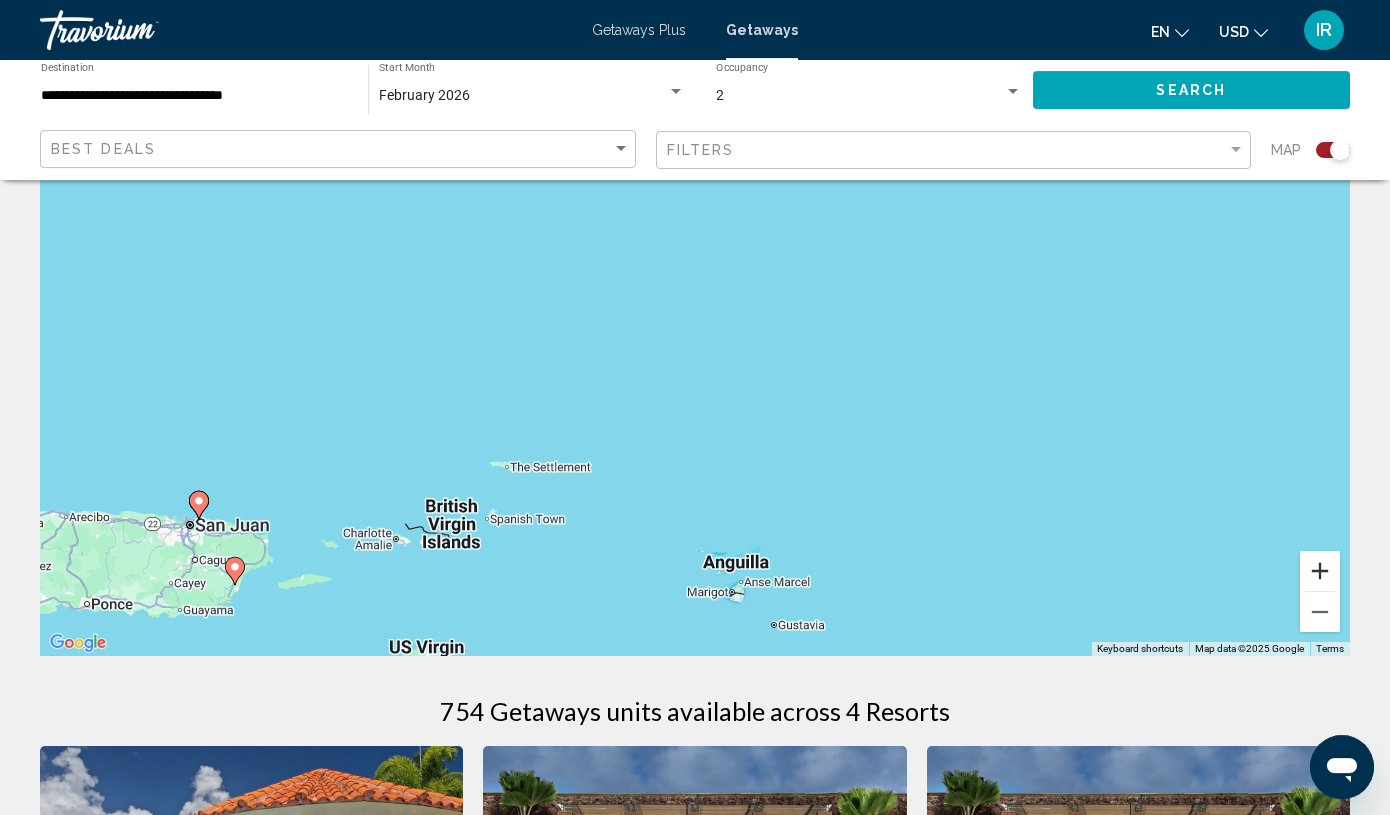 click at bounding box center (1320, 571) 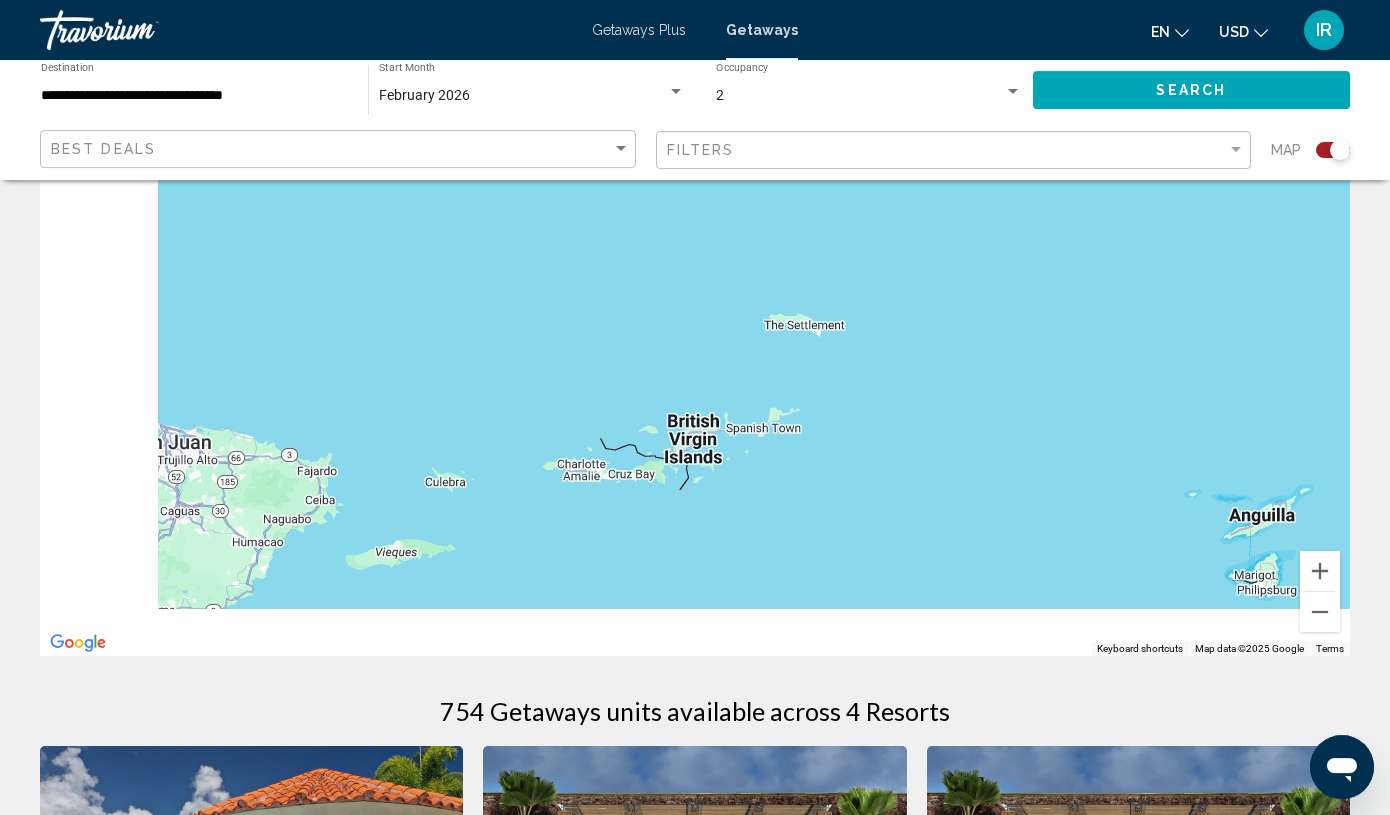 drag, startPoint x: 274, startPoint y: 511, endPoint x: 805, endPoint y: 244, distance: 594.3484 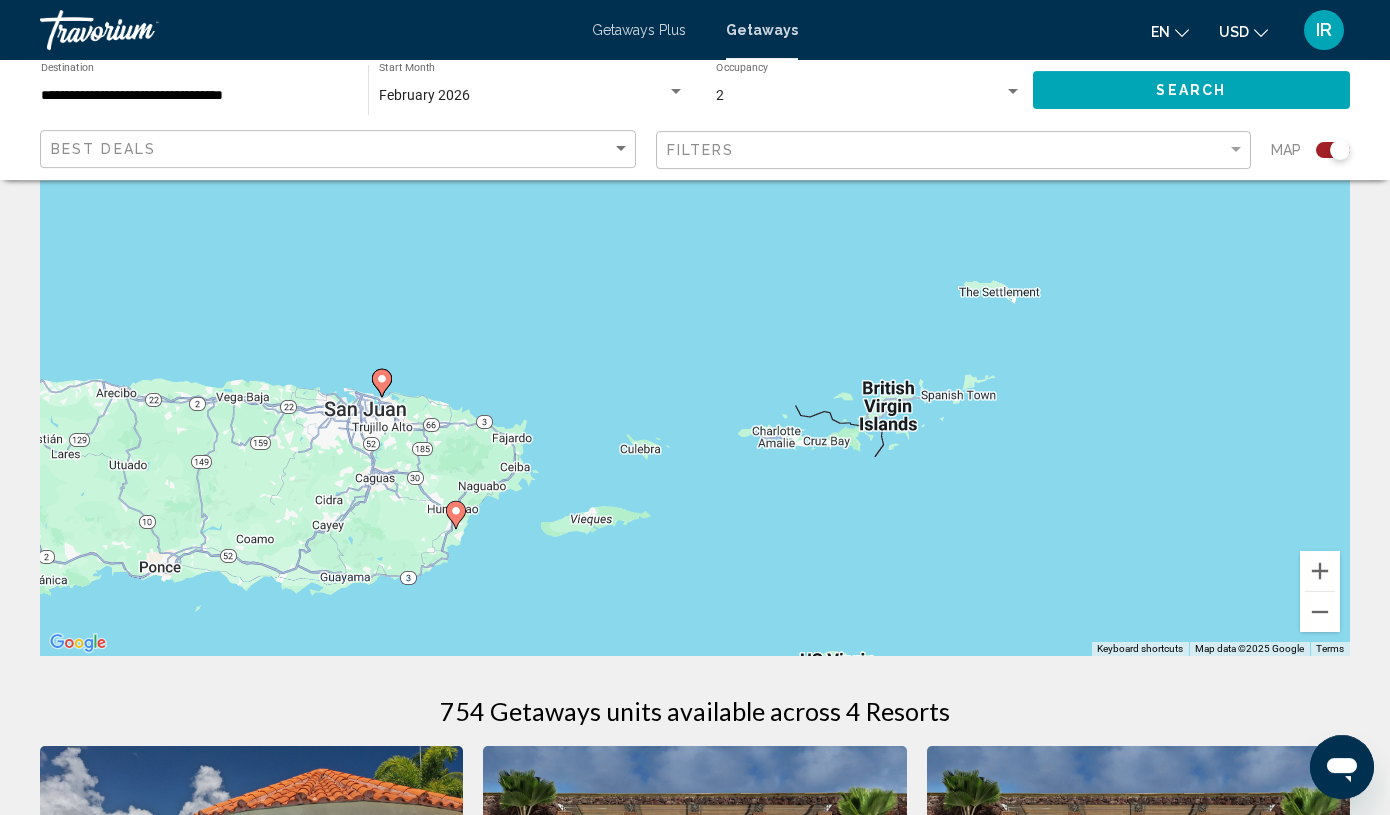 drag, startPoint x: 405, startPoint y: 409, endPoint x: 508, endPoint y: 409, distance: 103 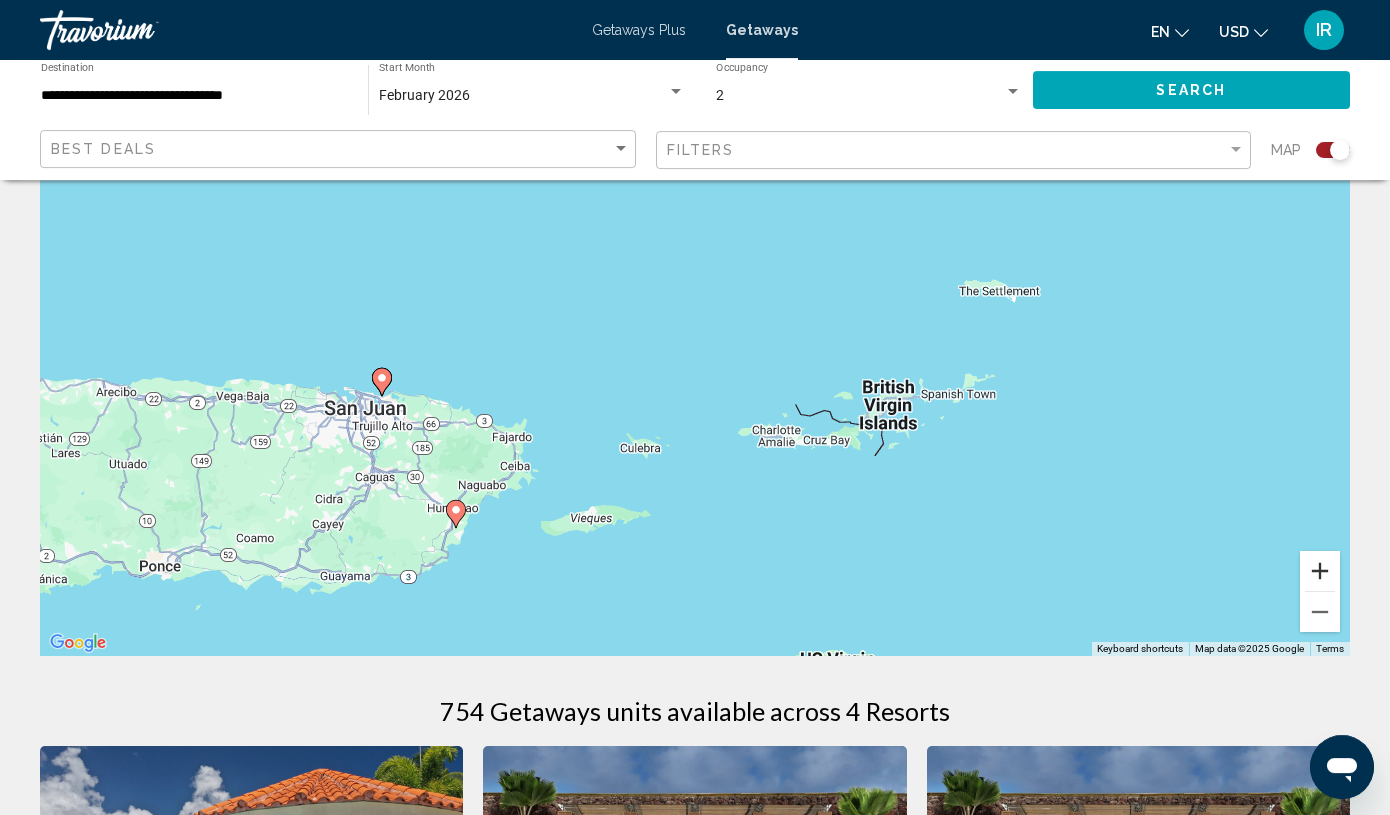 click at bounding box center (1320, 571) 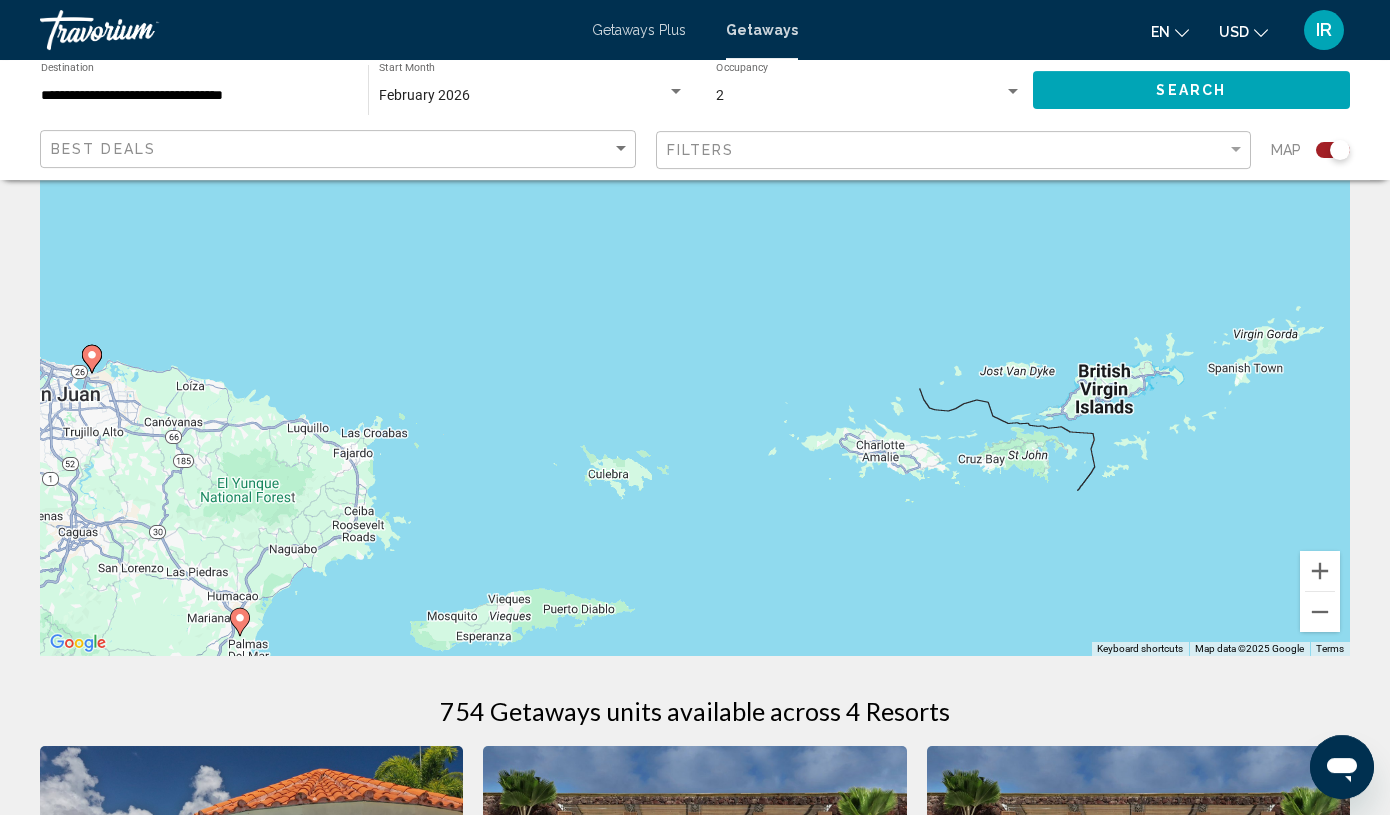 drag, startPoint x: 725, startPoint y: 590, endPoint x: 798, endPoint y: 470, distance: 140.45996 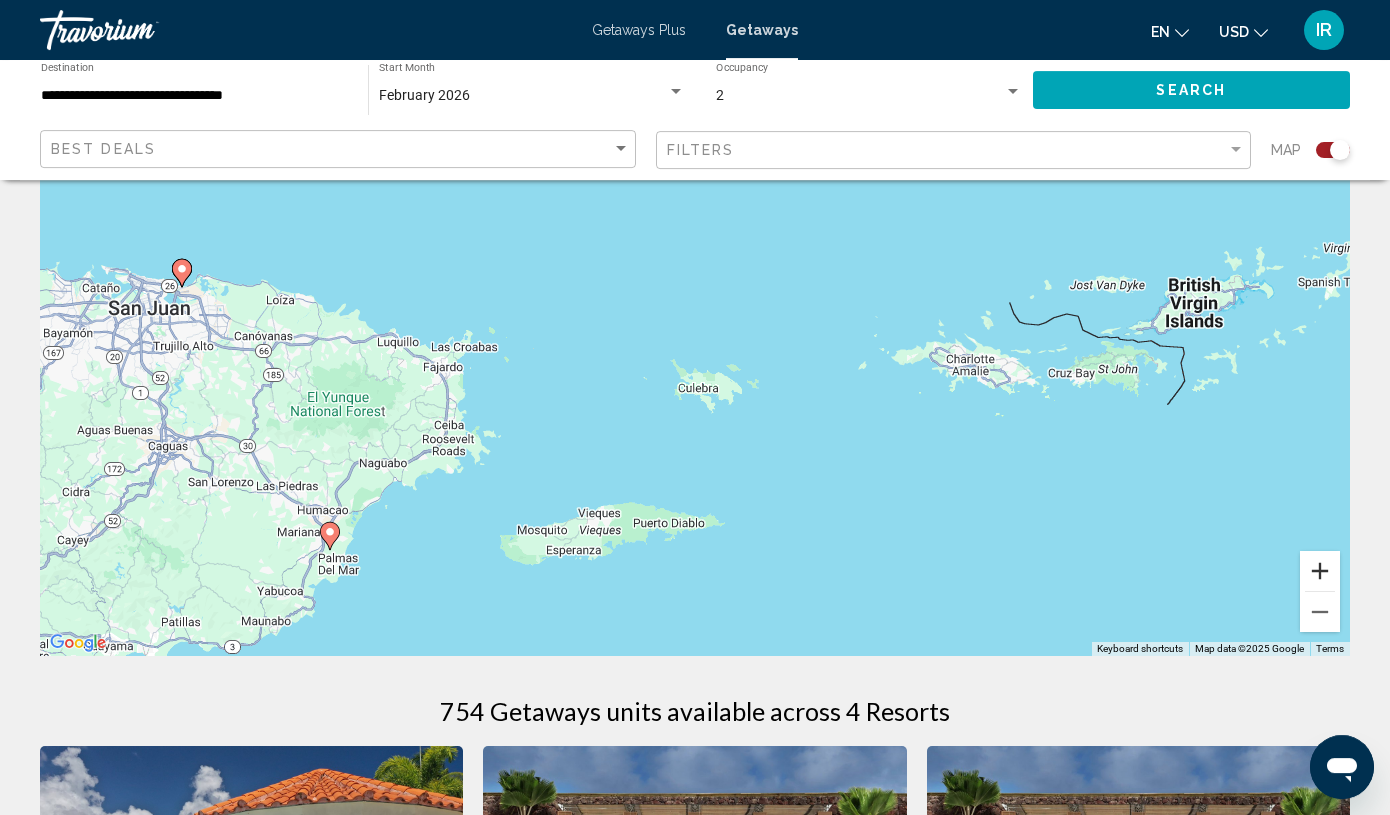click at bounding box center [1320, 571] 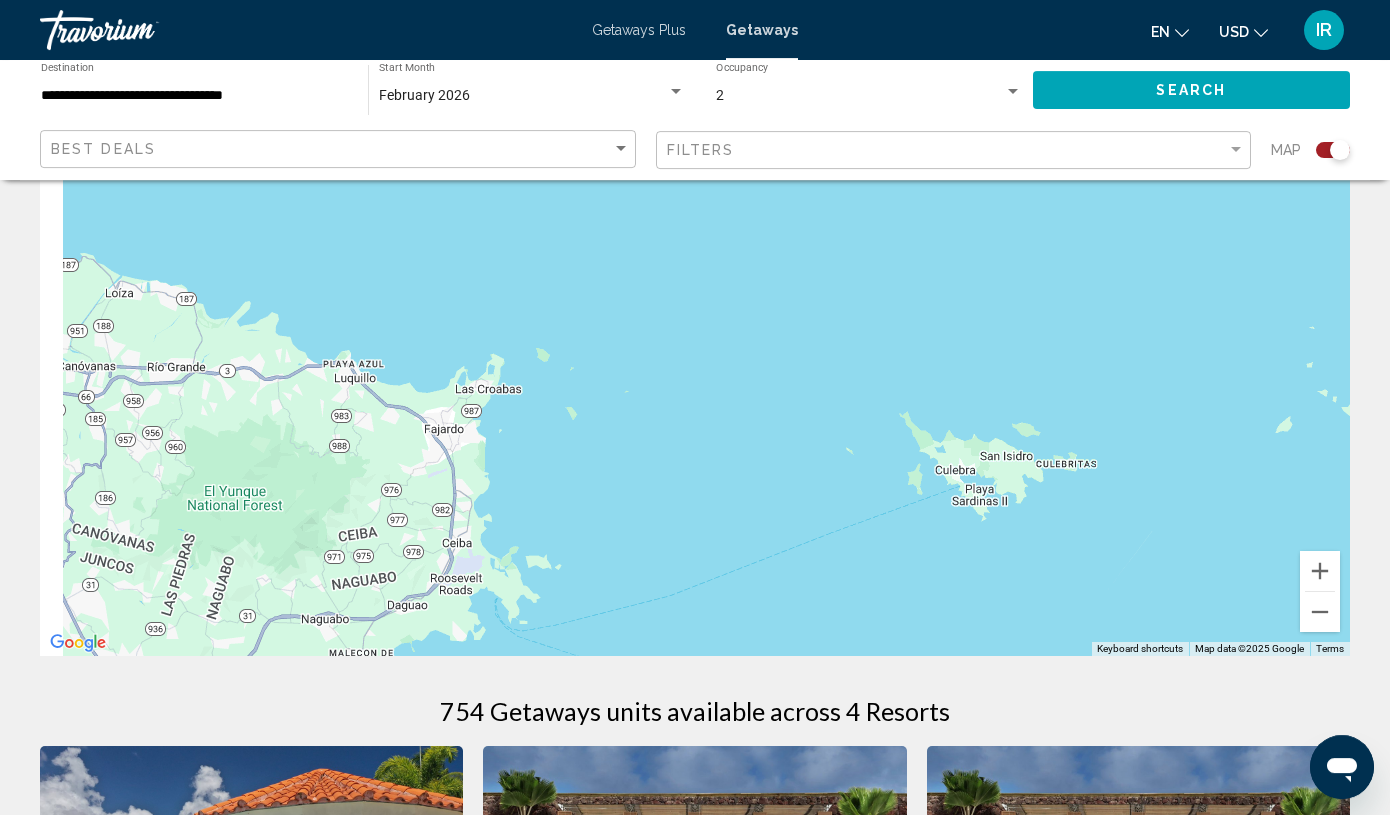 drag, startPoint x: 89, startPoint y: 256, endPoint x: 383, endPoint y: 323, distance: 301.53772 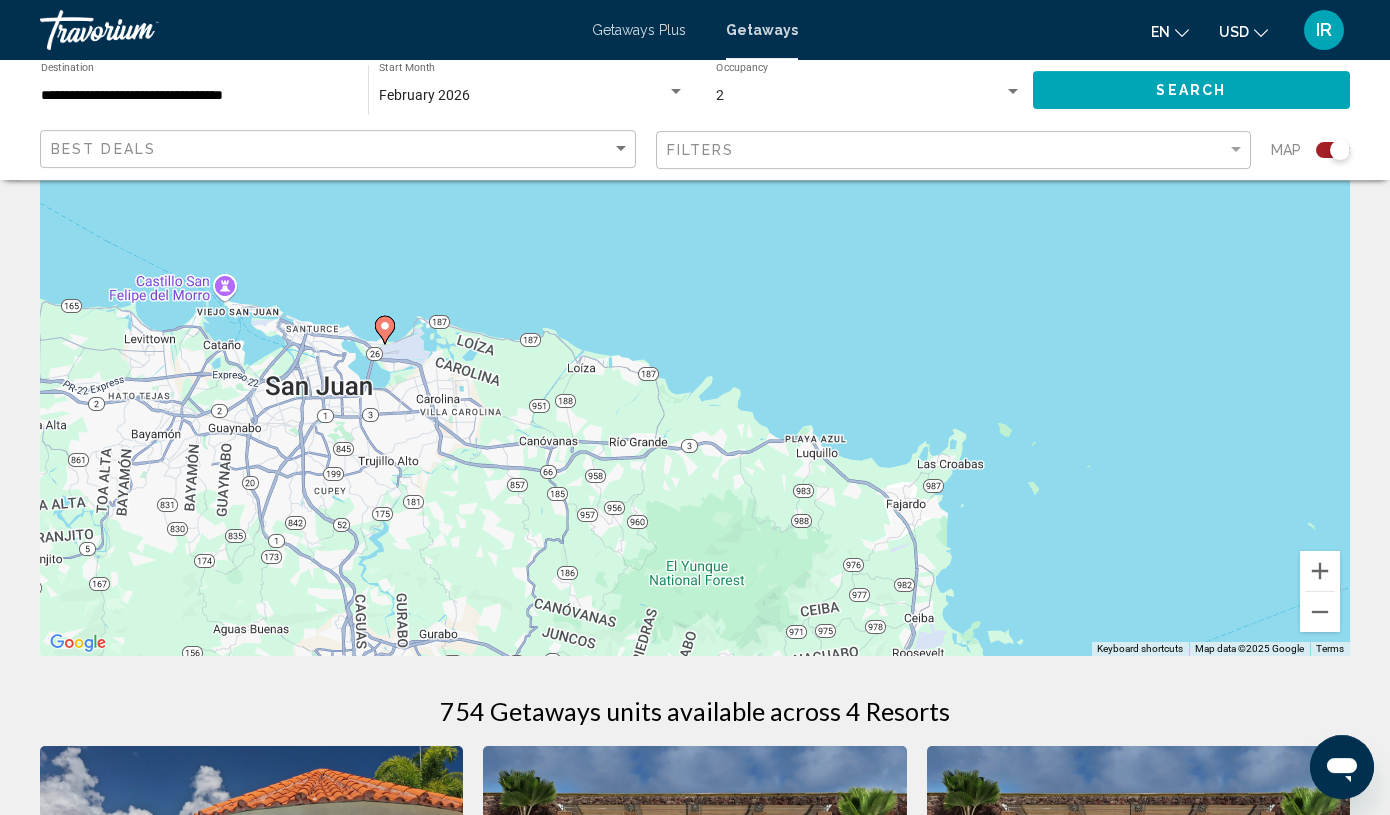 drag, startPoint x: 166, startPoint y: 306, endPoint x: 629, endPoint y: 372, distance: 467.68045 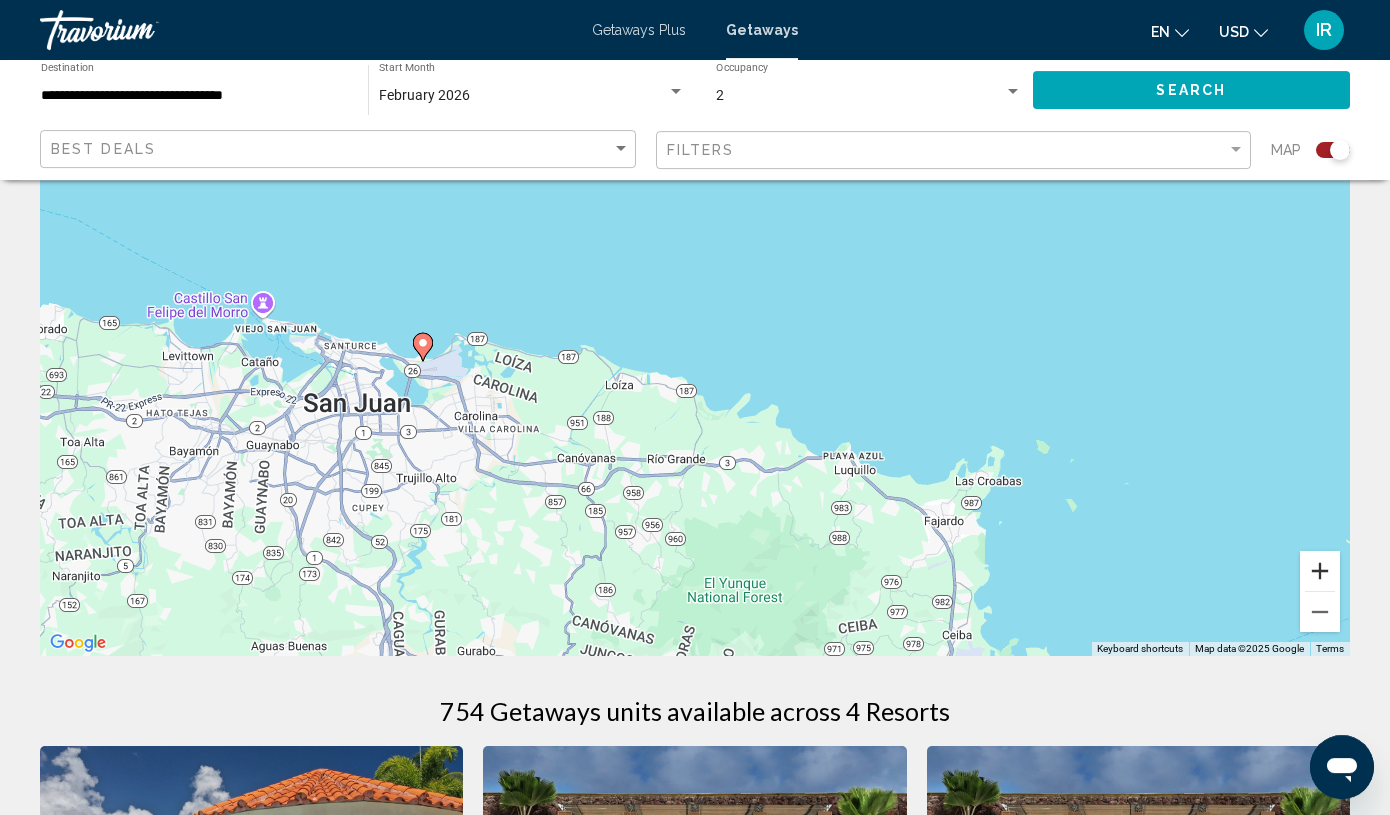 click at bounding box center [1320, 571] 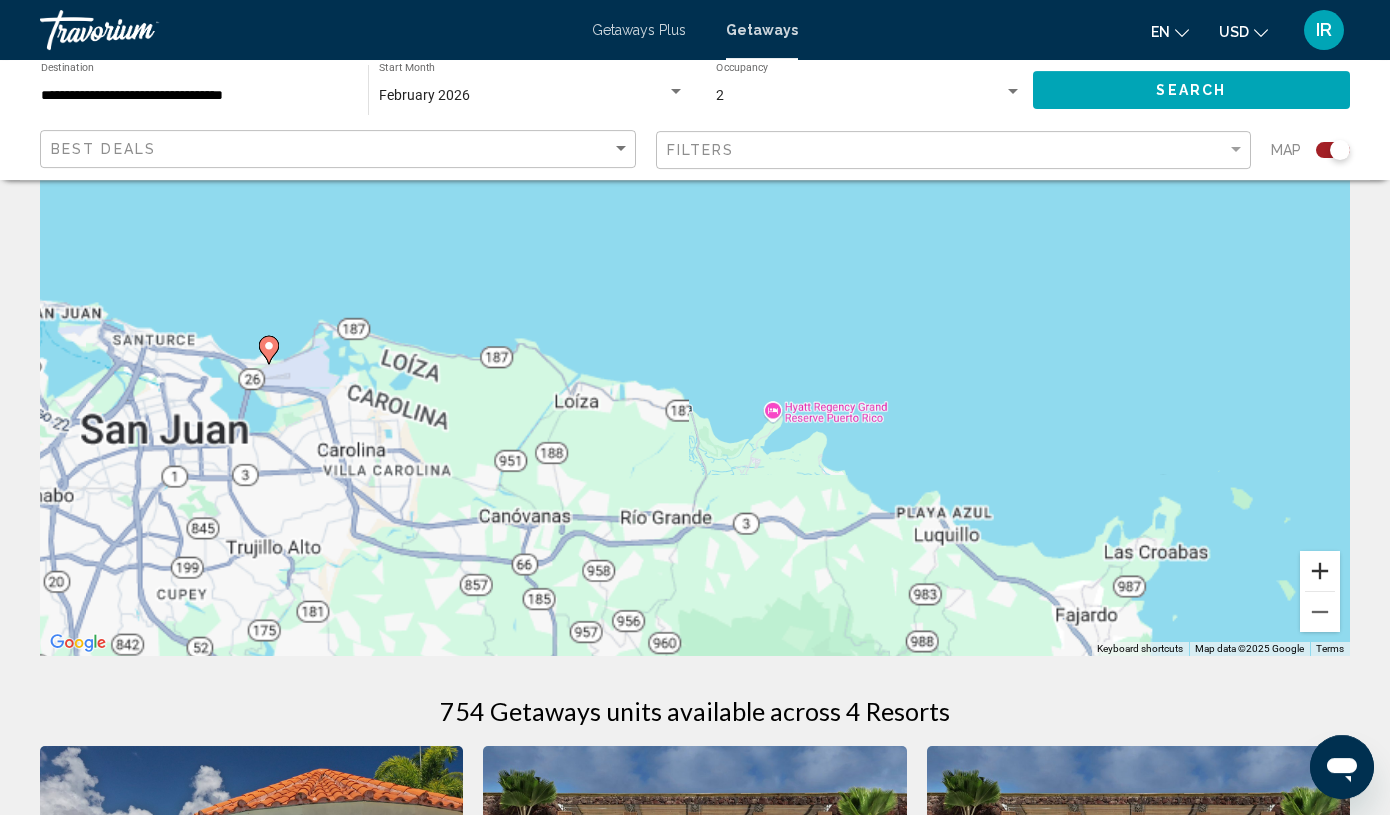 click at bounding box center [1320, 571] 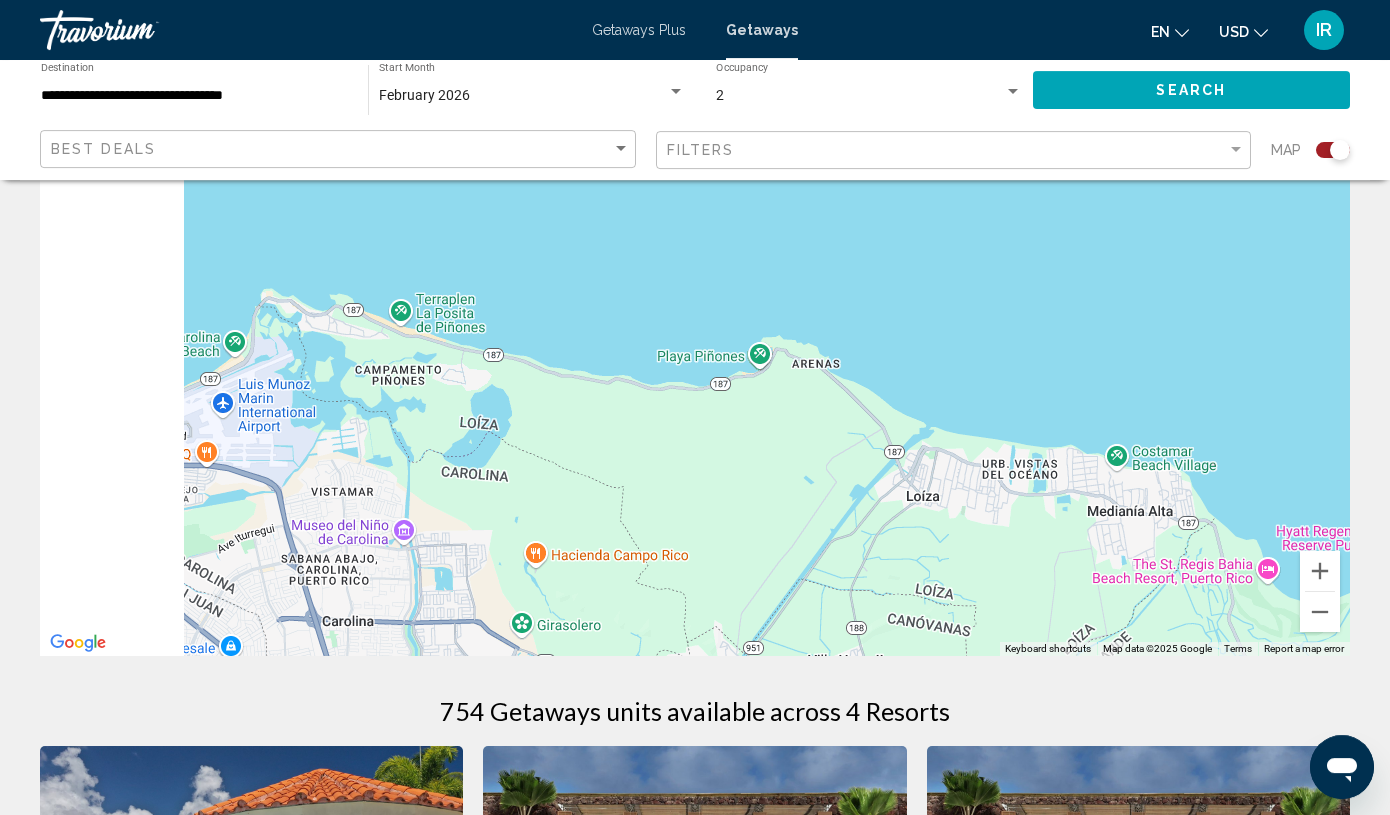 drag, startPoint x: 141, startPoint y: 385, endPoint x: 699, endPoint y: 416, distance: 558.8605 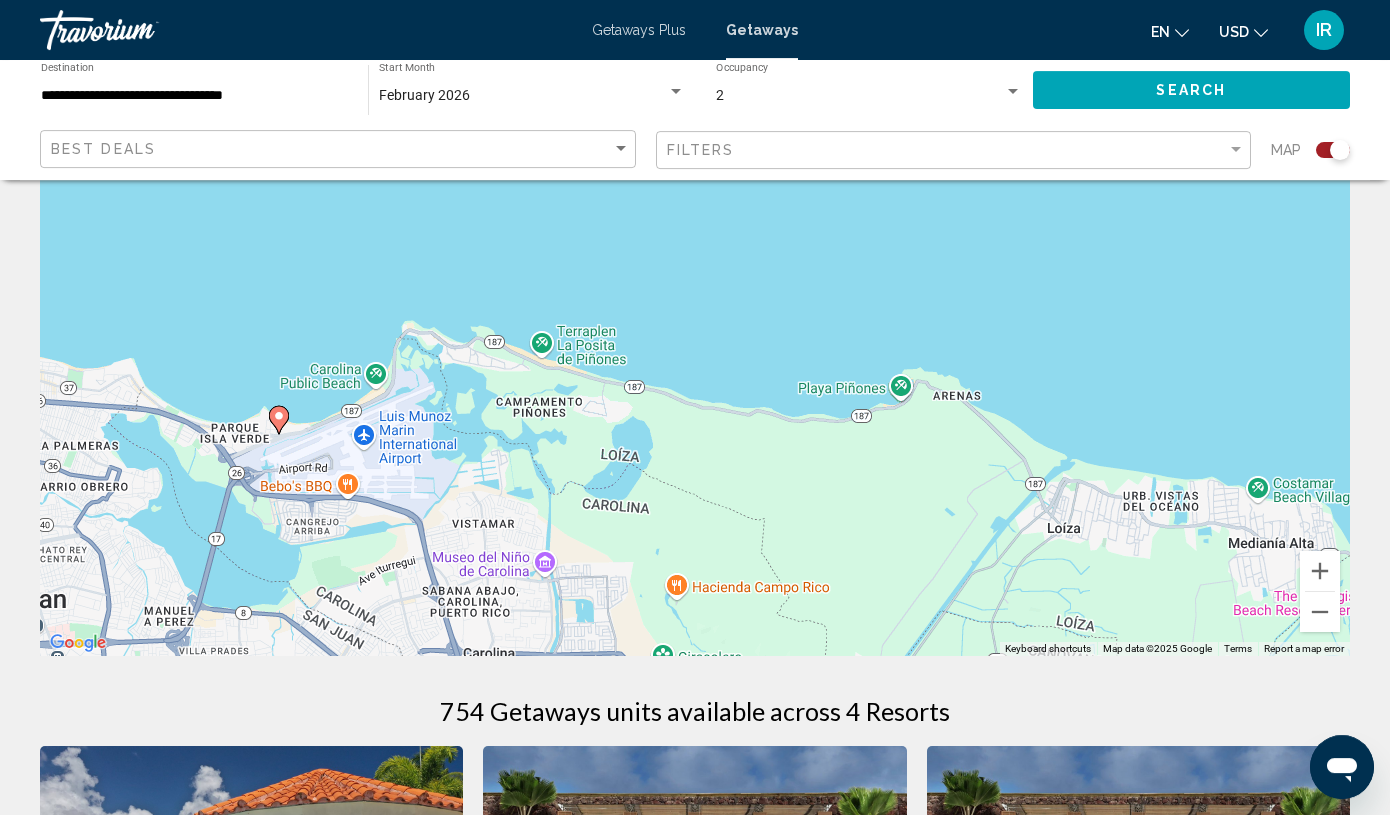drag, startPoint x: 410, startPoint y: 403, endPoint x: 514, endPoint y: 421, distance: 105.546196 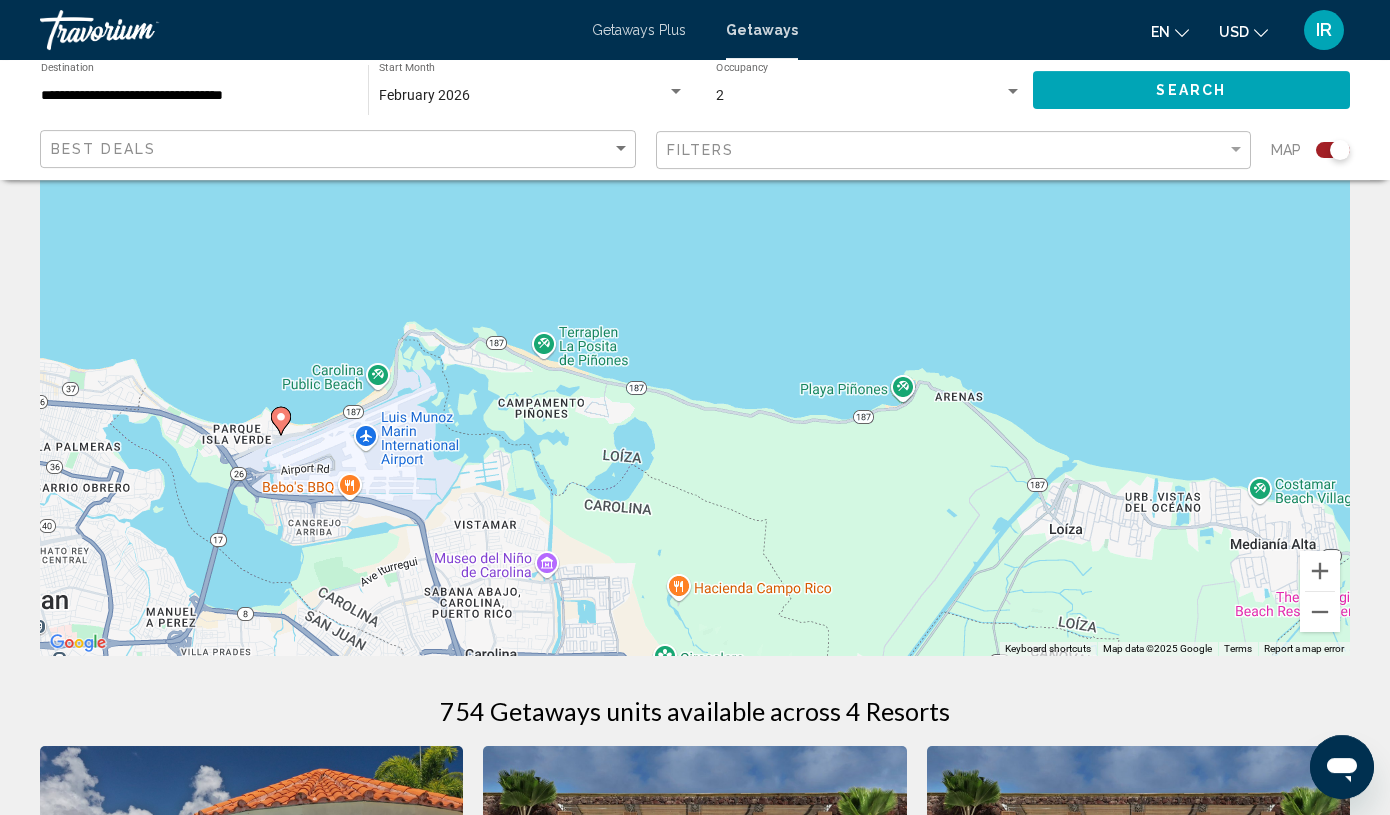 click 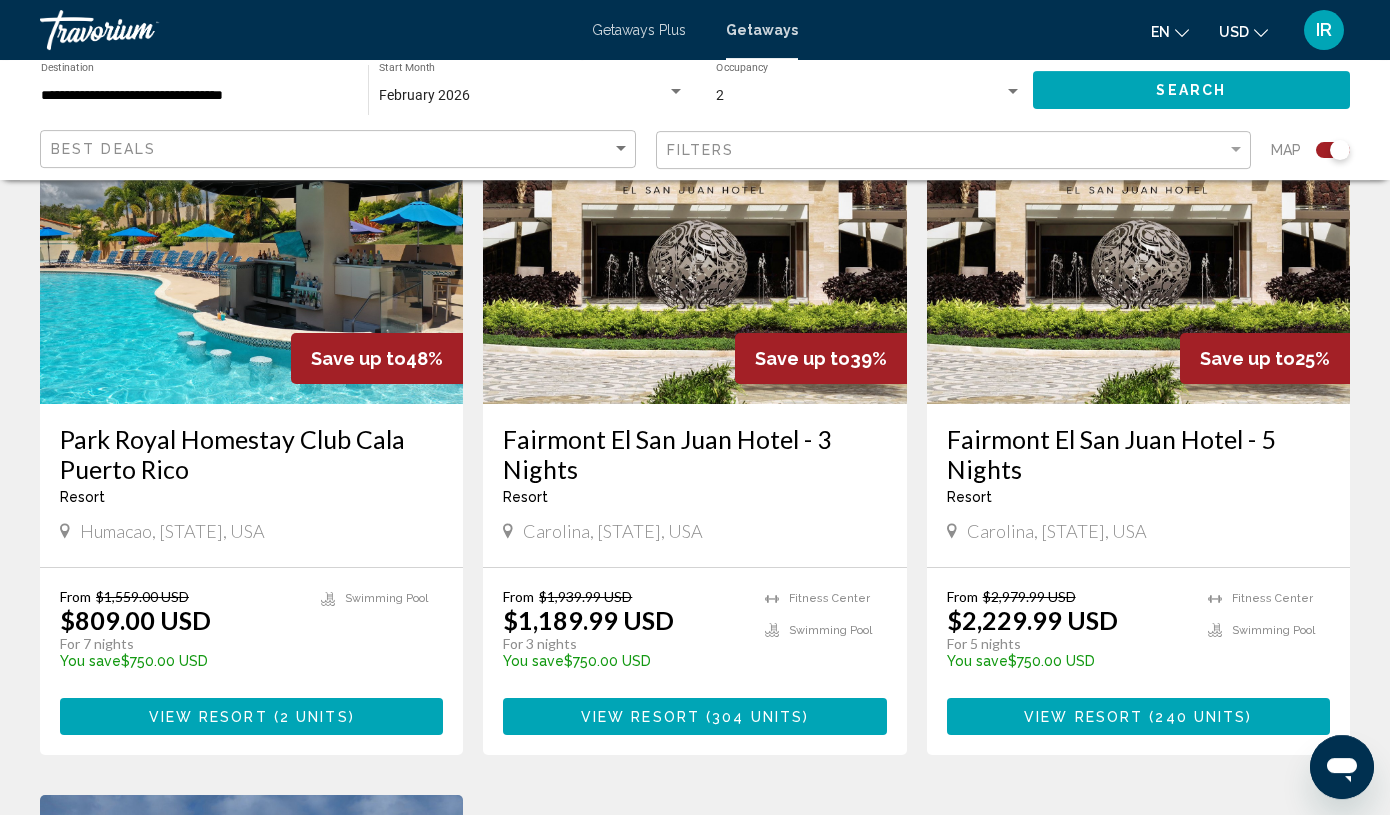 scroll, scrollTop: 811, scrollLeft: 0, axis: vertical 